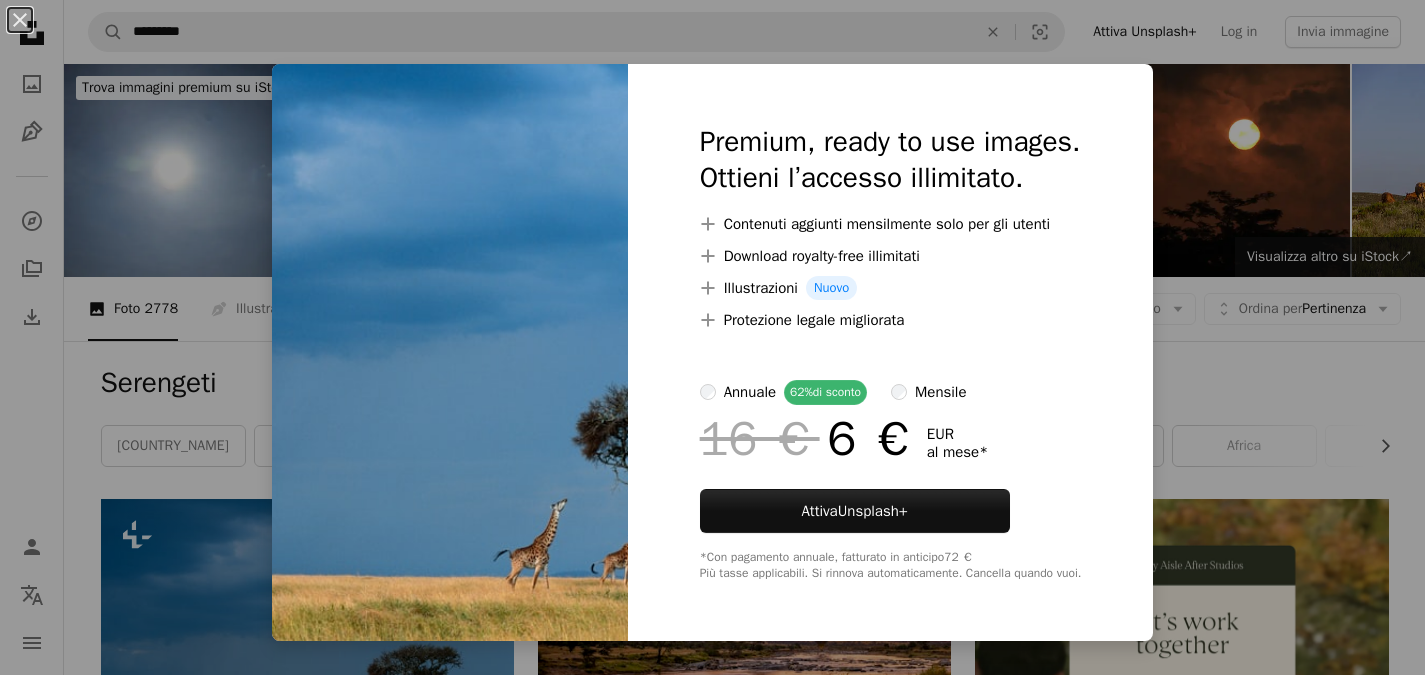 scroll, scrollTop: 319, scrollLeft: 0, axis: vertical 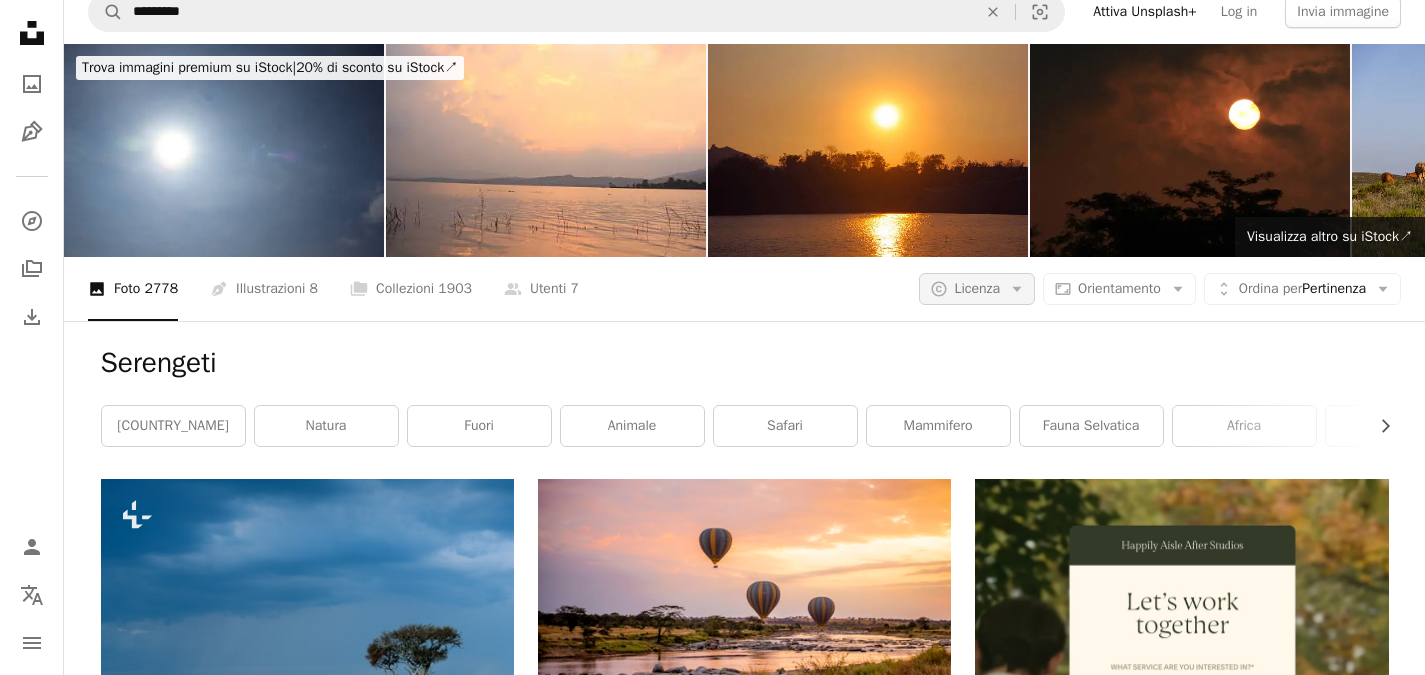 click on "A copyright icon © Licenza Arrow down" at bounding box center [977, 289] 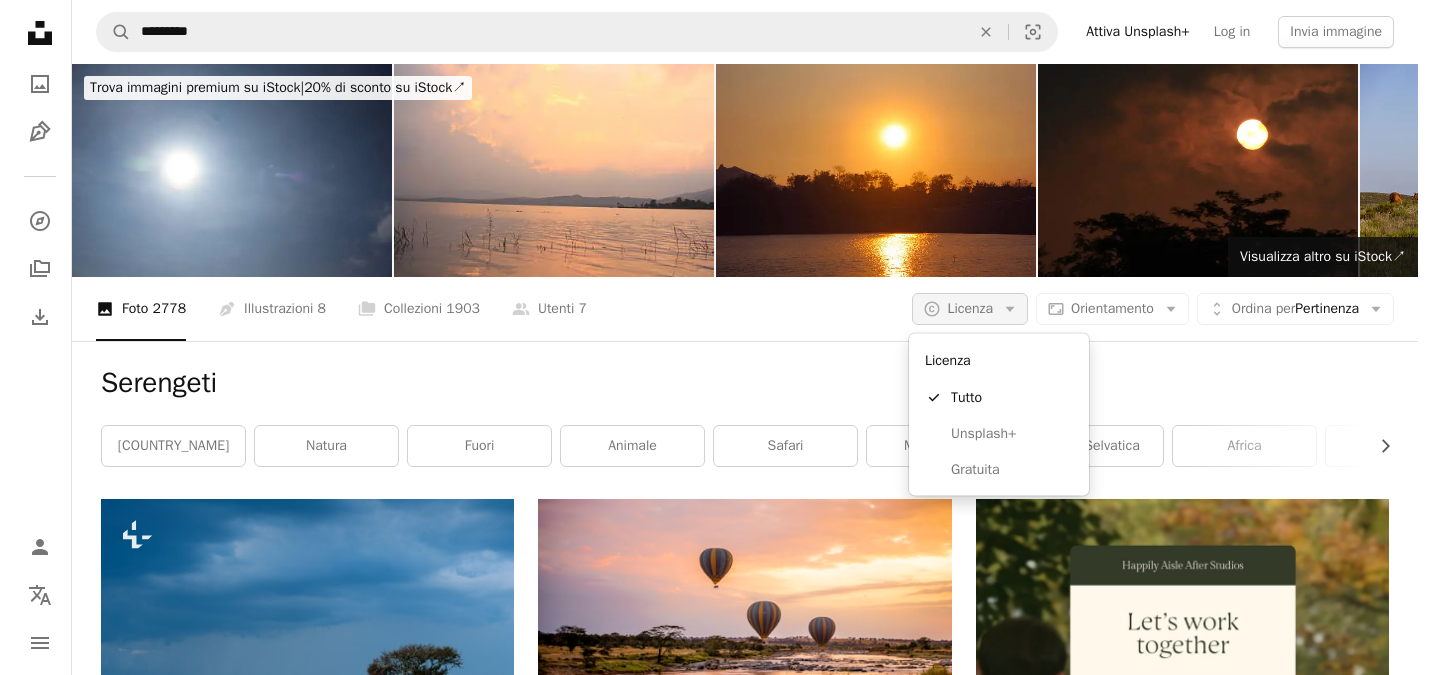 scroll, scrollTop: 0, scrollLeft: 0, axis: both 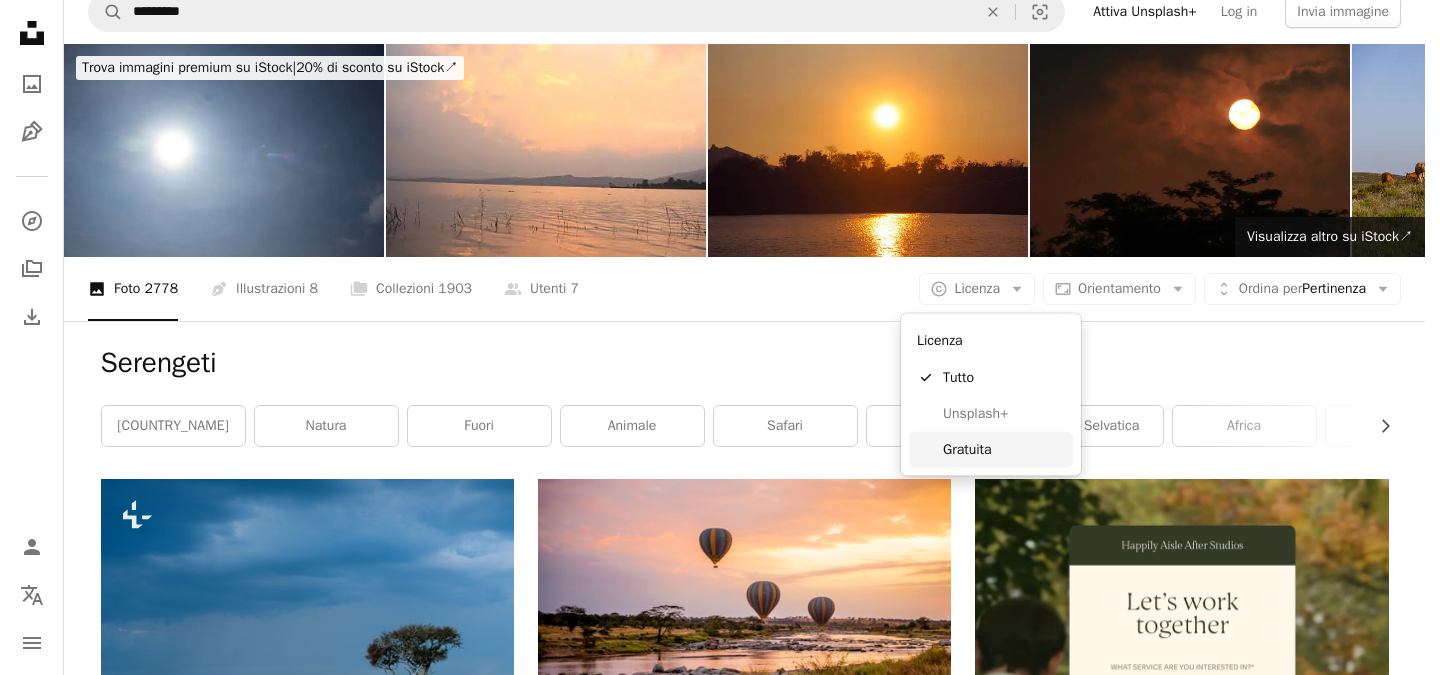 click on "Gratuita" at bounding box center [991, 449] 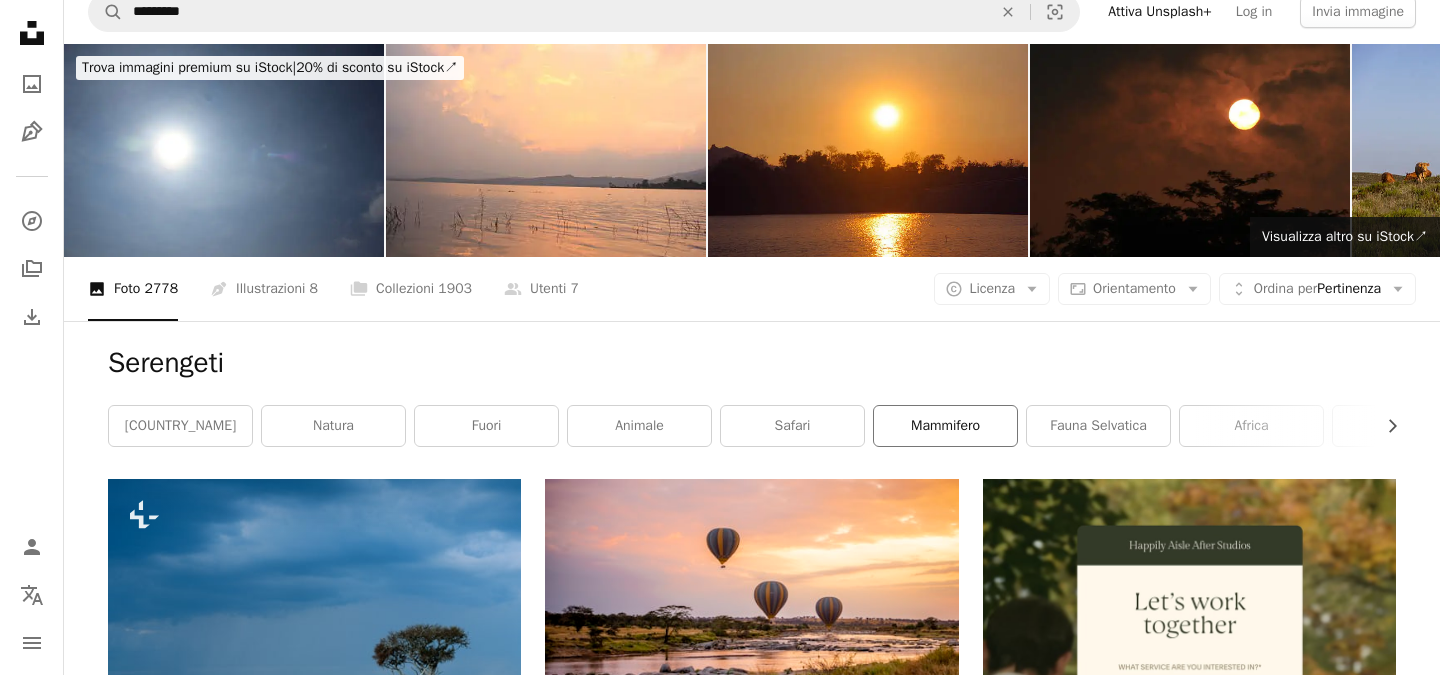 scroll, scrollTop: 0, scrollLeft: 0, axis: both 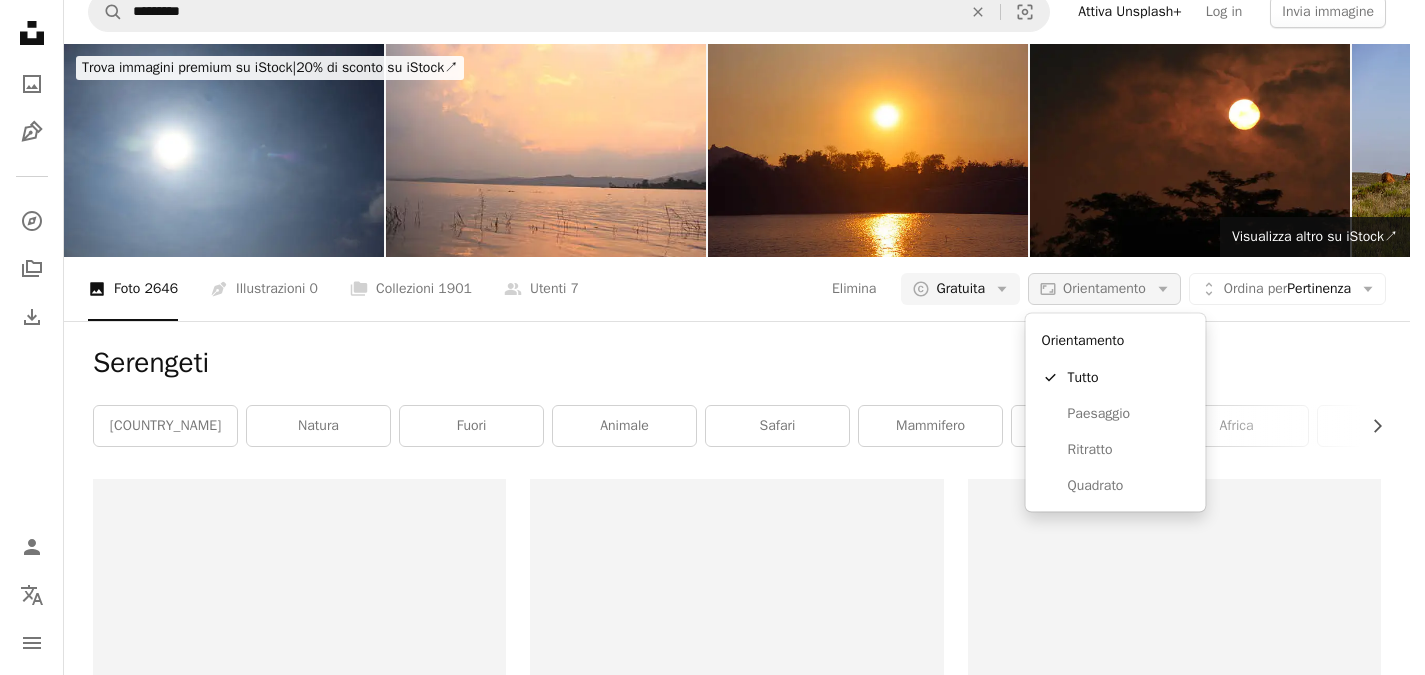 click on "Orientamento" at bounding box center [1104, 288] 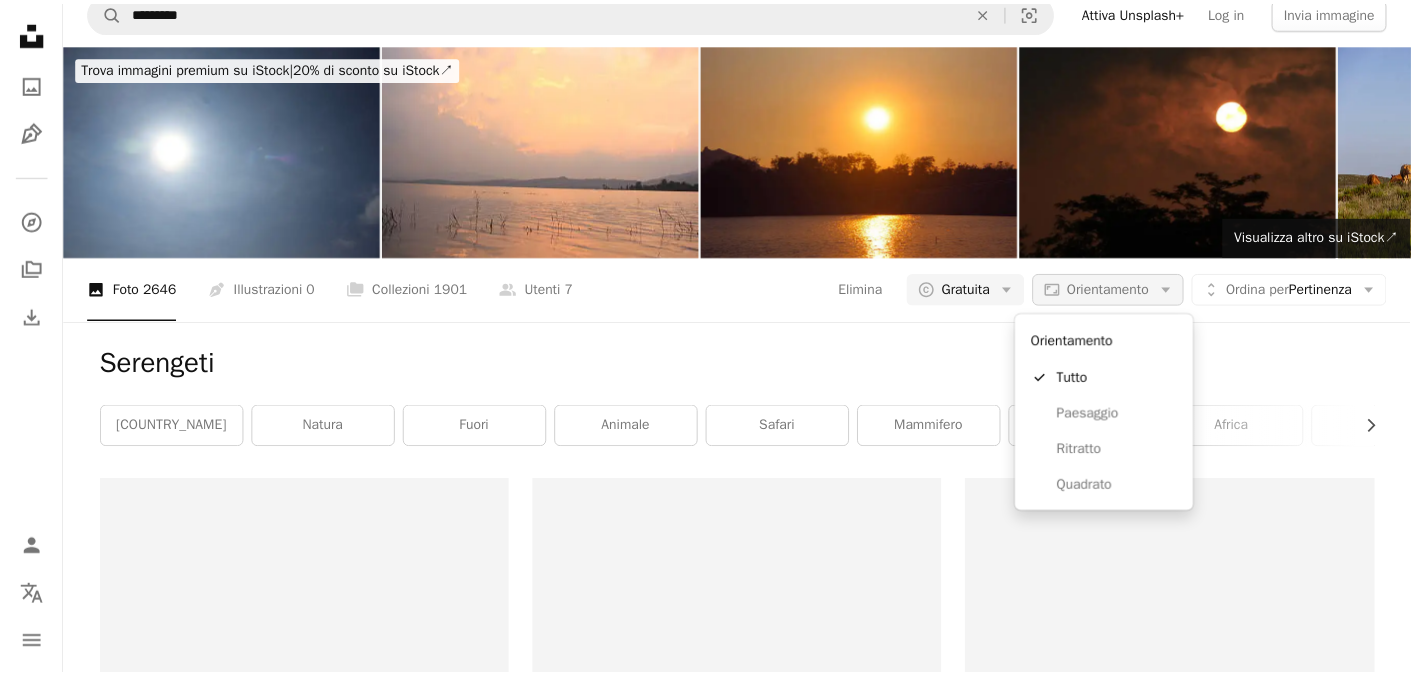 scroll, scrollTop: 0, scrollLeft: 0, axis: both 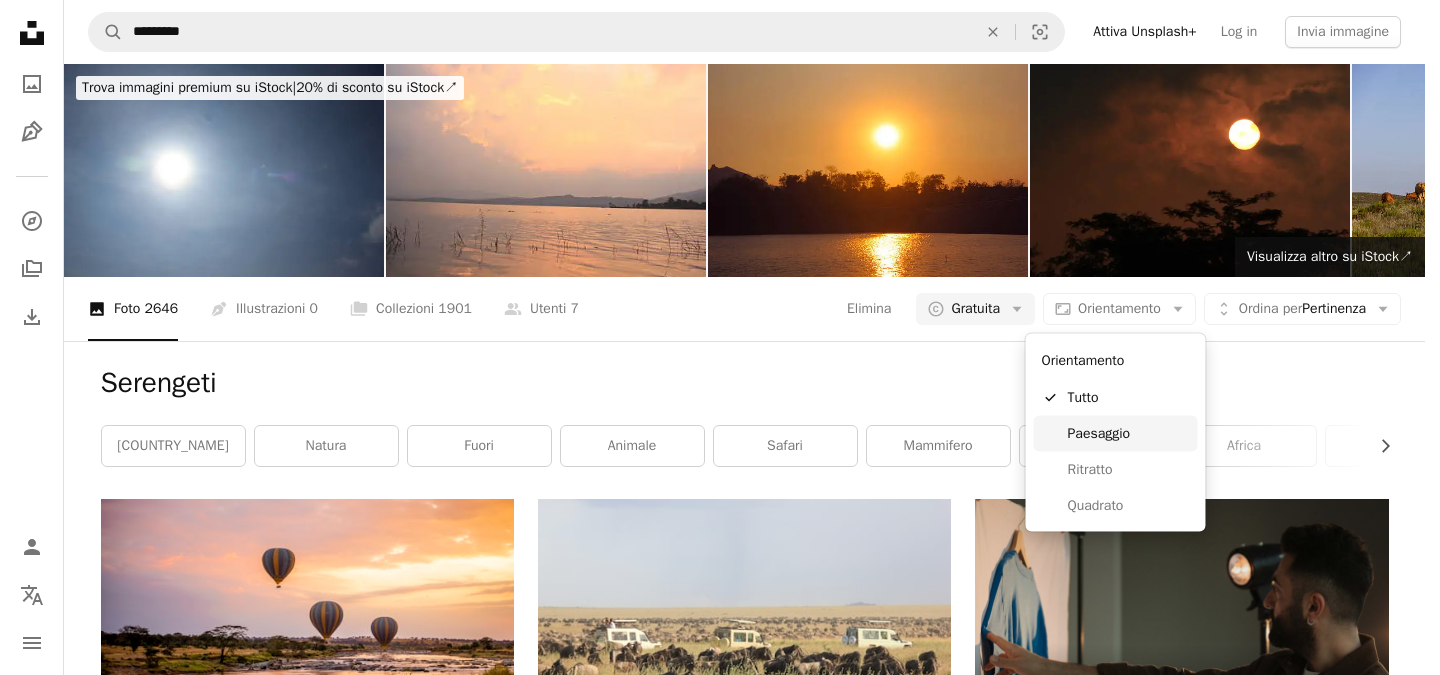 click on "Paesaggio" at bounding box center (1129, 433) 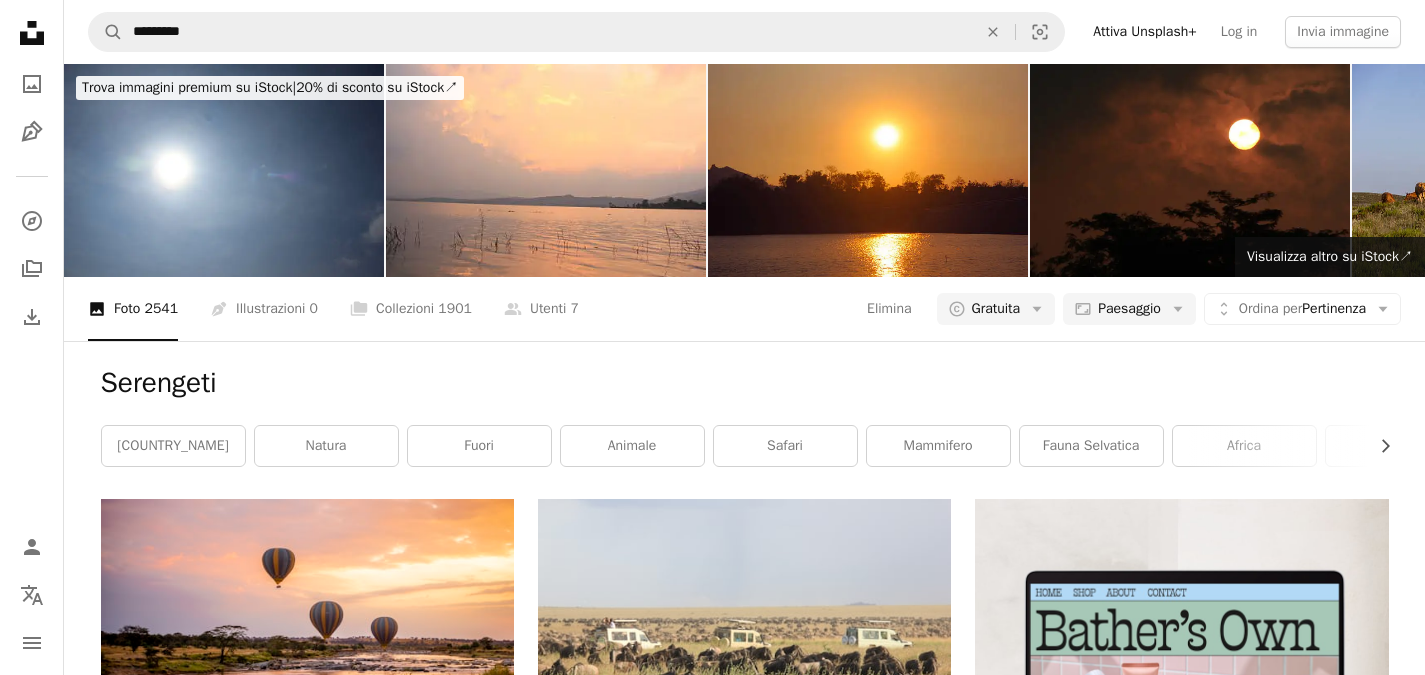 scroll, scrollTop: 320, scrollLeft: 0, axis: vertical 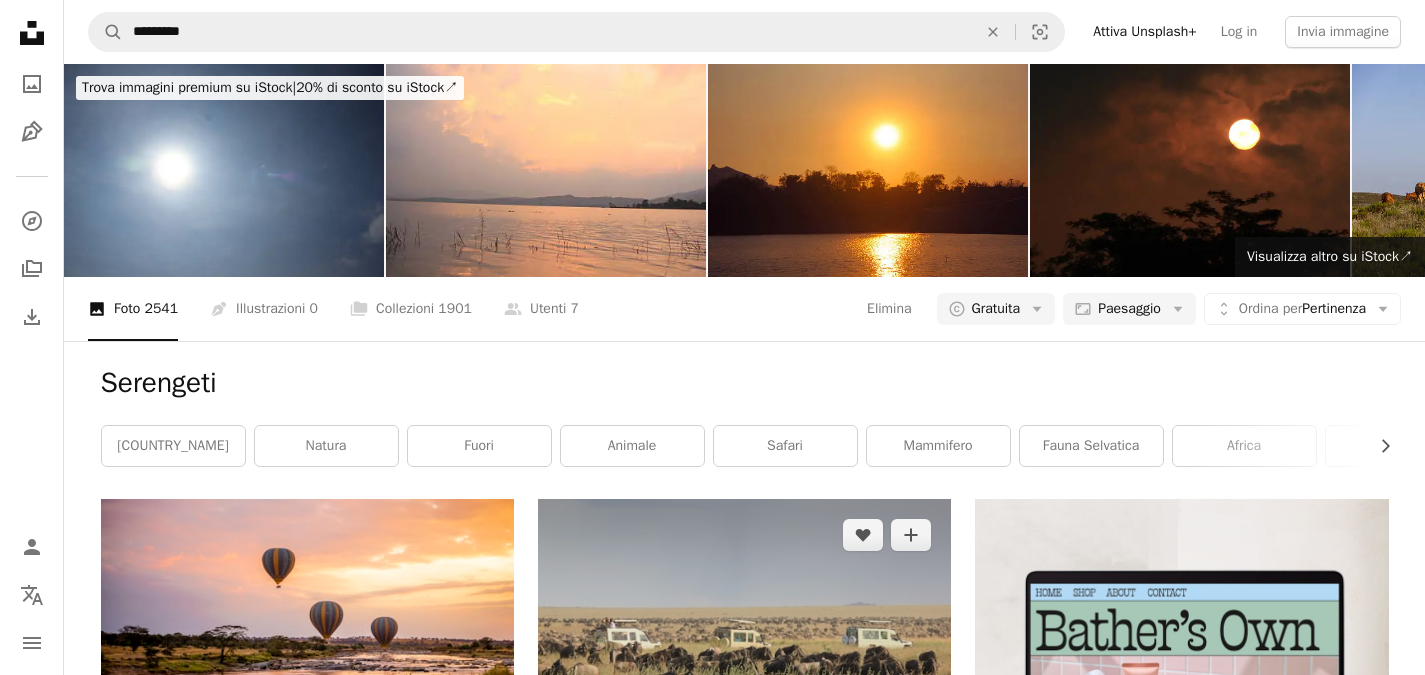 click on "Arrow pointing down" 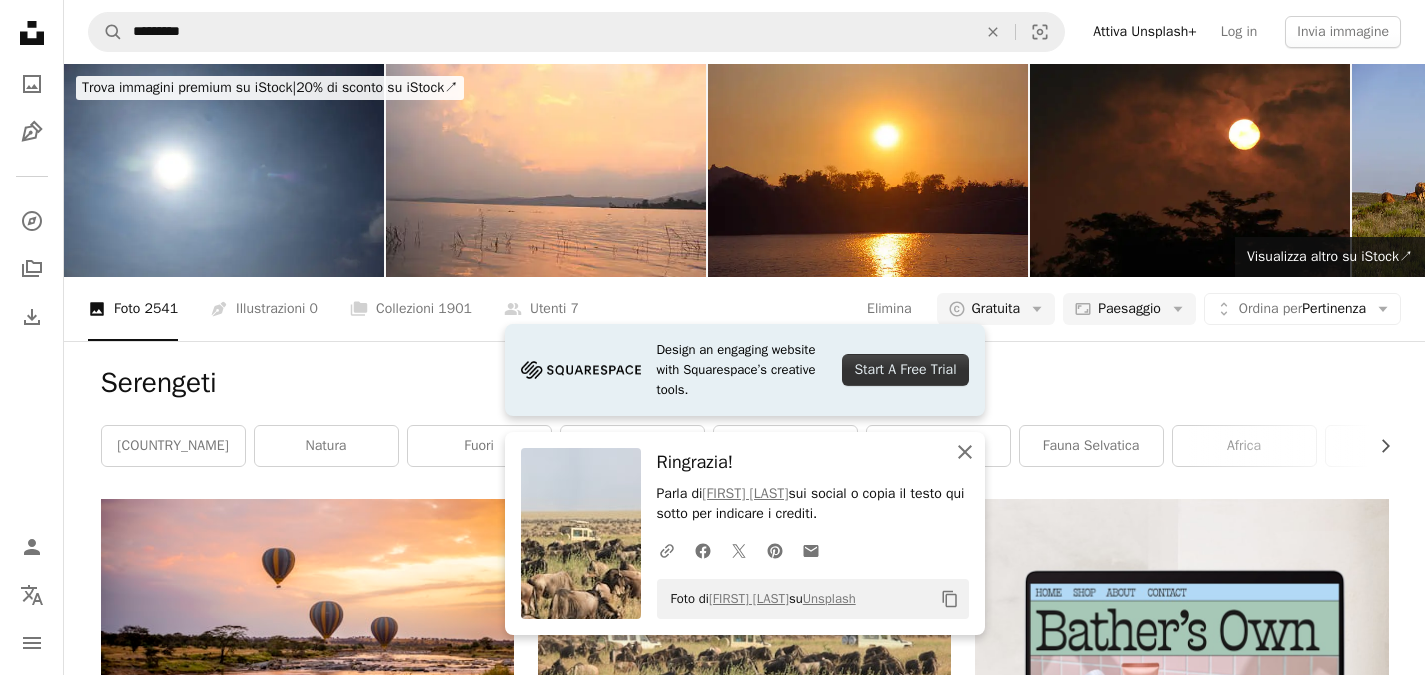 click 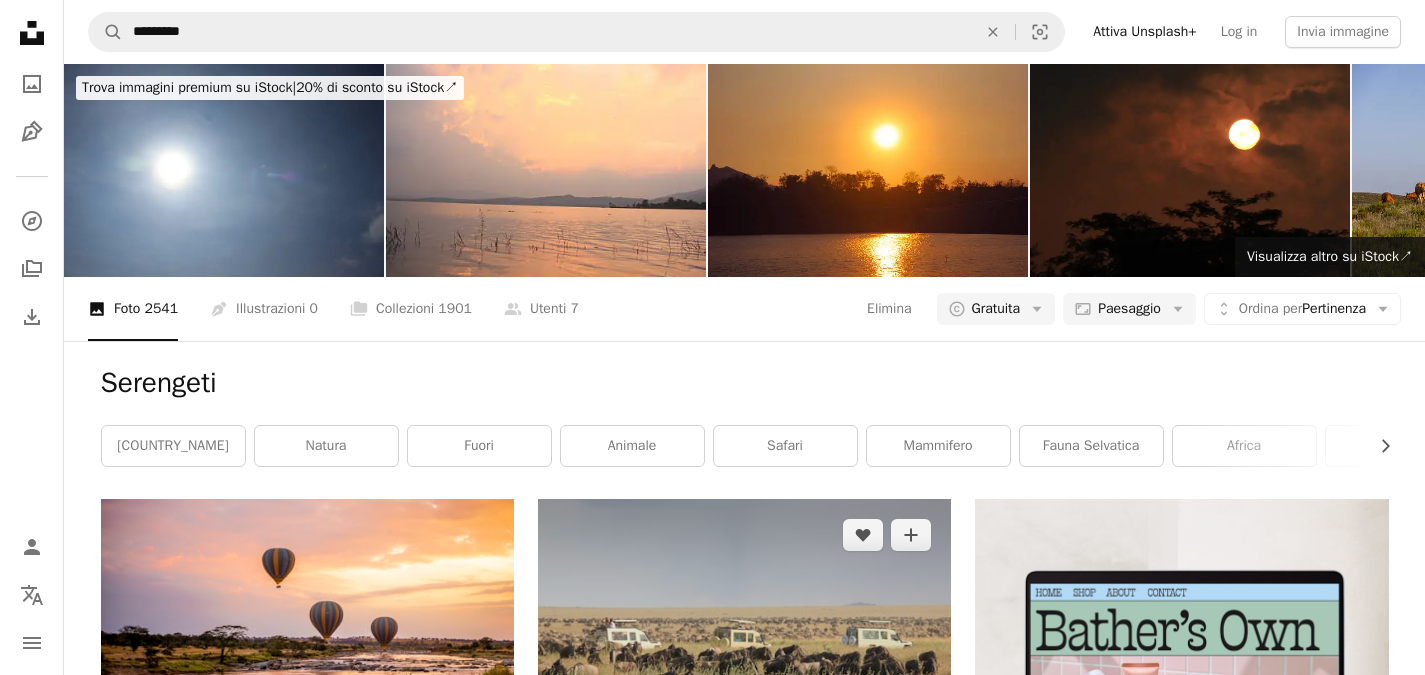 scroll, scrollTop: 699, scrollLeft: 0, axis: vertical 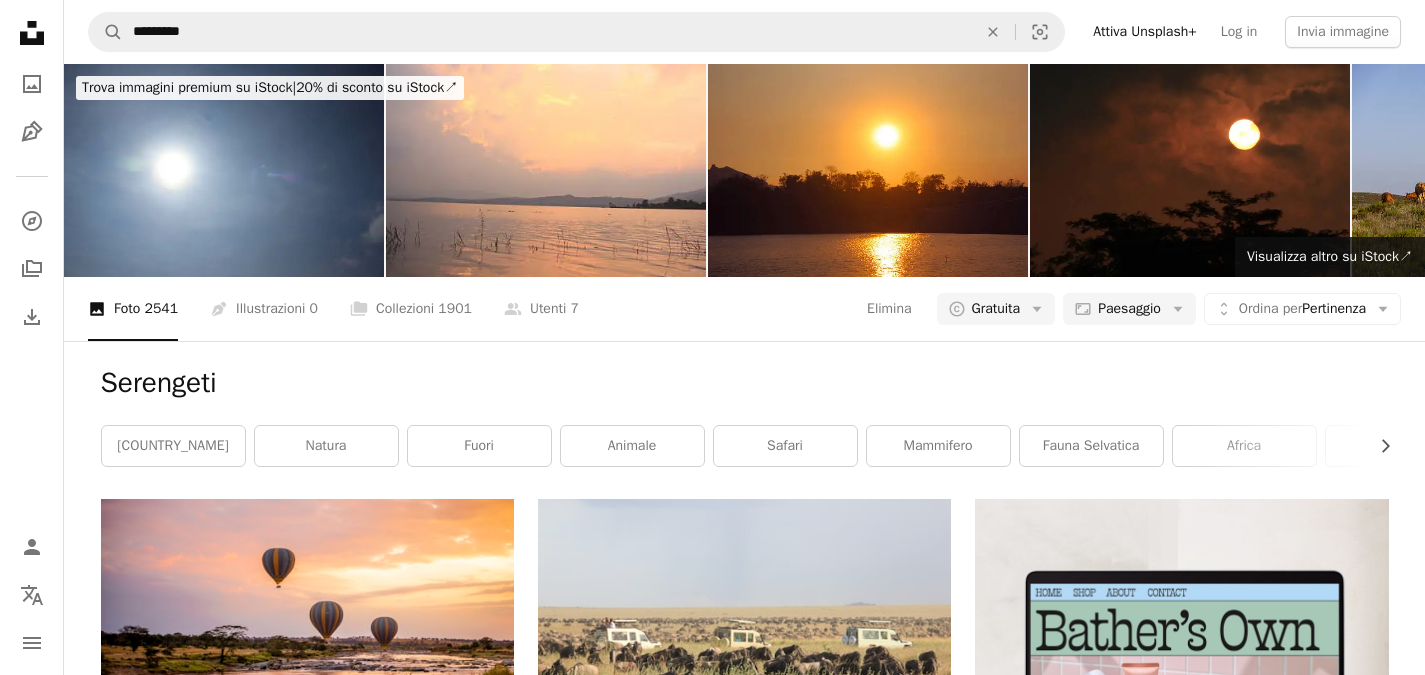 click on "Arrow pointing down" at bounding box center [474, 1044] 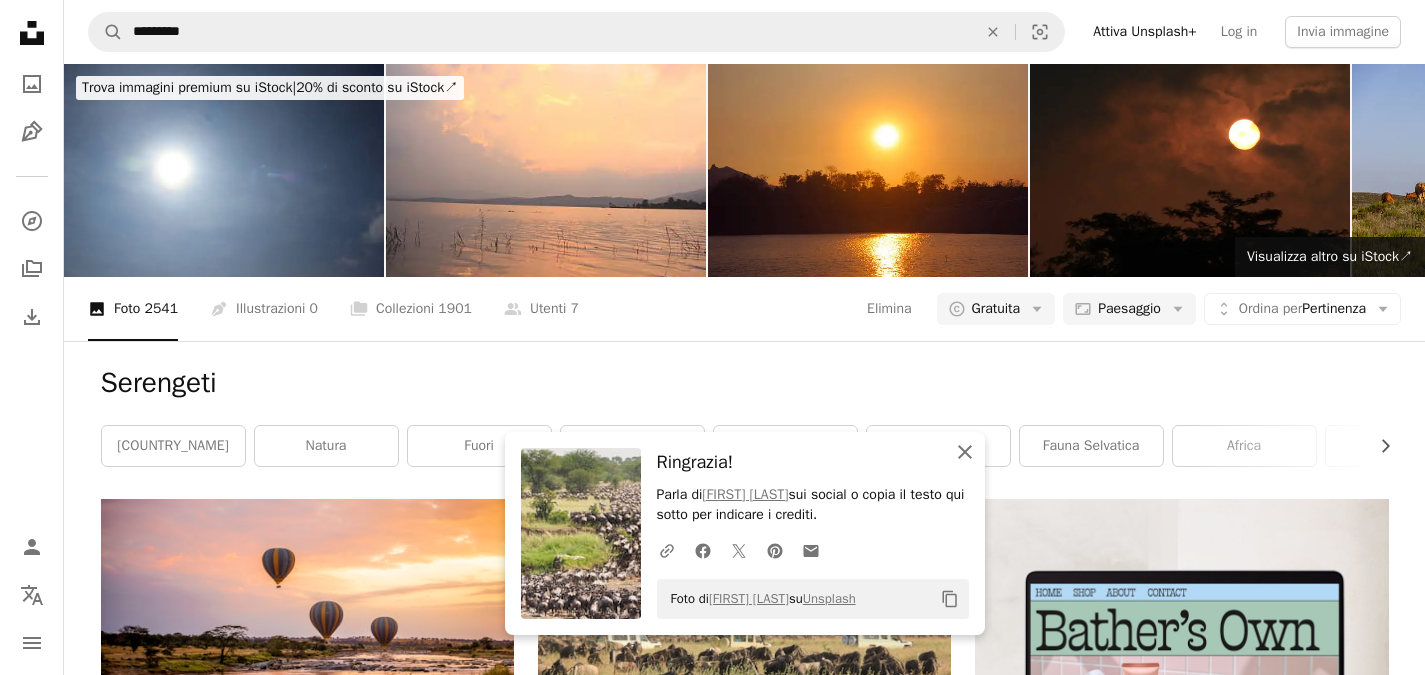 click on "An X shape" 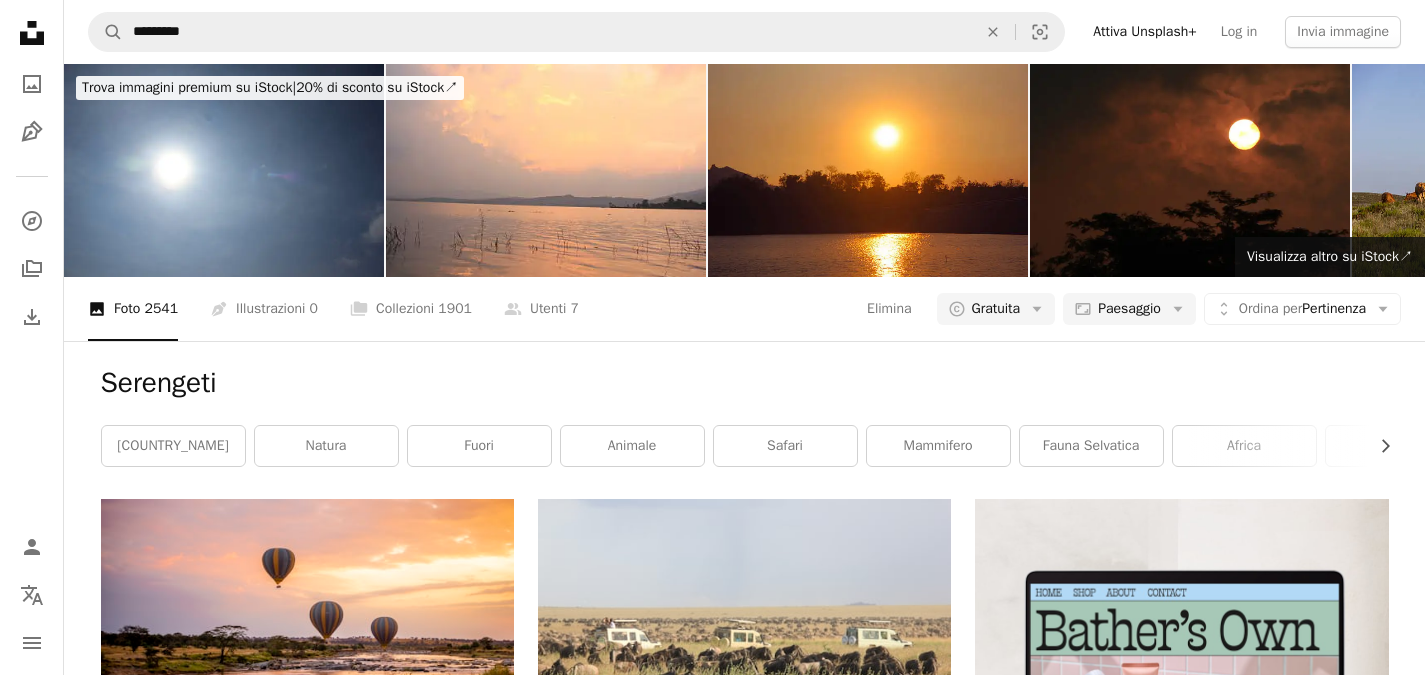 scroll, scrollTop: 1024, scrollLeft: 0, axis: vertical 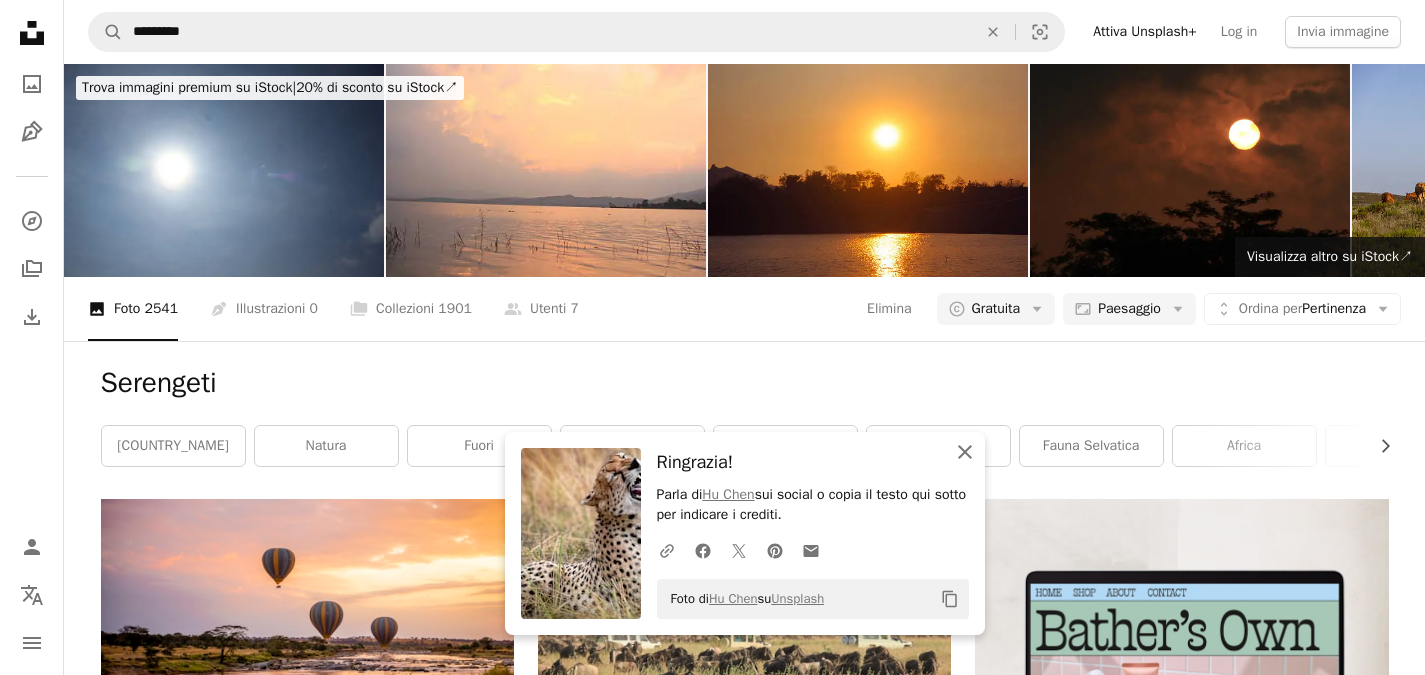 click on "An X shape" 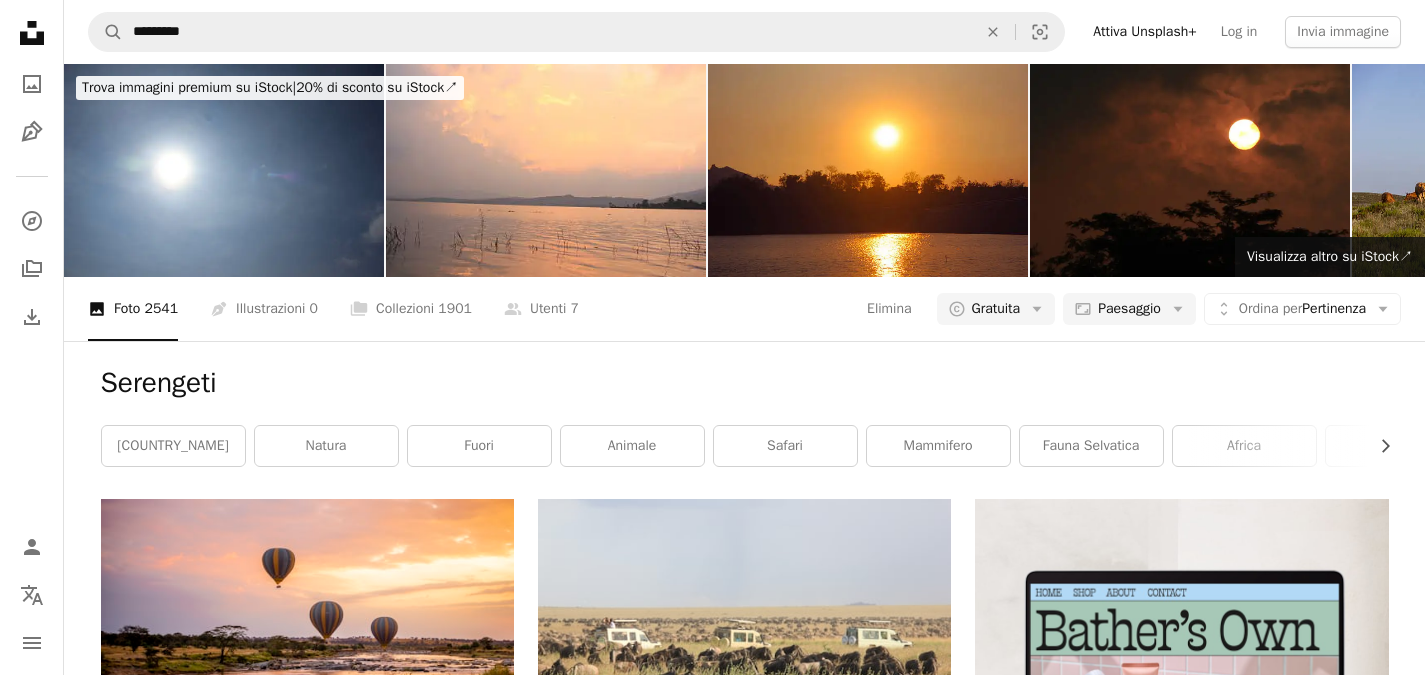 click on "Arrow pointing down" at bounding box center (911, 1338) 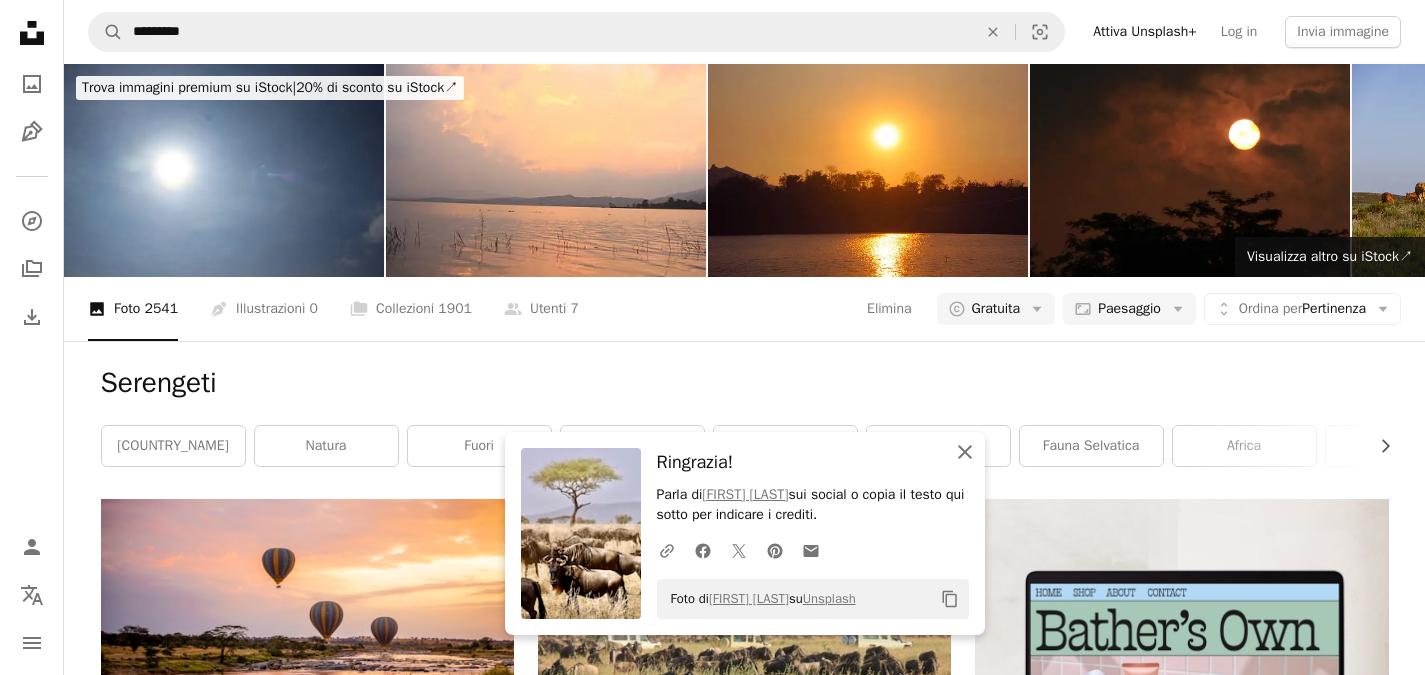 click on "An X shape" 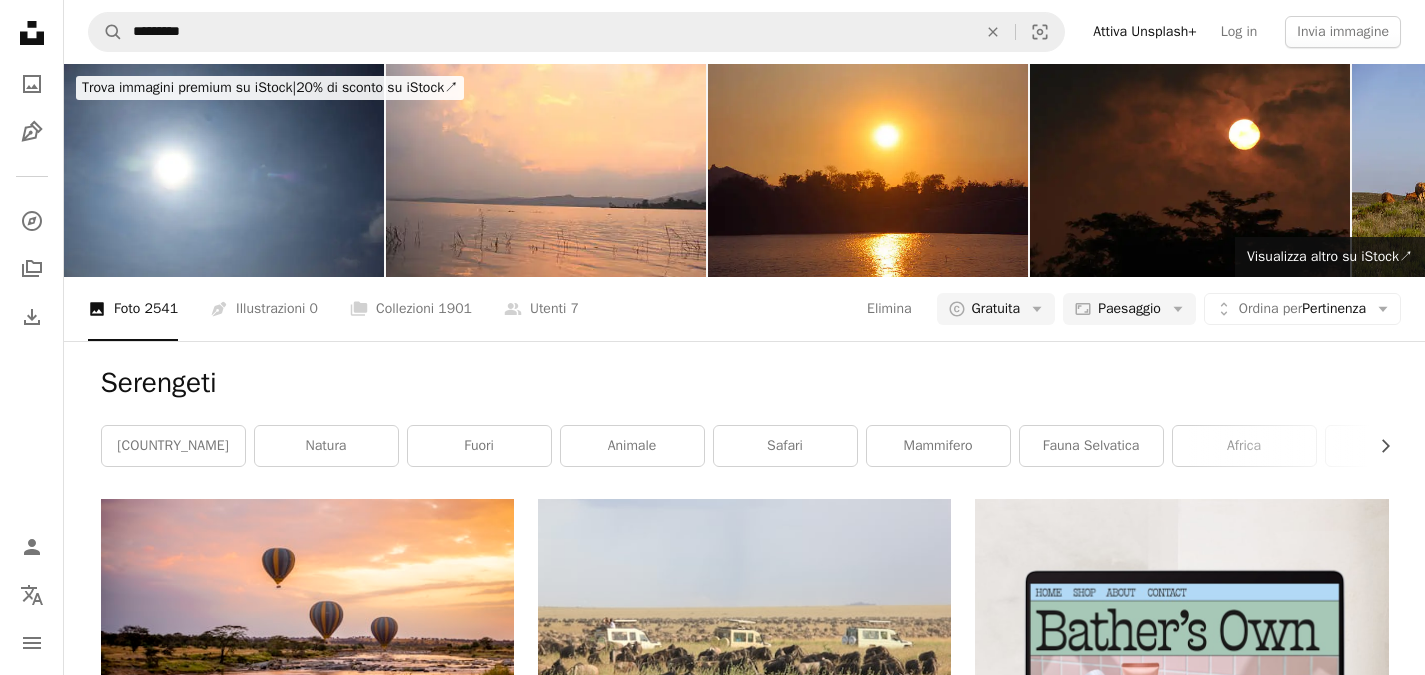 scroll, scrollTop: 1328, scrollLeft: 0, axis: vertical 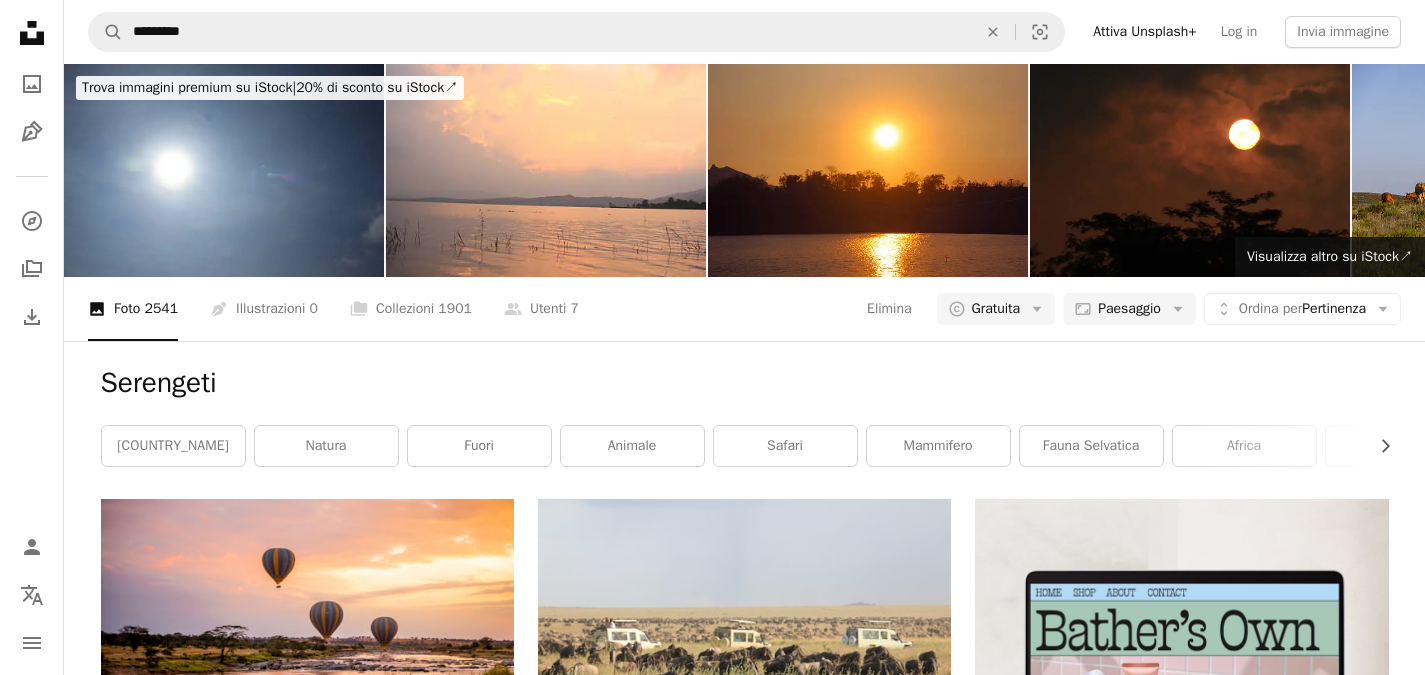 click on "Arrow pointing down" 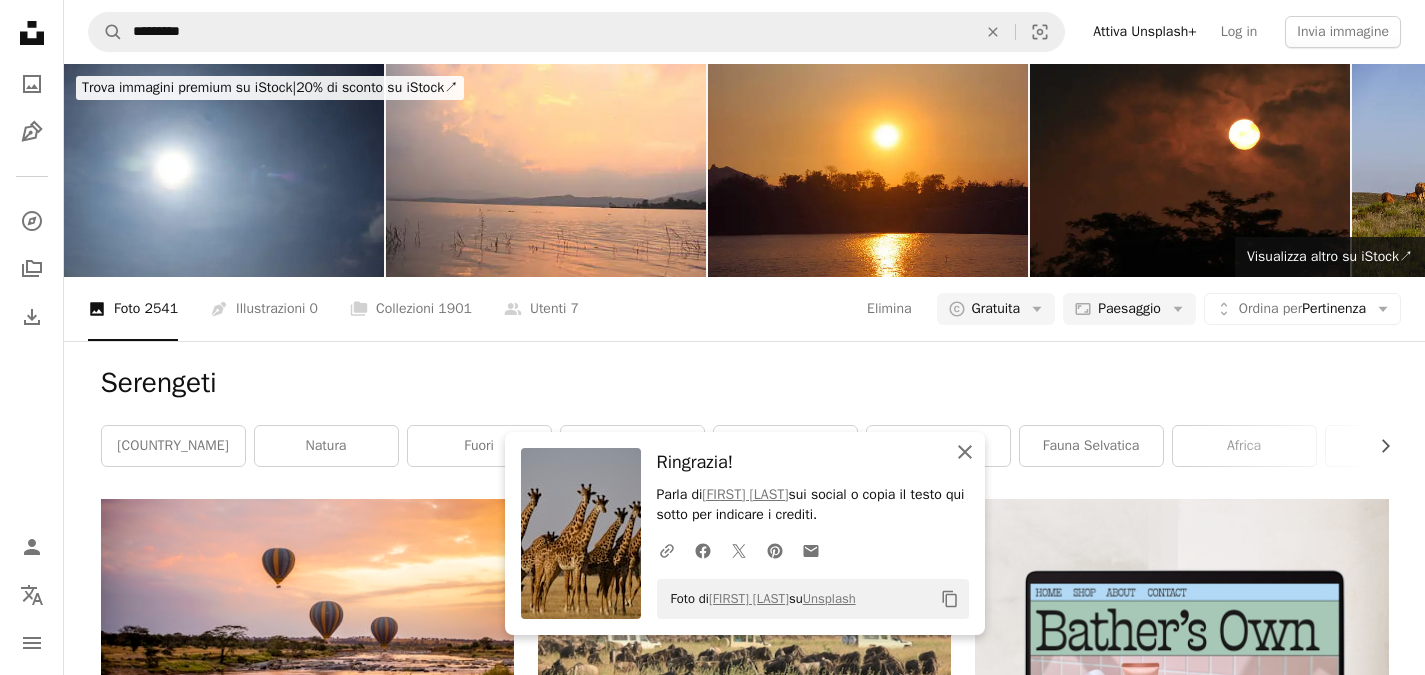 click 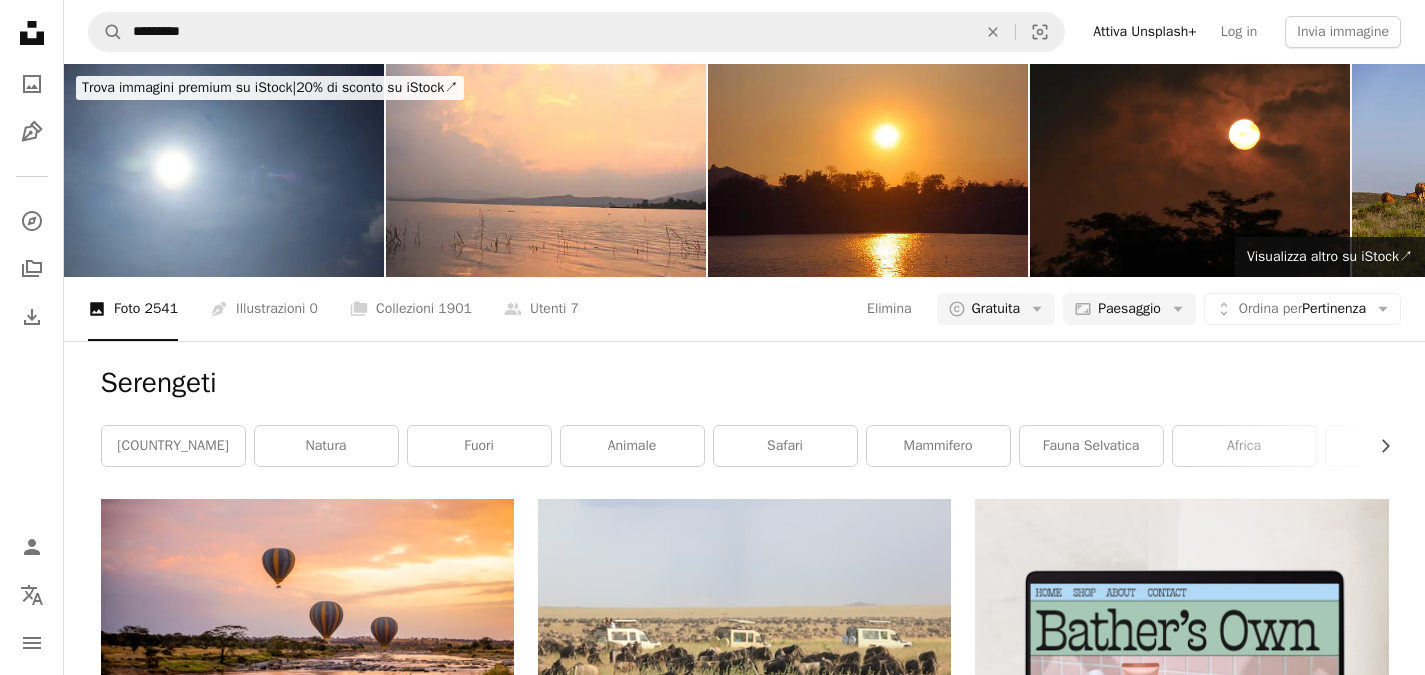 scroll, scrollTop: 1499, scrollLeft: 0, axis: vertical 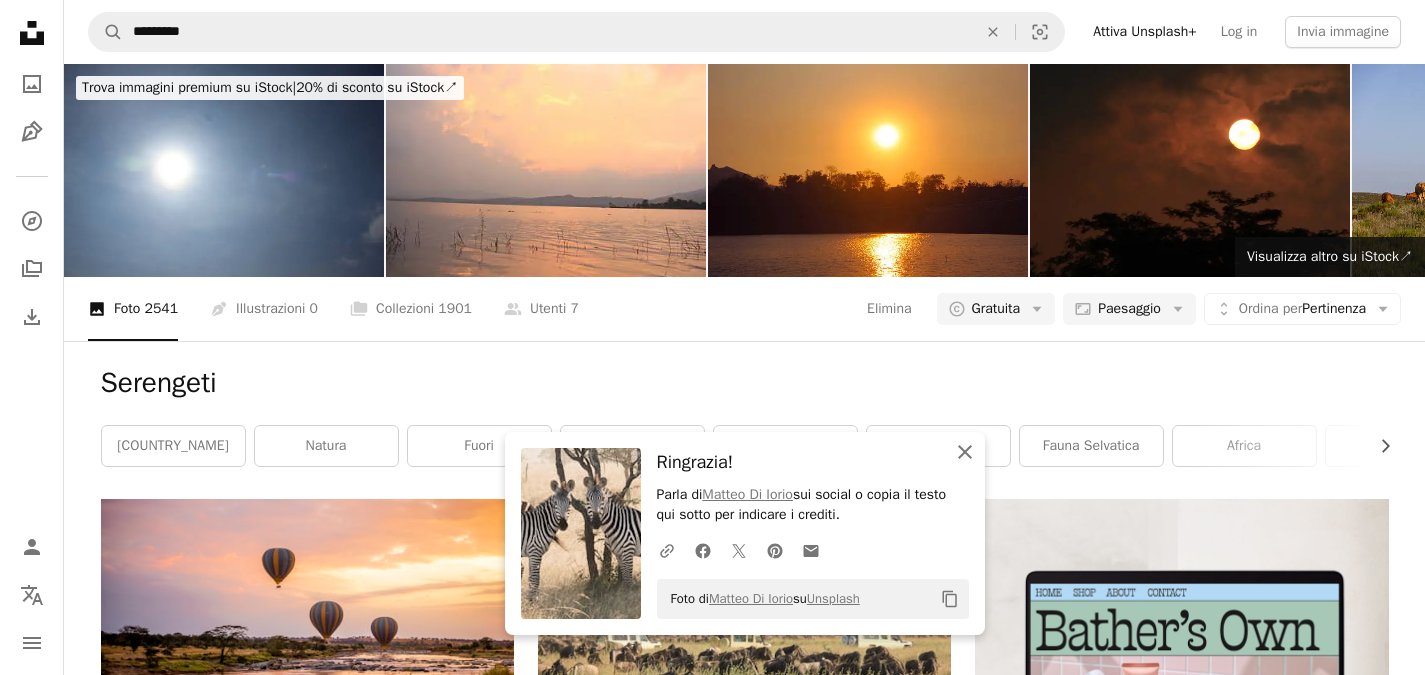 click on "An X shape" 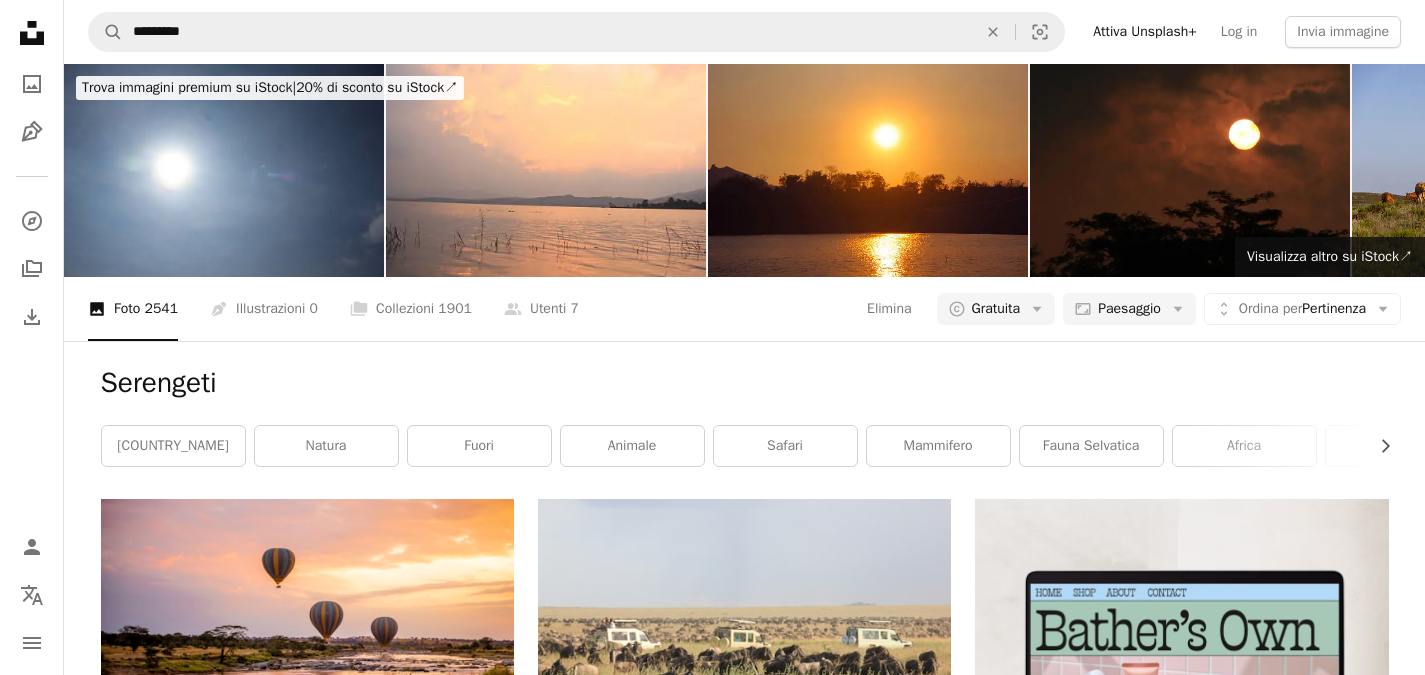 scroll, scrollTop: 2328, scrollLeft: 0, axis: vertical 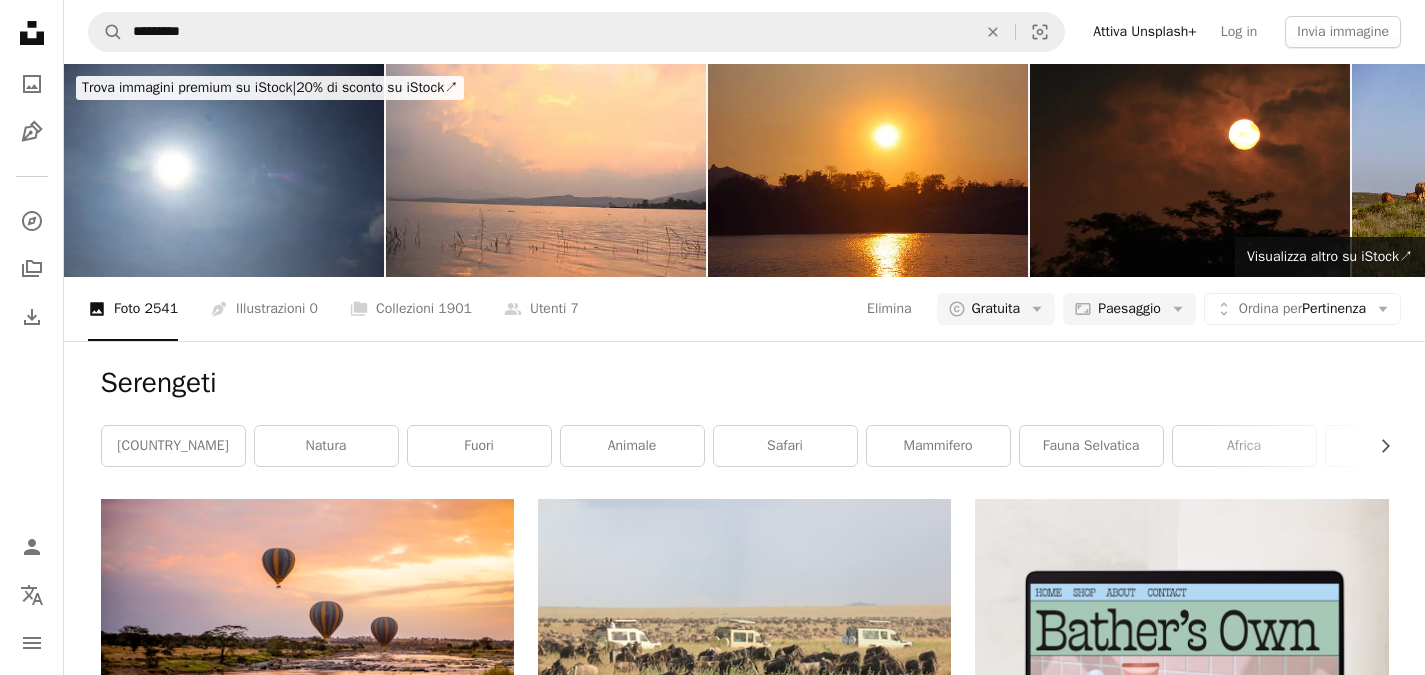 click on "Arrow pointing down" 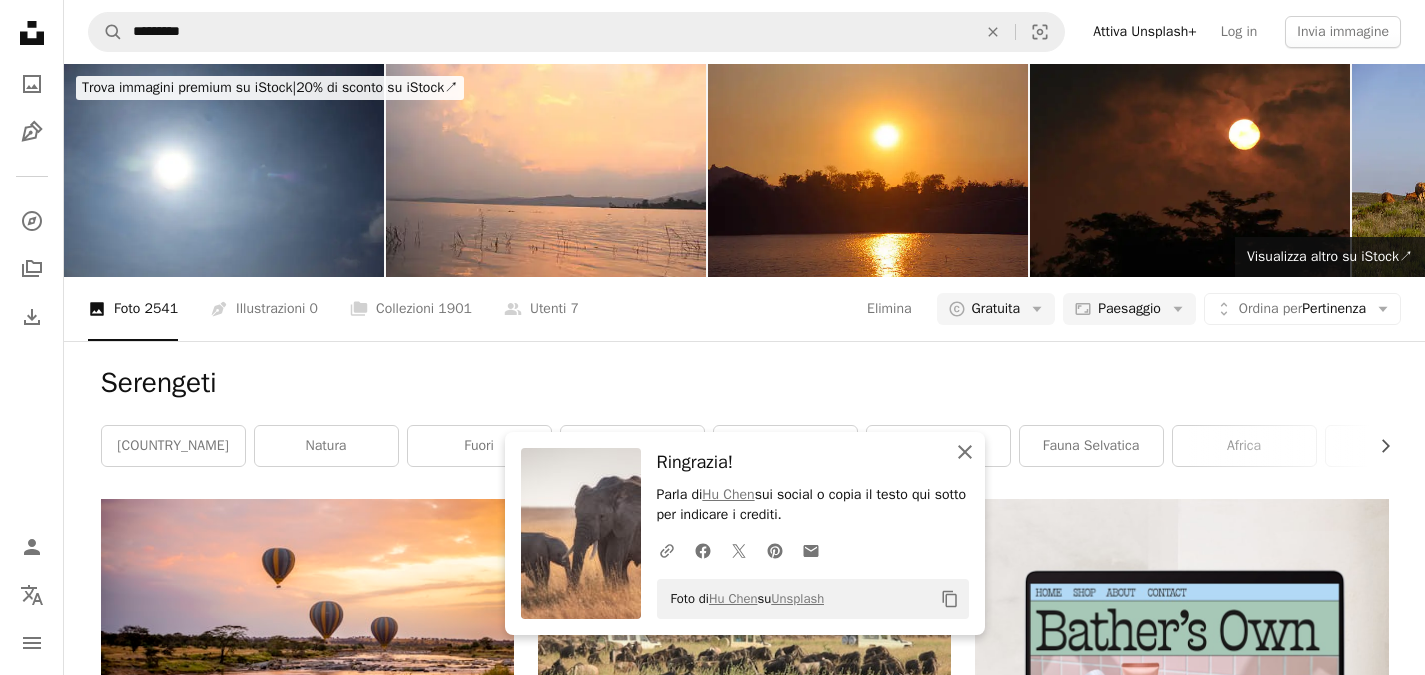 click 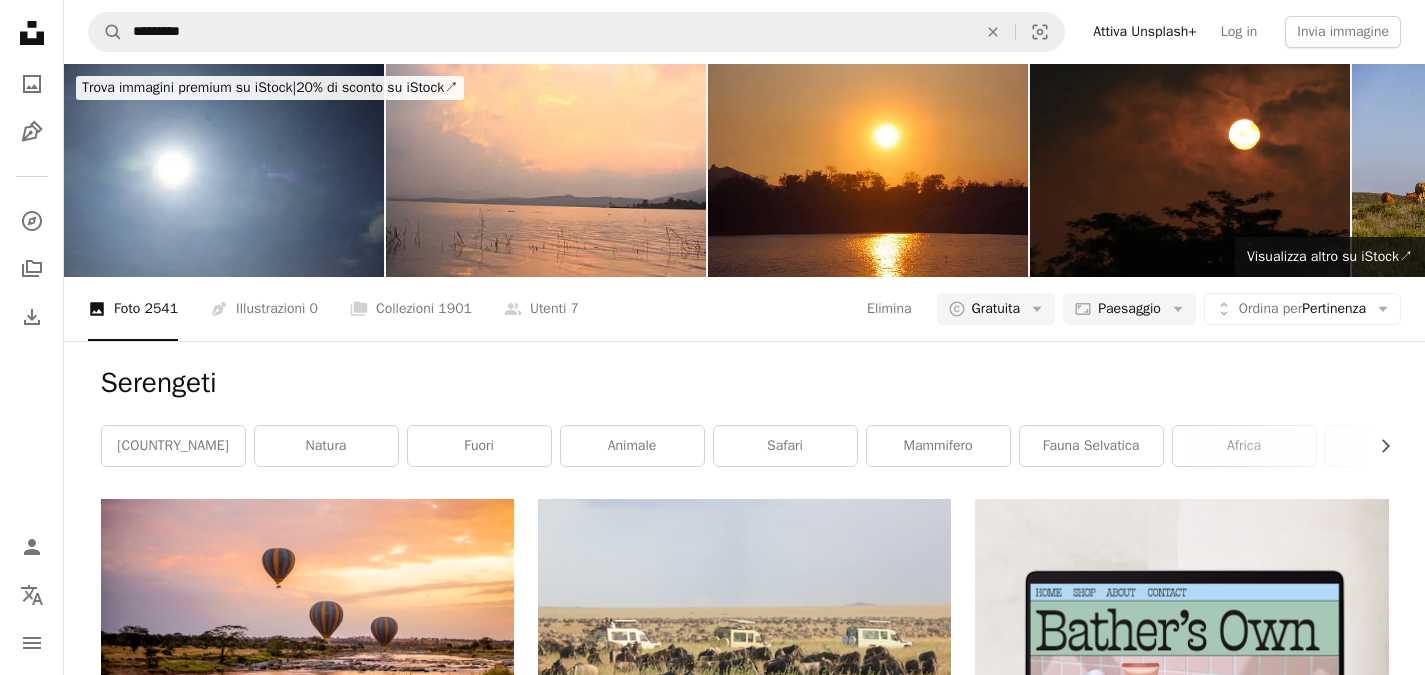 scroll, scrollTop: 2553, scrollLeft: 0, axis: vertical 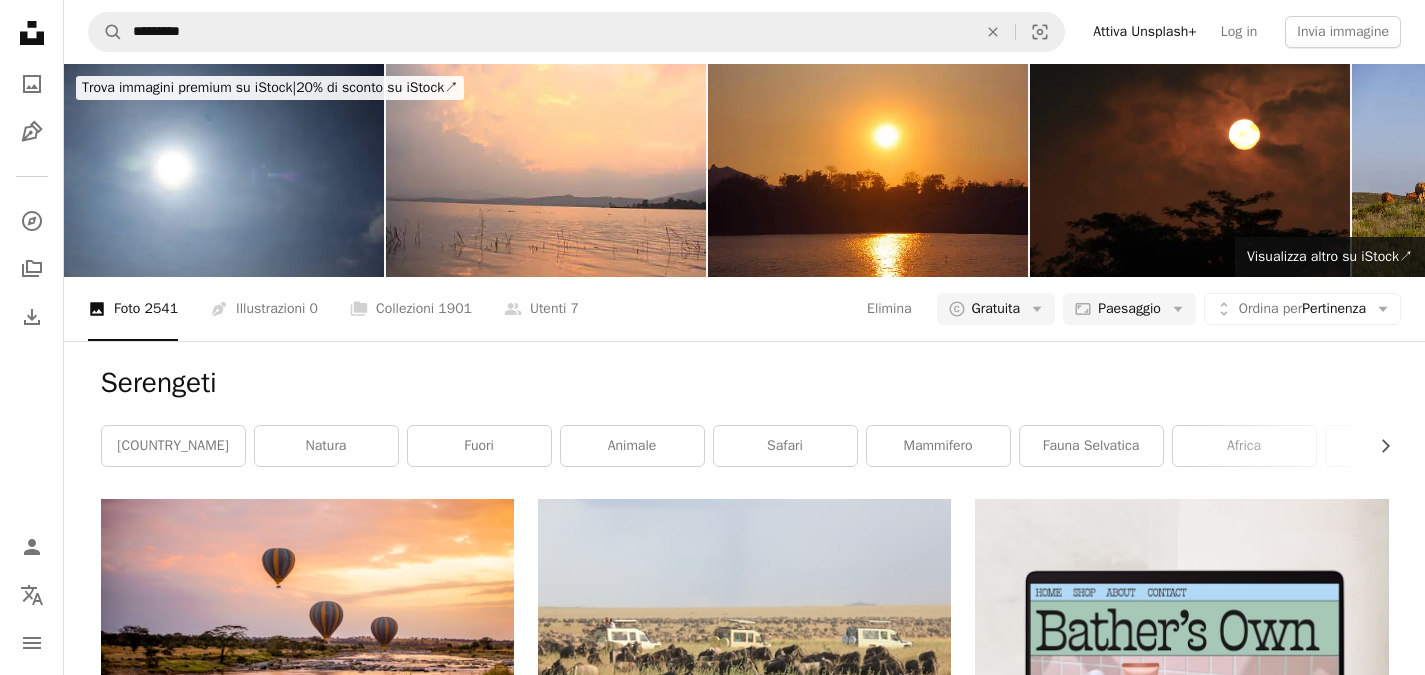 click 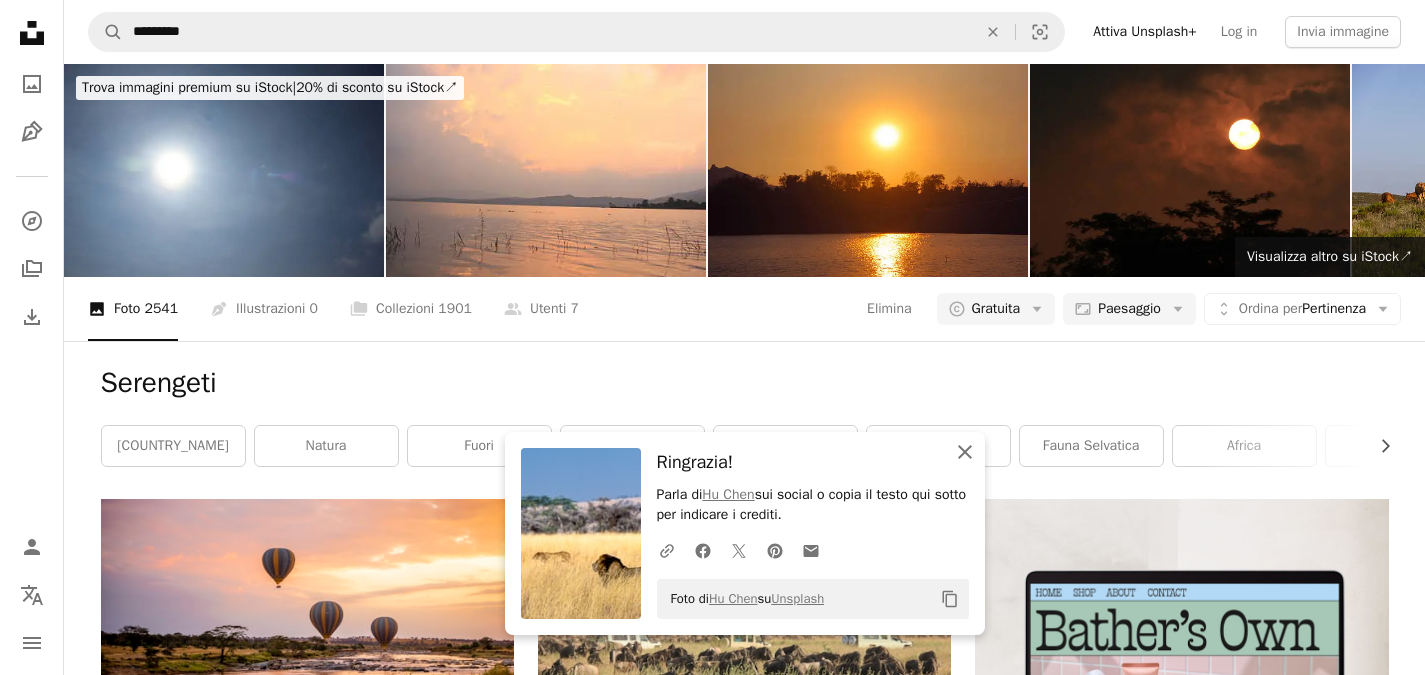 click 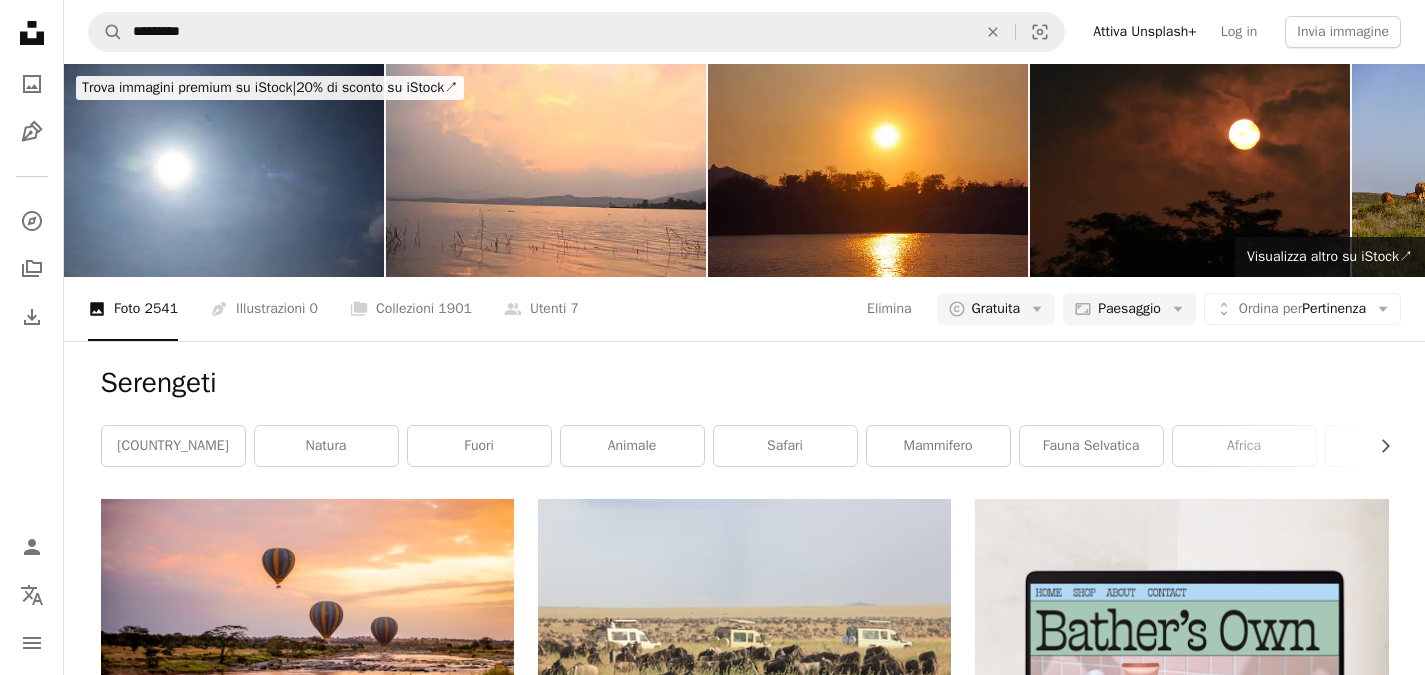 scroll, scrollTop: 2317, scrollLeft: 0, axis: vertical 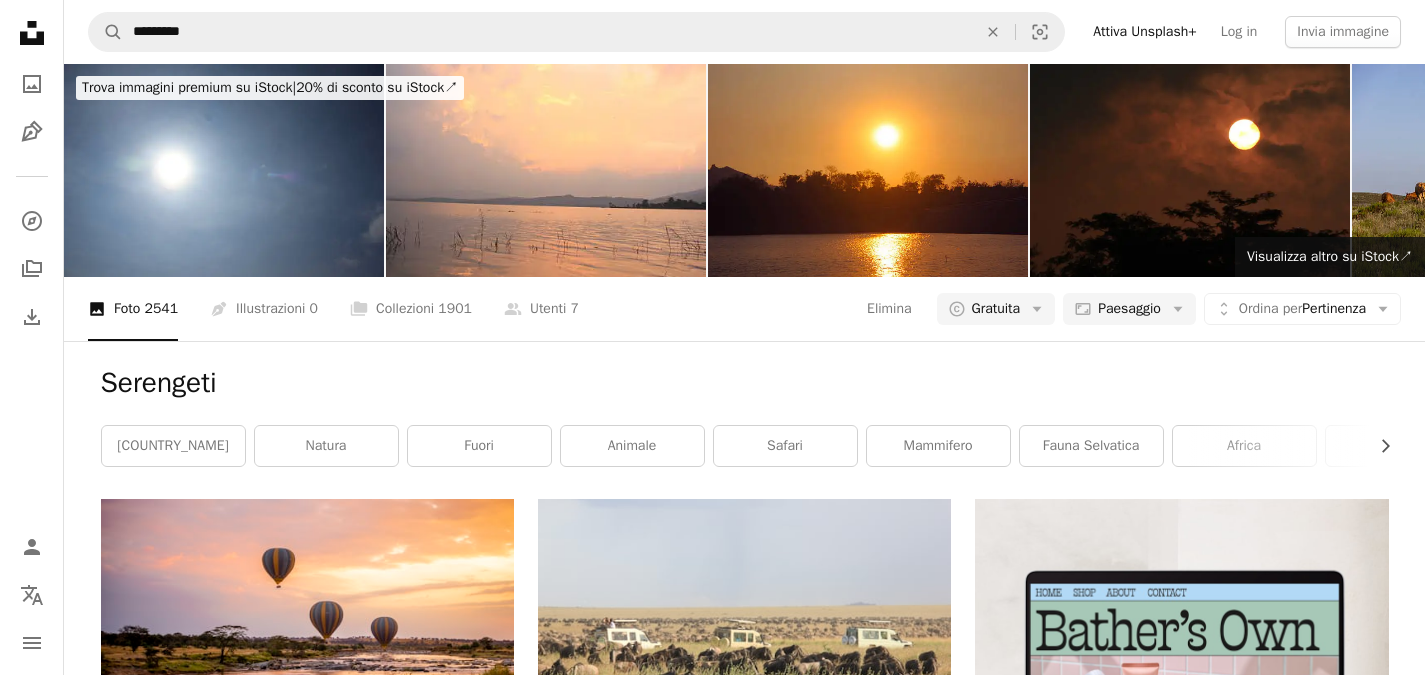 click on "Arrow pointing down" at bounding box center [474, 2799] 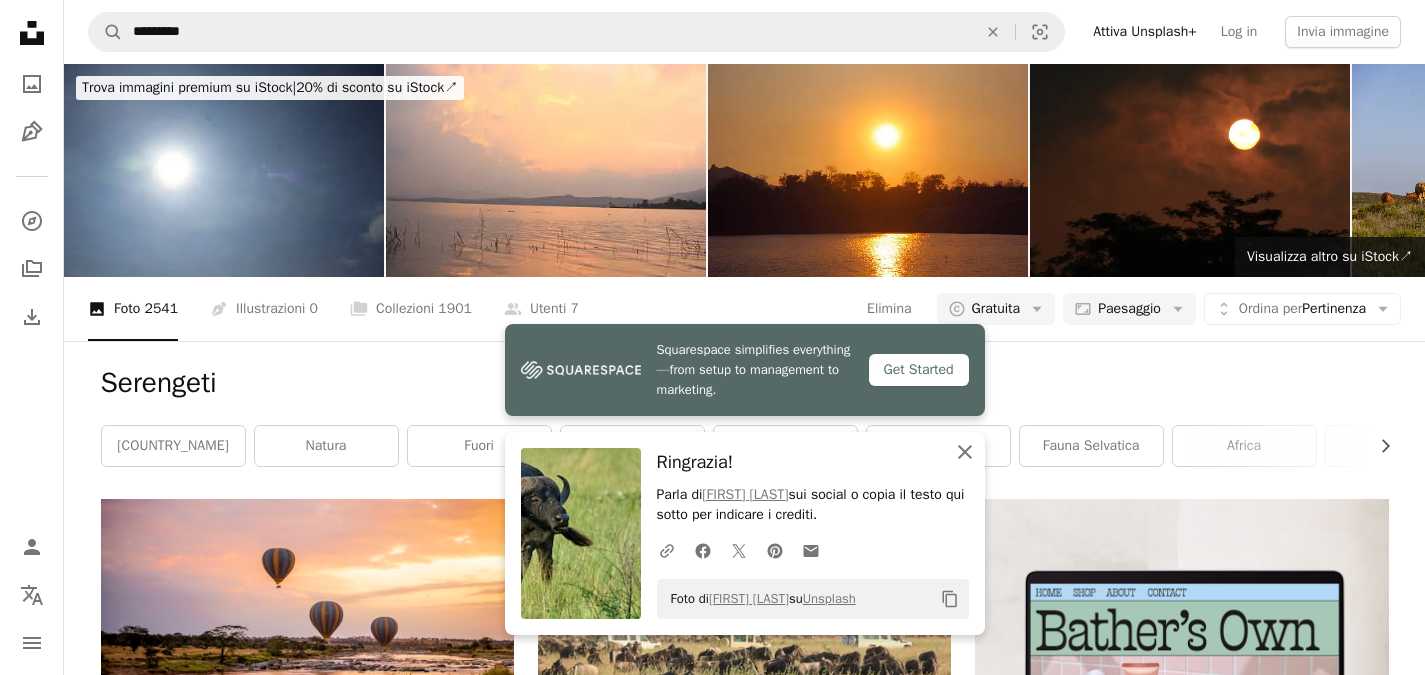 click 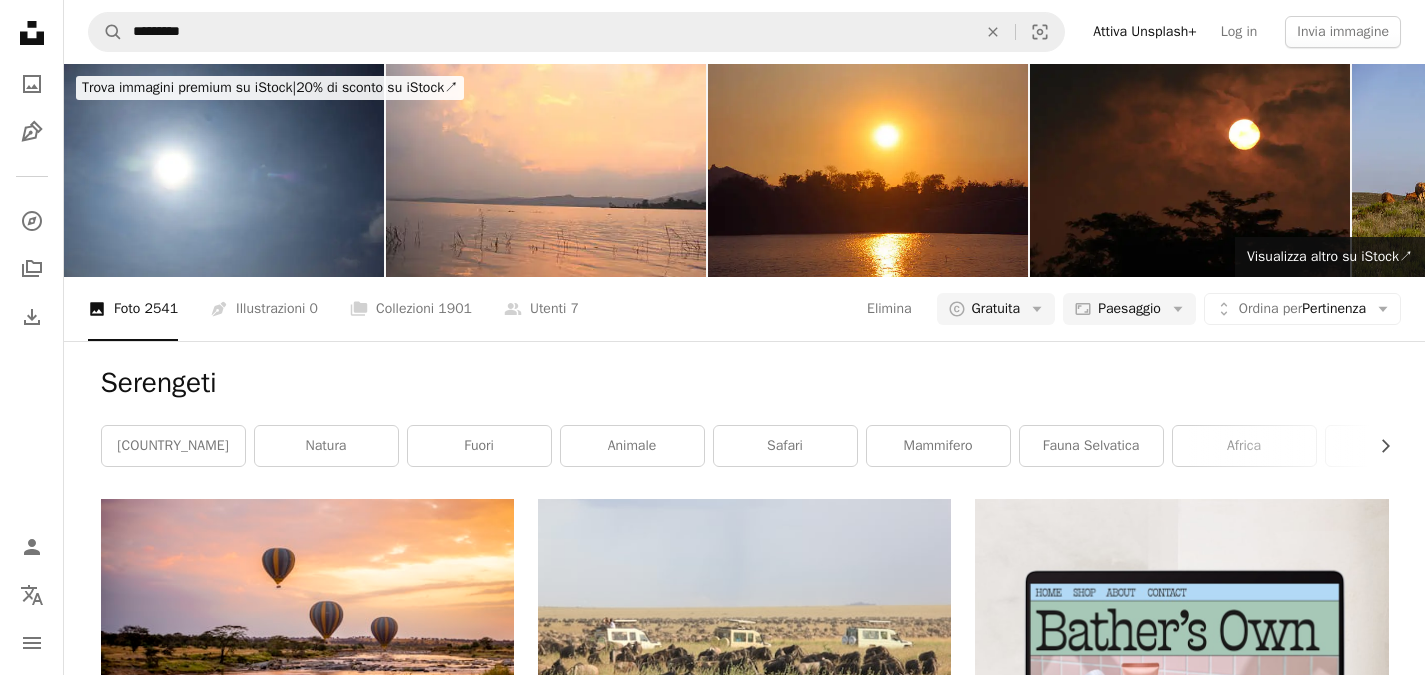 scroll, scrollTop: 2558, scrollLeft: 0, axis: vertical 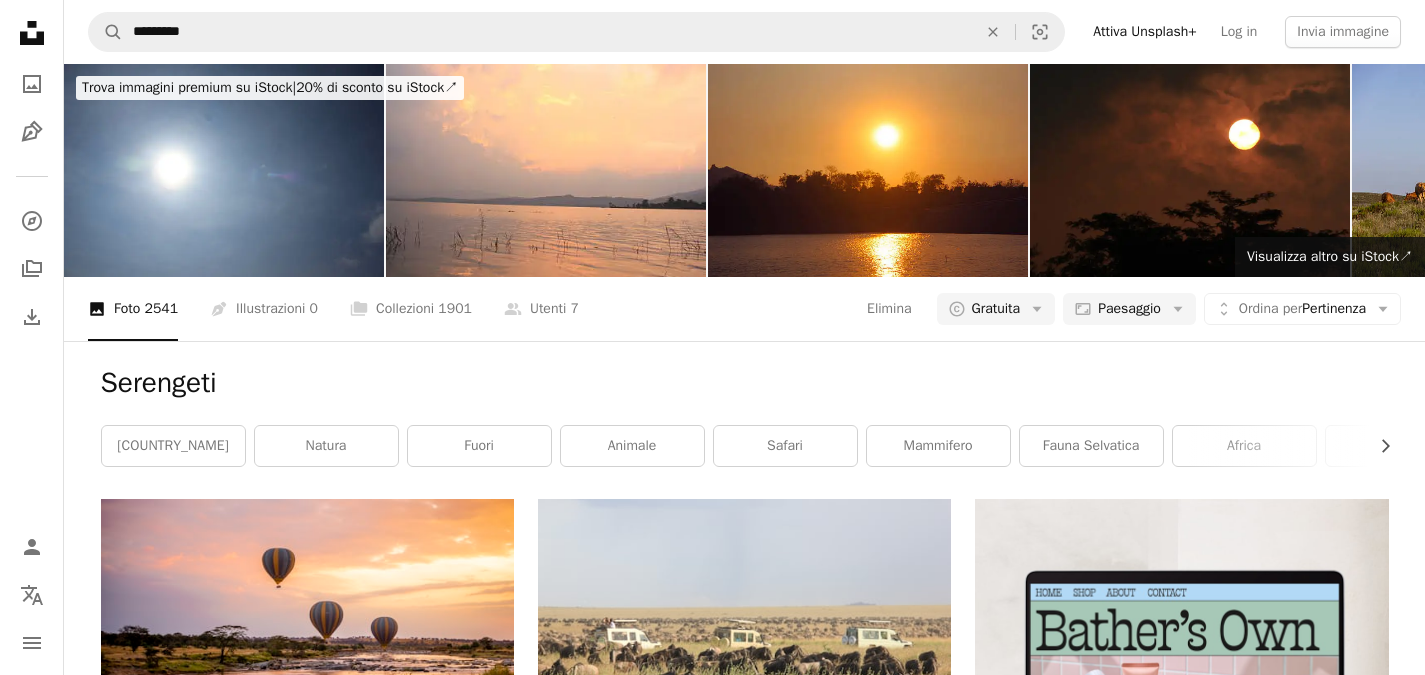 click on "A heart A plus sign [LOCATION] [LOCATION] Arrow pointing down A heart A plus sign [FIRST] [LAST] Arrow pointing down A heart A plus sign [FIRST] [LAST] Arrow pointing down A heart A plus sign [FIRST] [LAST] Arrow pointing down A heart A plus sign [FIRST] [LAST] Disponibile per il servizio A checkmark inside of a circle Arrow pointing down A heart A plus sign [FIRST] [LAST] Arrow pointing down A heart A plus sign [FIRST] [LAST] Arrow pointing down A heart A plus sign [FIRST] [LAST] Arrow pointing down A heart A plus sign [FIRST] [LAST] Arrow pointing down –– ––– –––  –– ––– –  ––– –––  ––––  –   – –– –––  – – ––– –– –– –––– –– Design a unique, engaging website Start A Free Trial A heart A plus sign [FIRST] [LAST] Arrow pointing down A heart A plus sign [FIRST] [LAST] Arrow pointing down A heart A plus sign [FIRST] [LAST] Arrow pointing down A heart A plus sign [FIRST] [LAST]" at bounding box center (745, 4049) 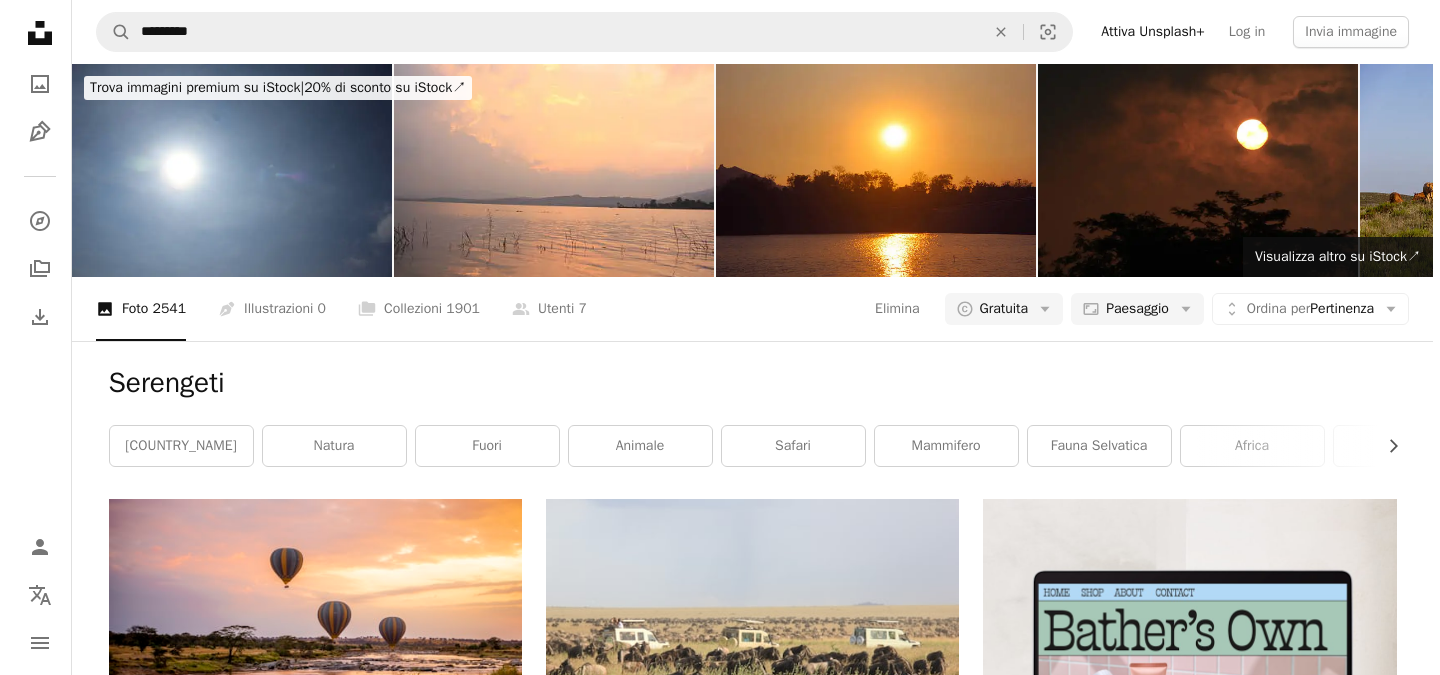 scroll, scrollTop: 3561, scrollLeft: 0, axis: vertical 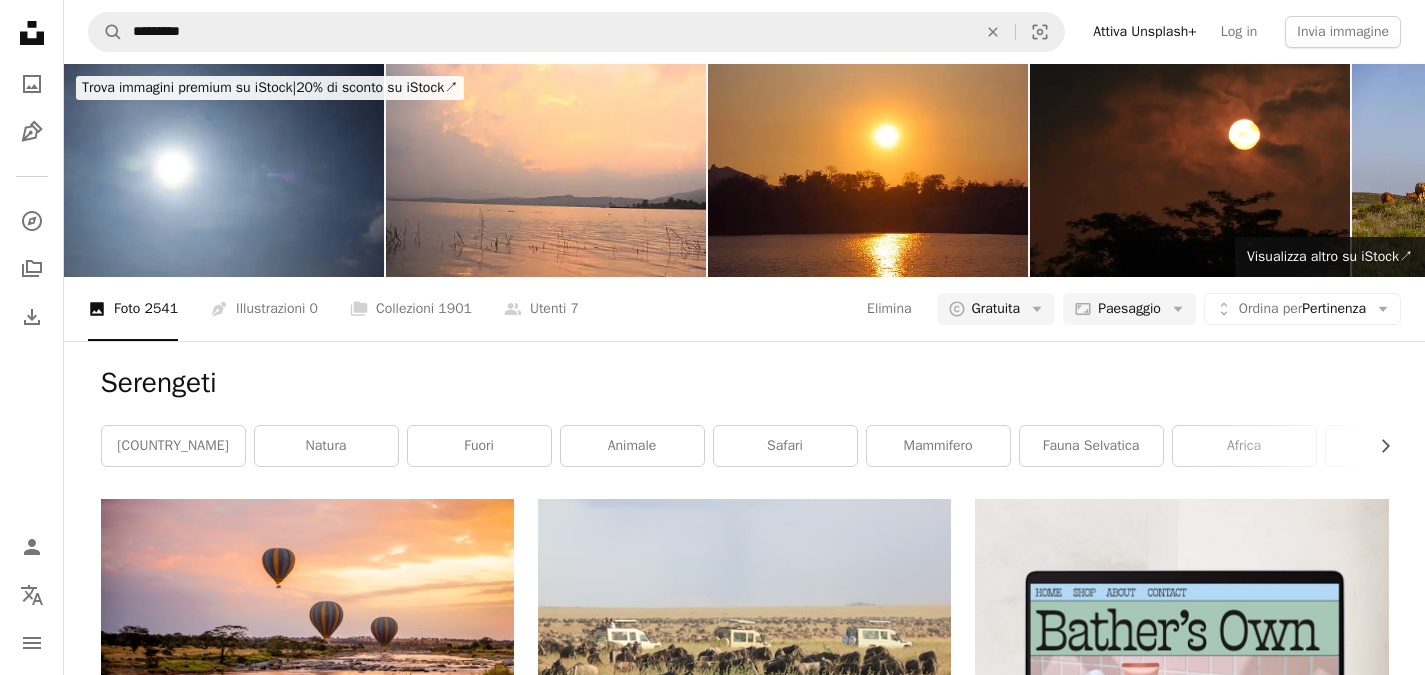 click on "Arrow pointing down" 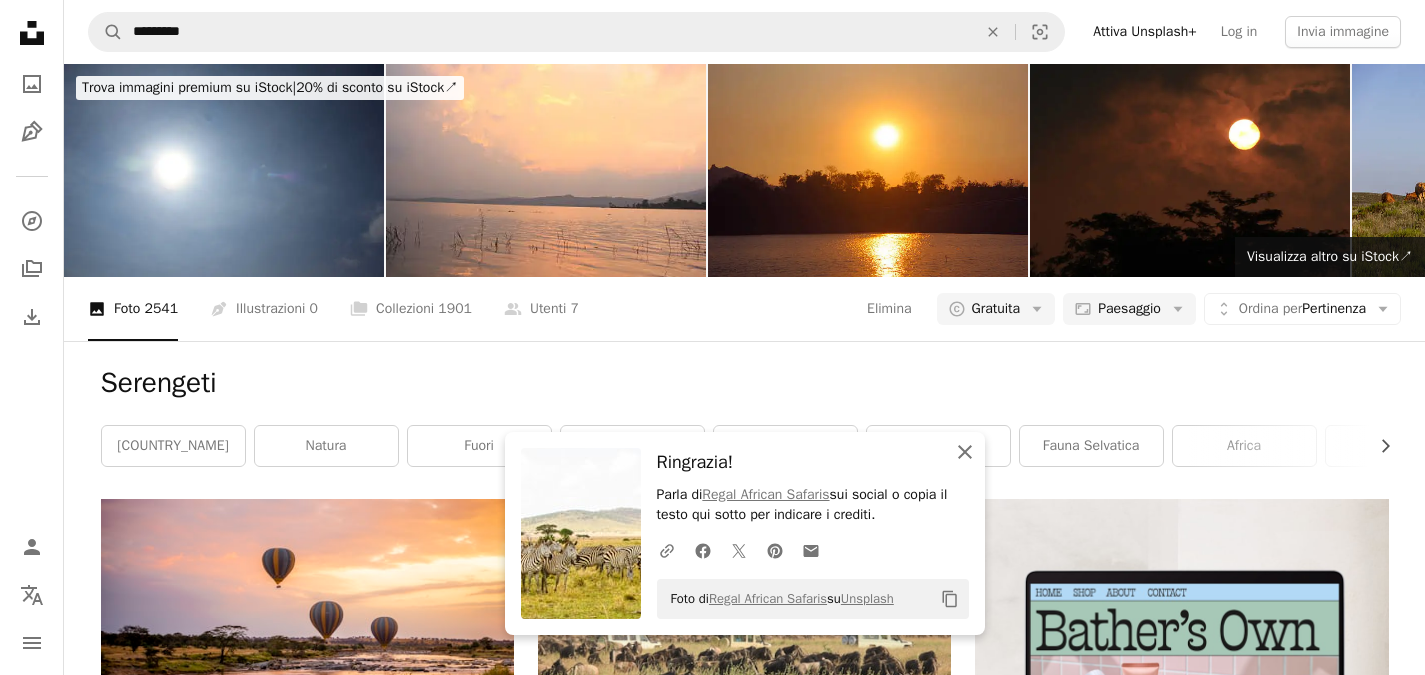 click on "An X shape" 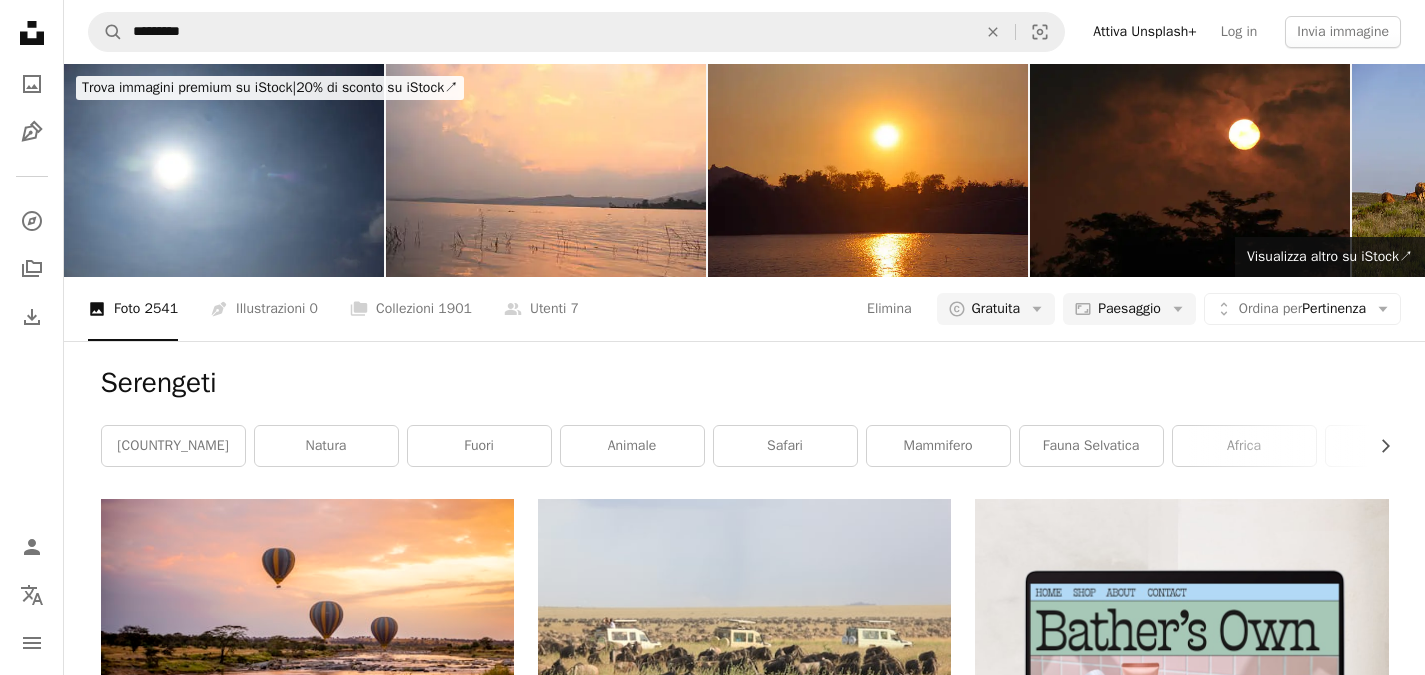 click at bounding box center (744, 3757) 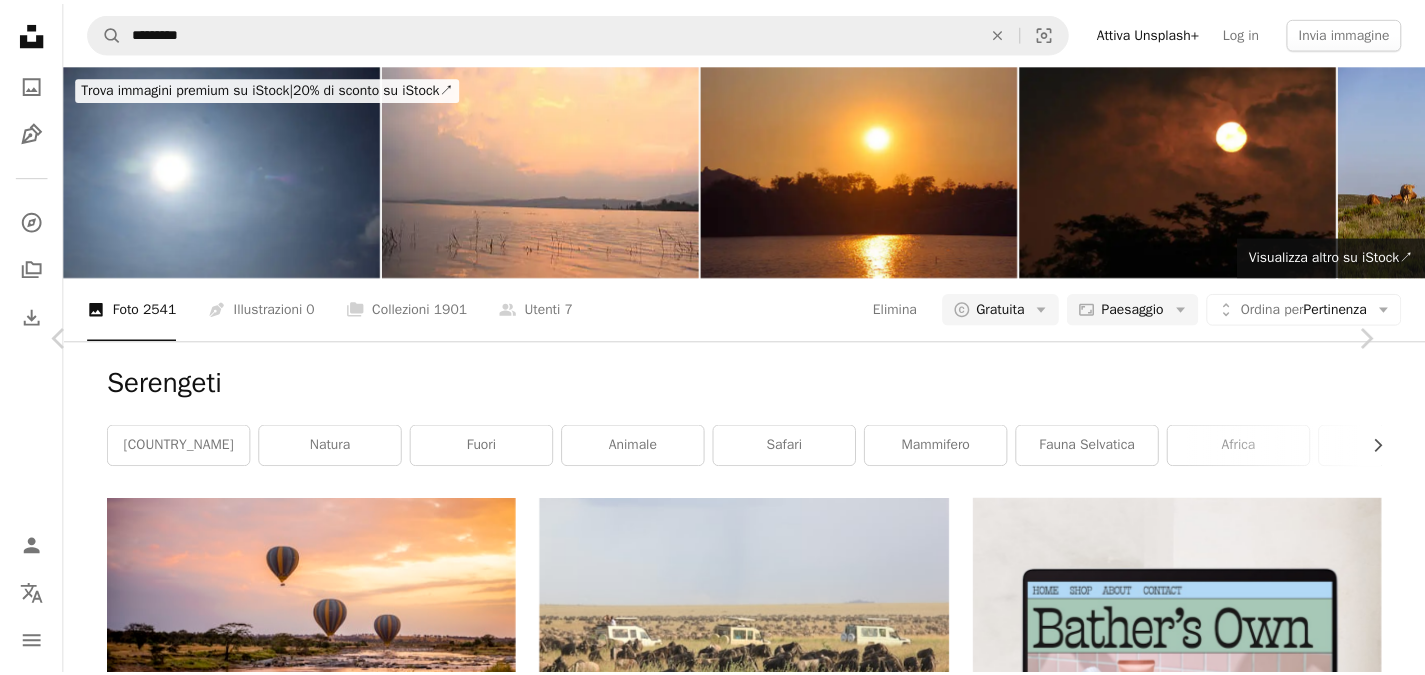 scroll, scrollTop: 176, scrollLeft: 0, axis: vertical 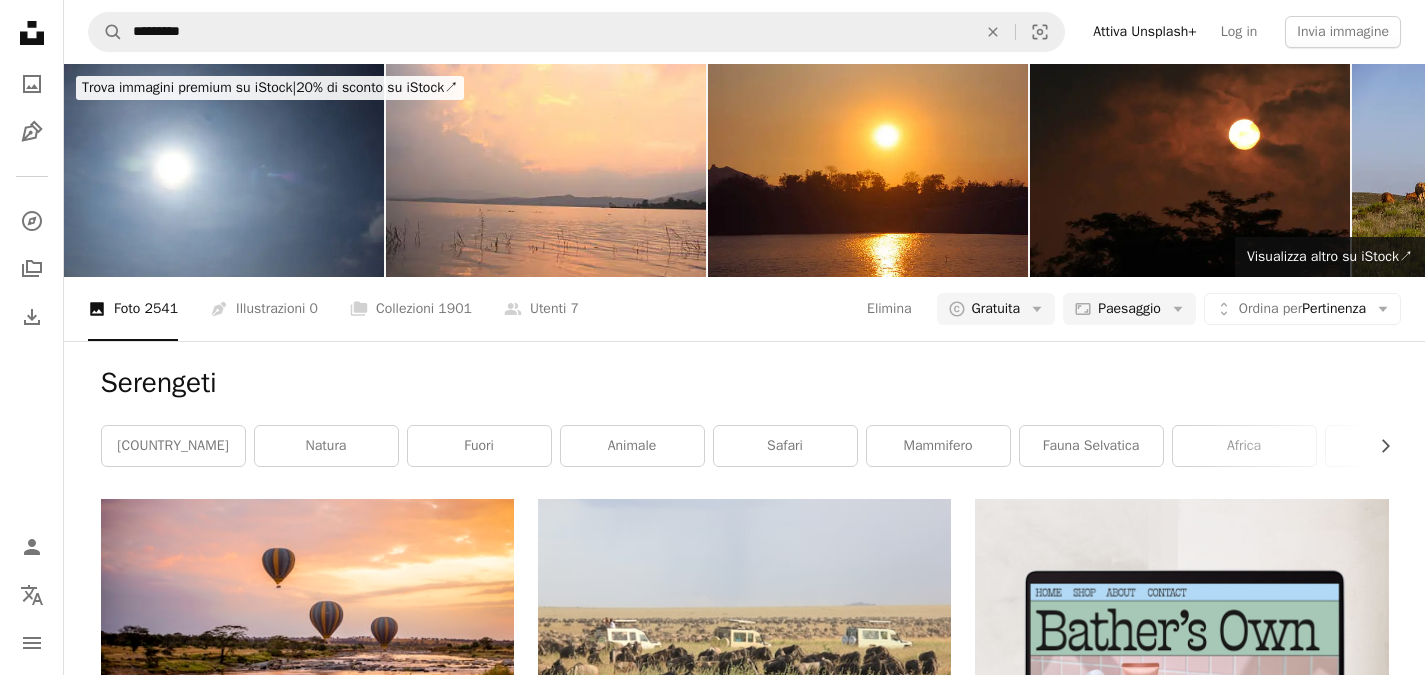 click on "Arrow pointing down" 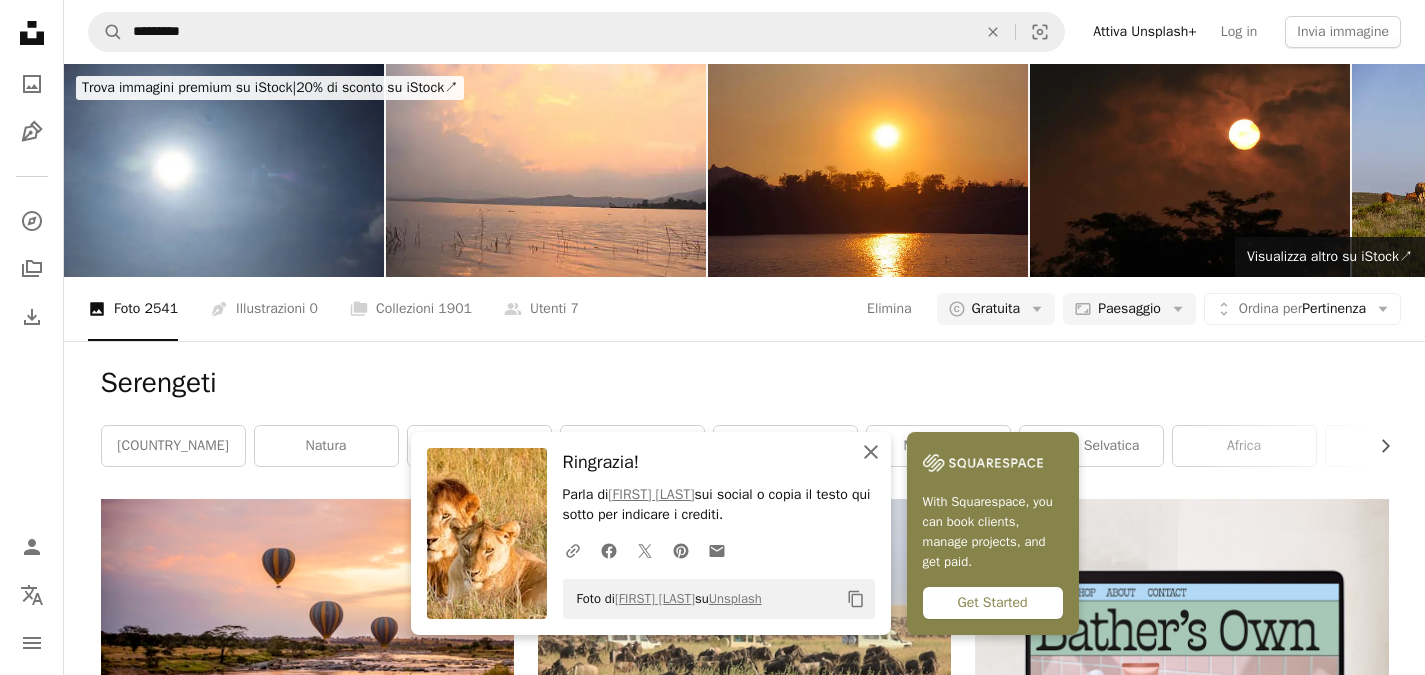 click on "An X shape" 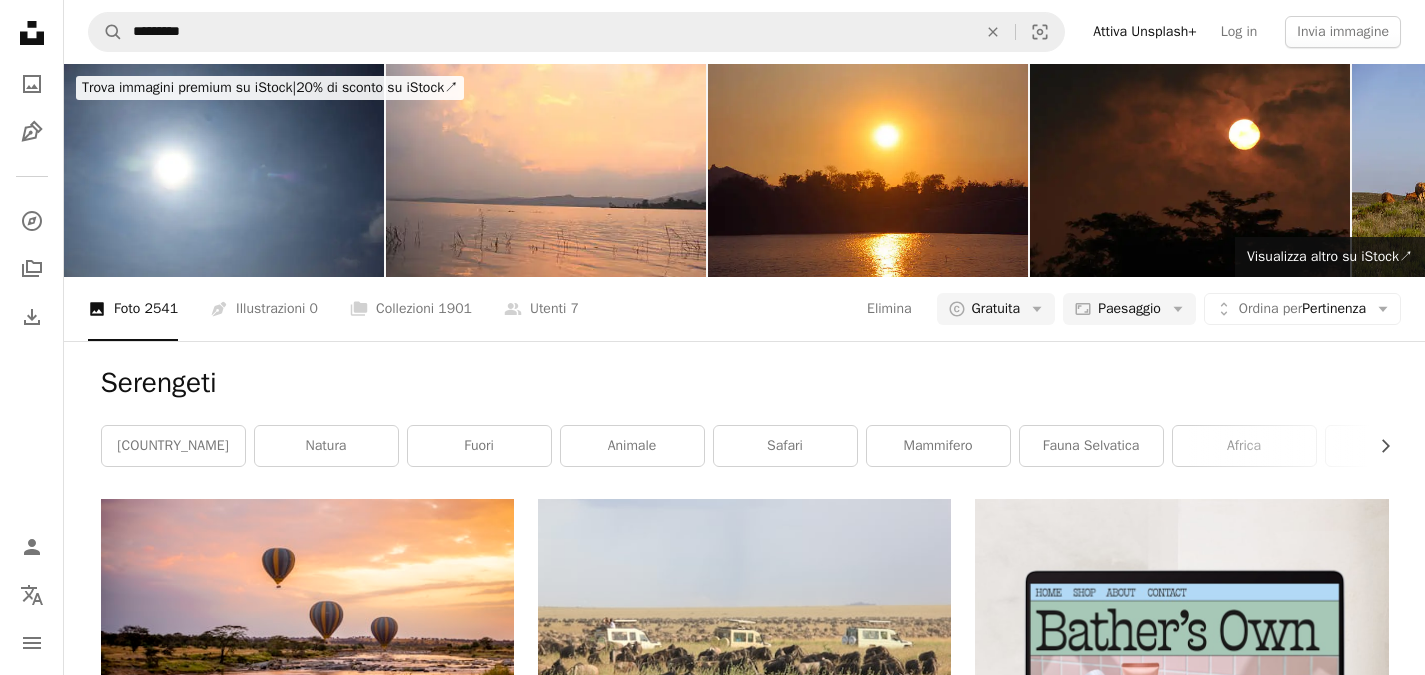 scroll, scrollTop: 0, scrollLeft: 0, axis: both 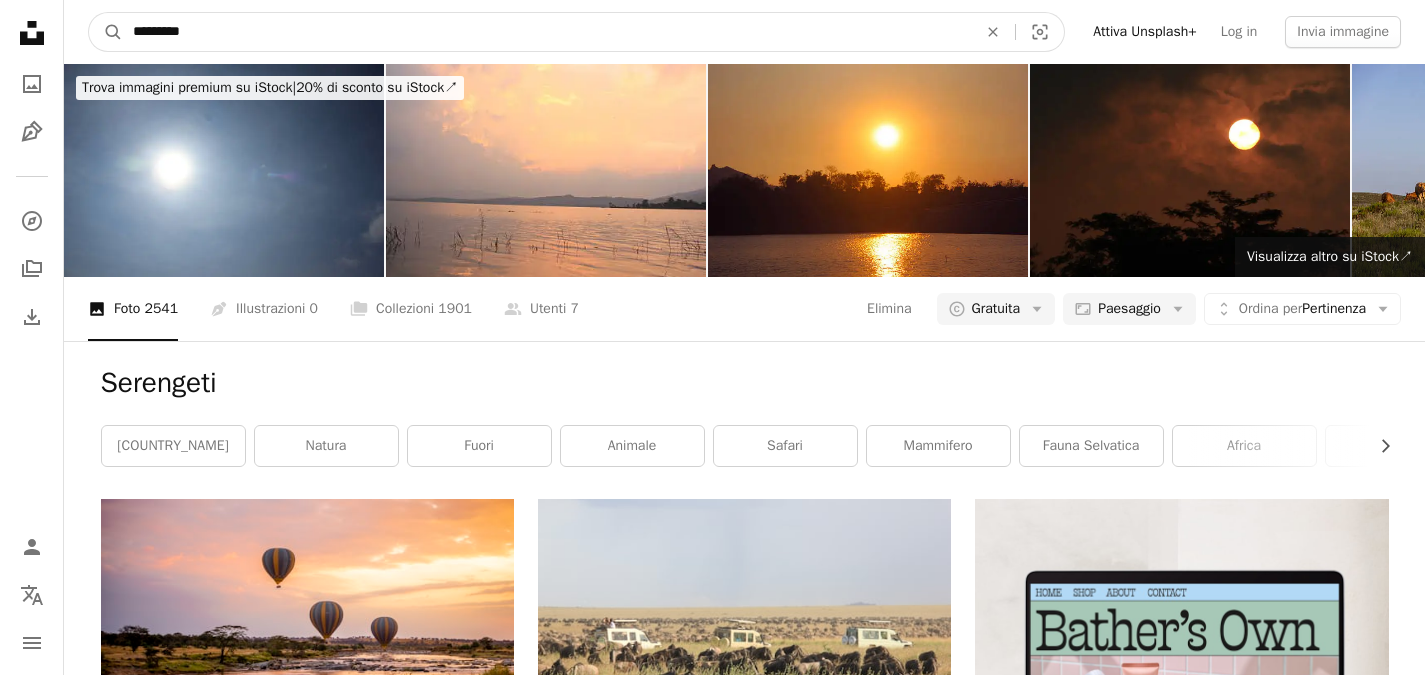 click on "*********" at bounding box center [547, 32] 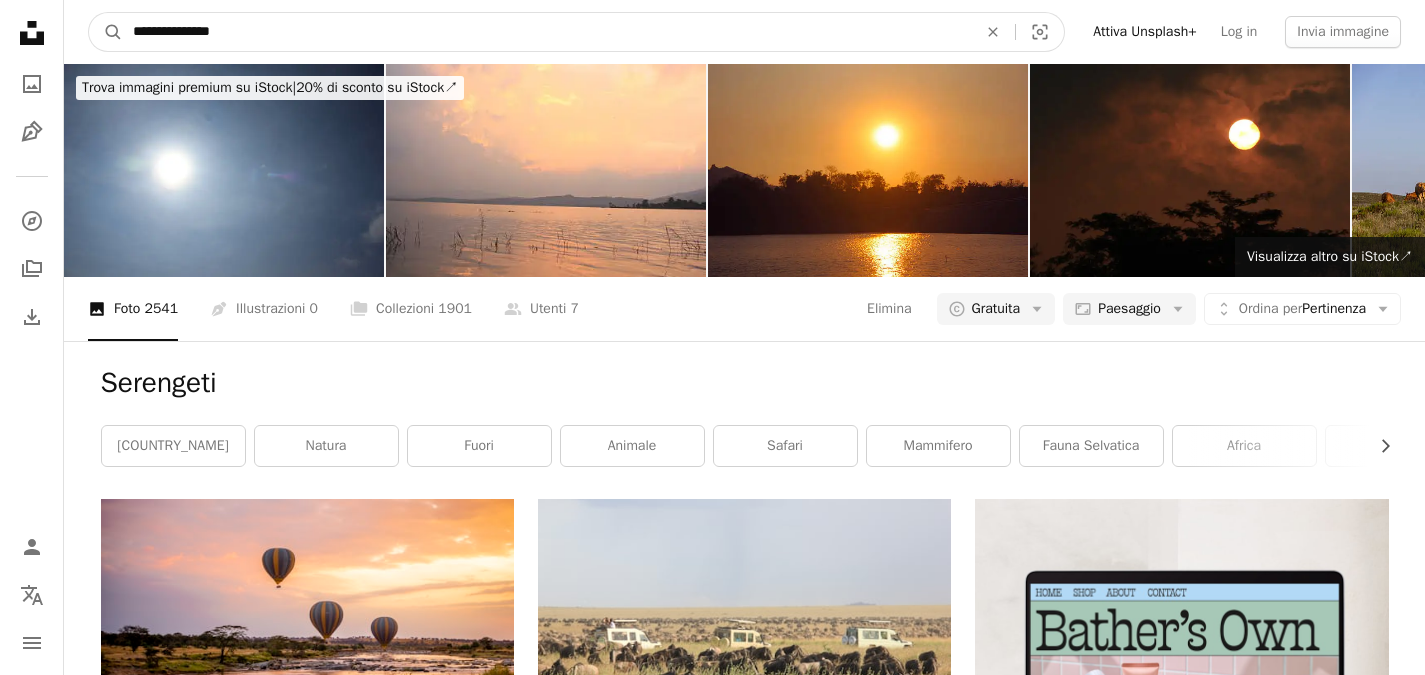 type on "**********" 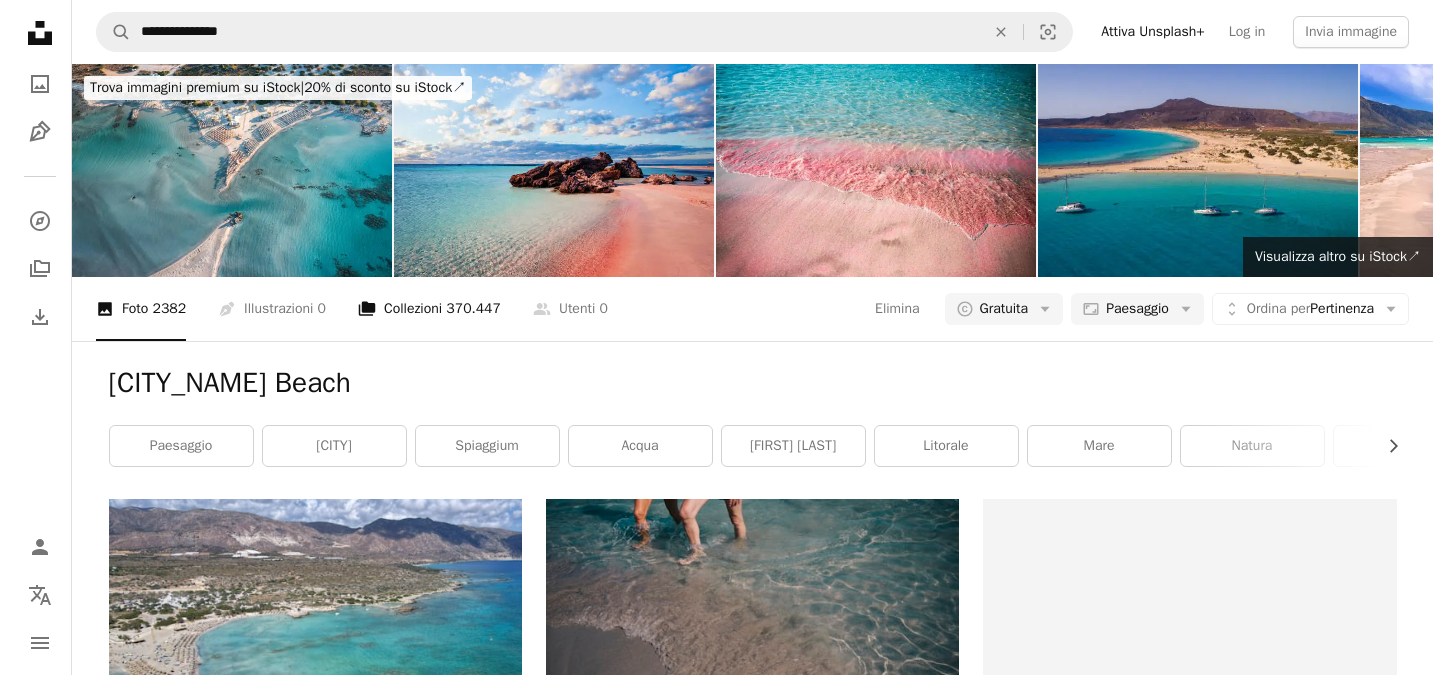 scroll, scrollTop: 250, scrollLeft: 0, axis: vertical 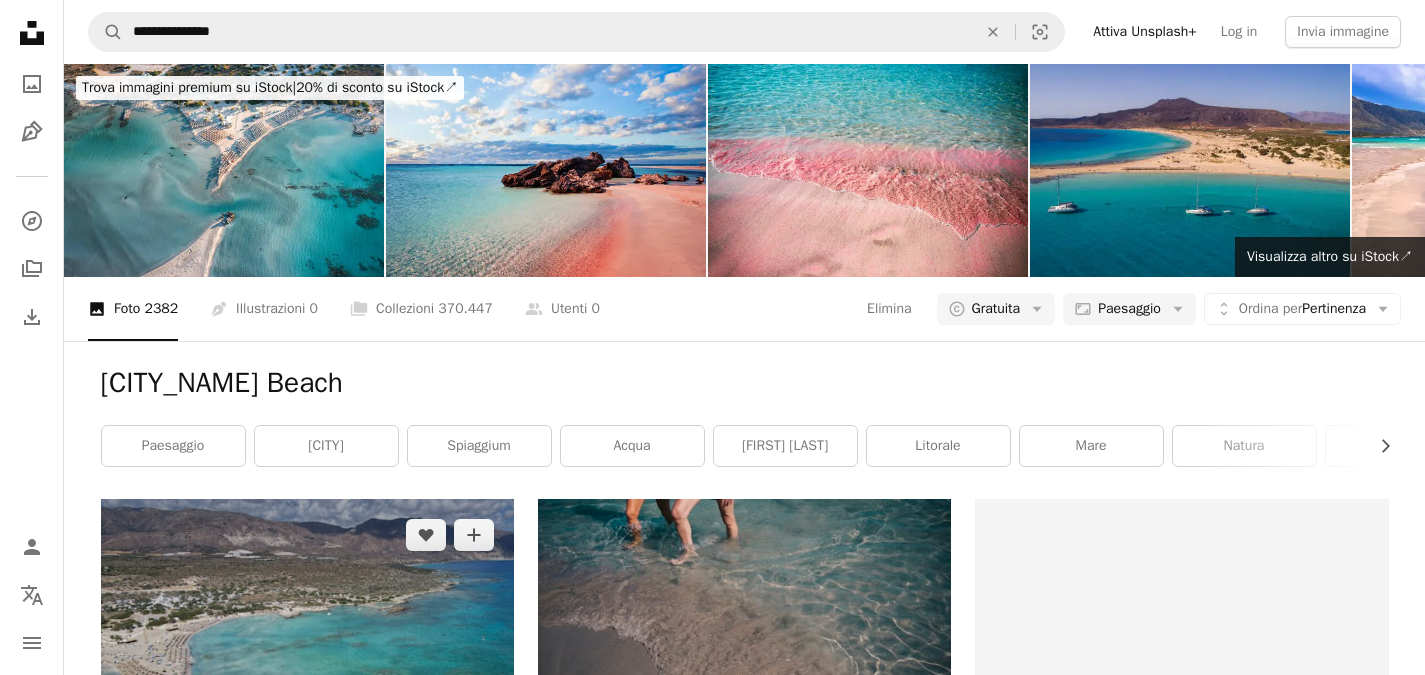 click at bounding box center [307, 654] 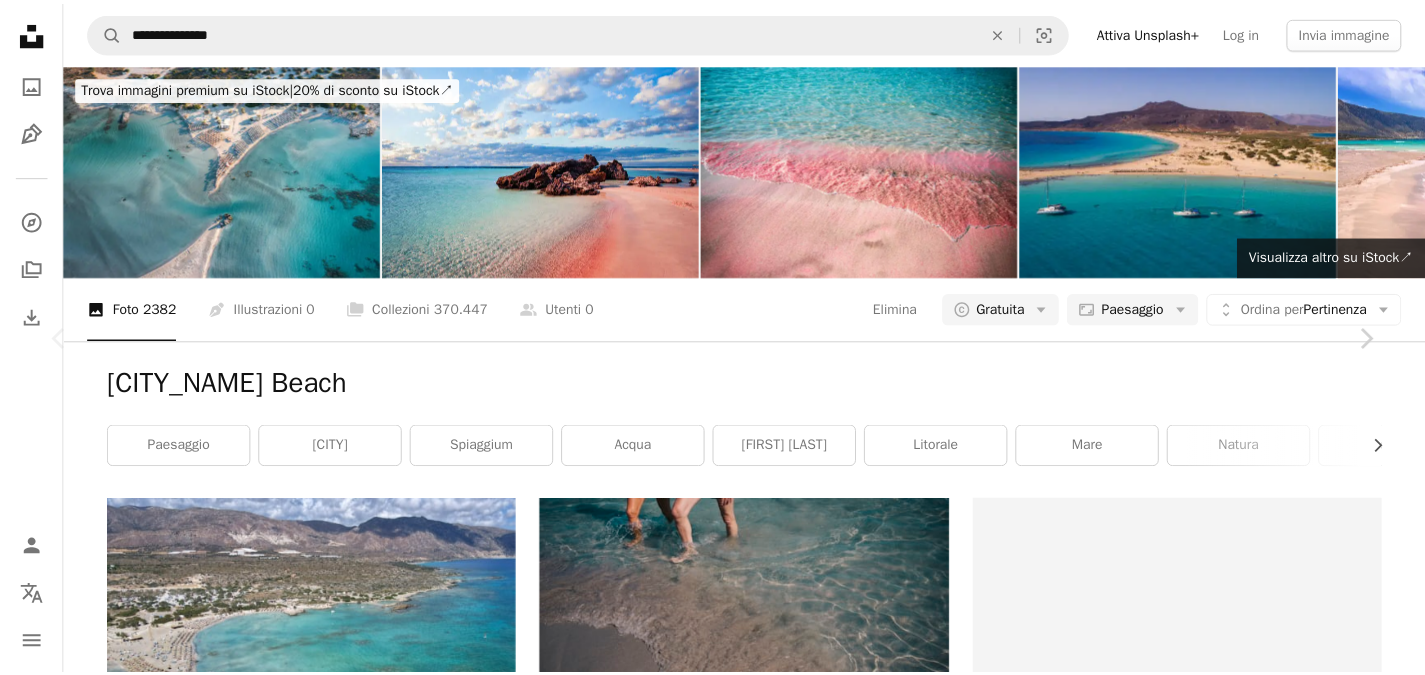 scroll, scrollTop: 194, scrollLeft: 0, axis: vertical 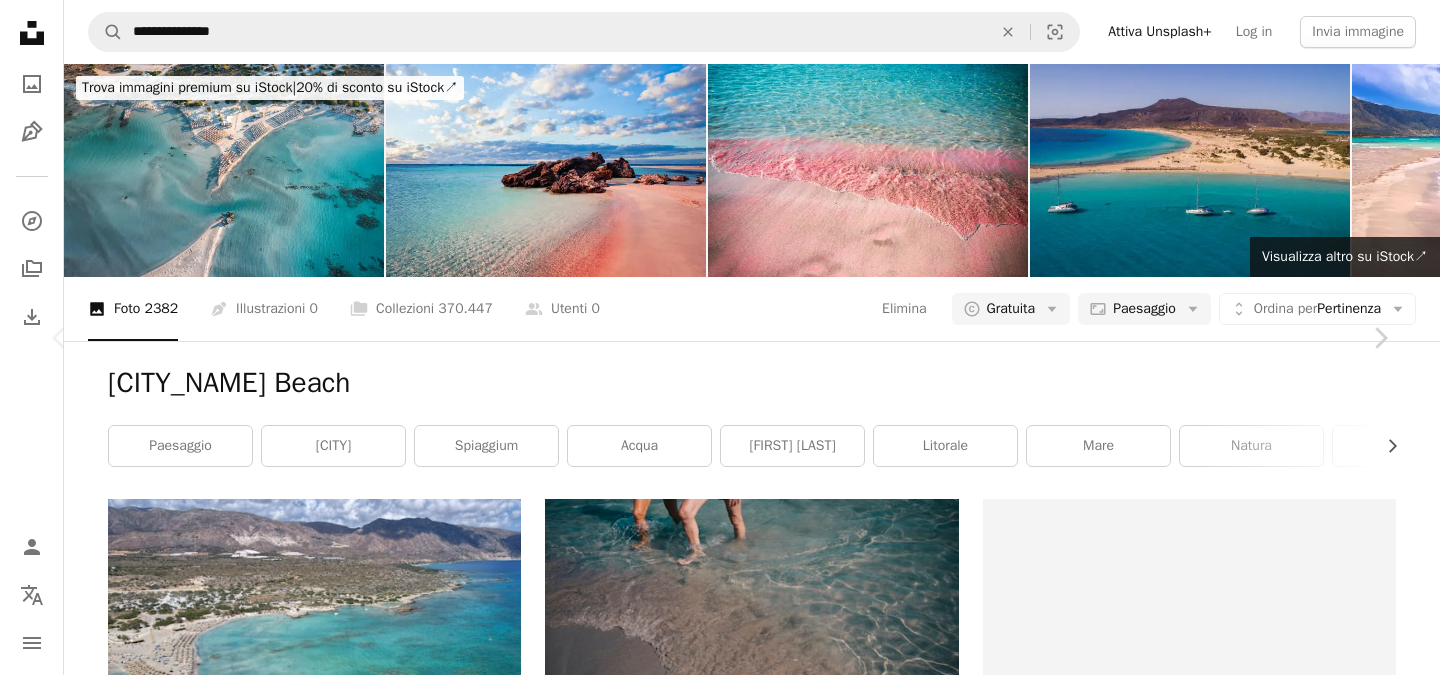 click on "An X shape" at bounding box center (20, 20) 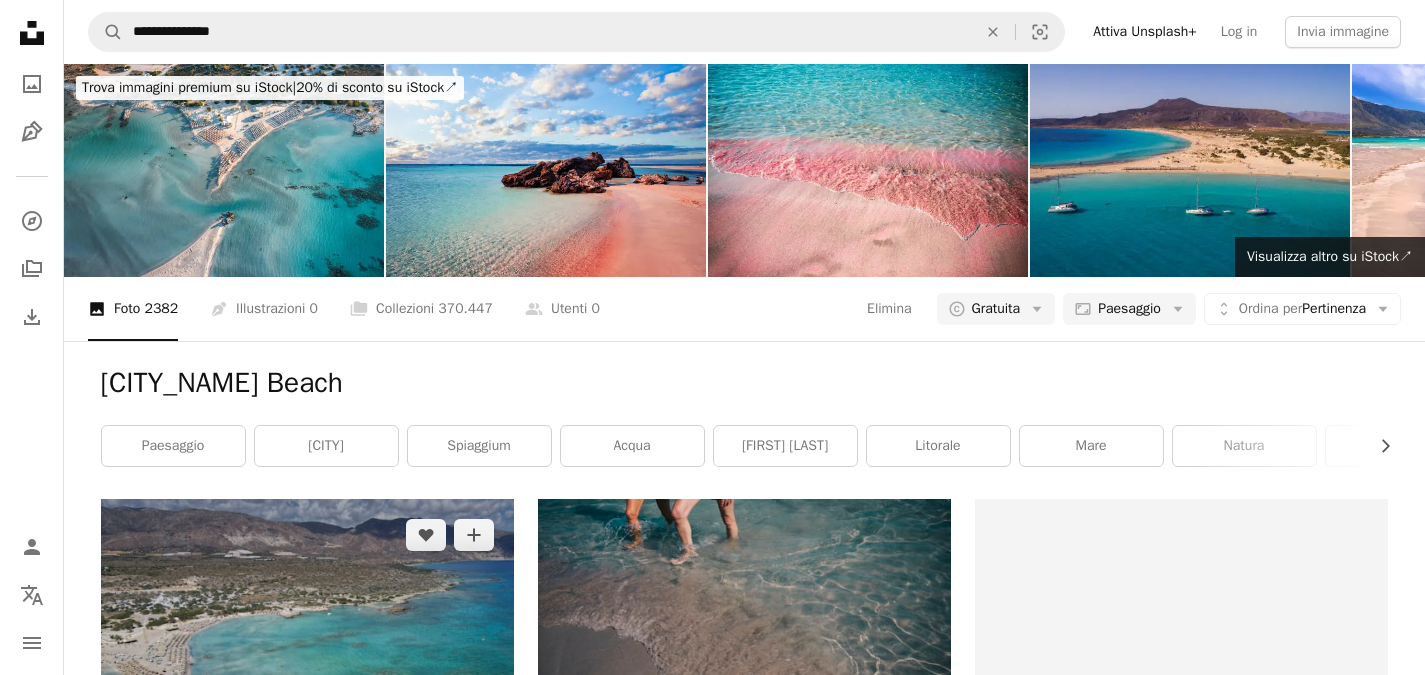 click on "Arrow pointing down" 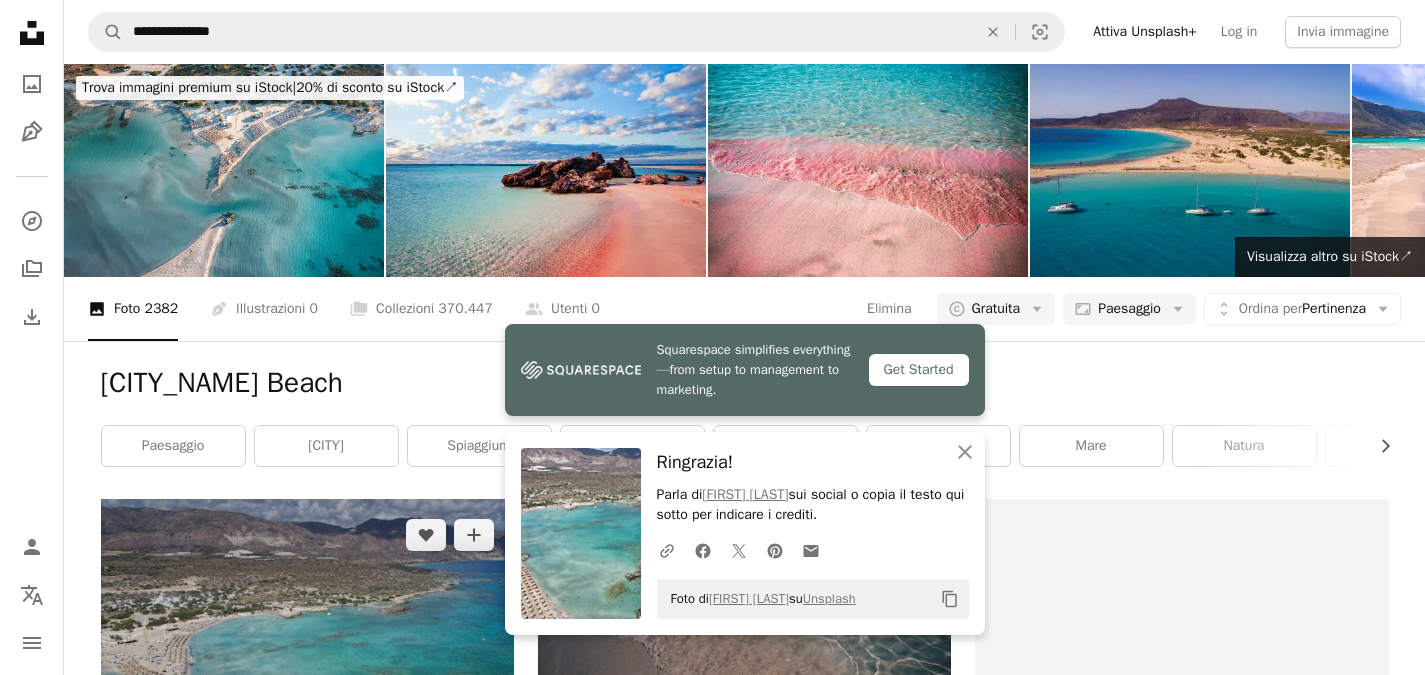 scroll, scrollTop: 554, scrollLeft: 0, axis: vertical 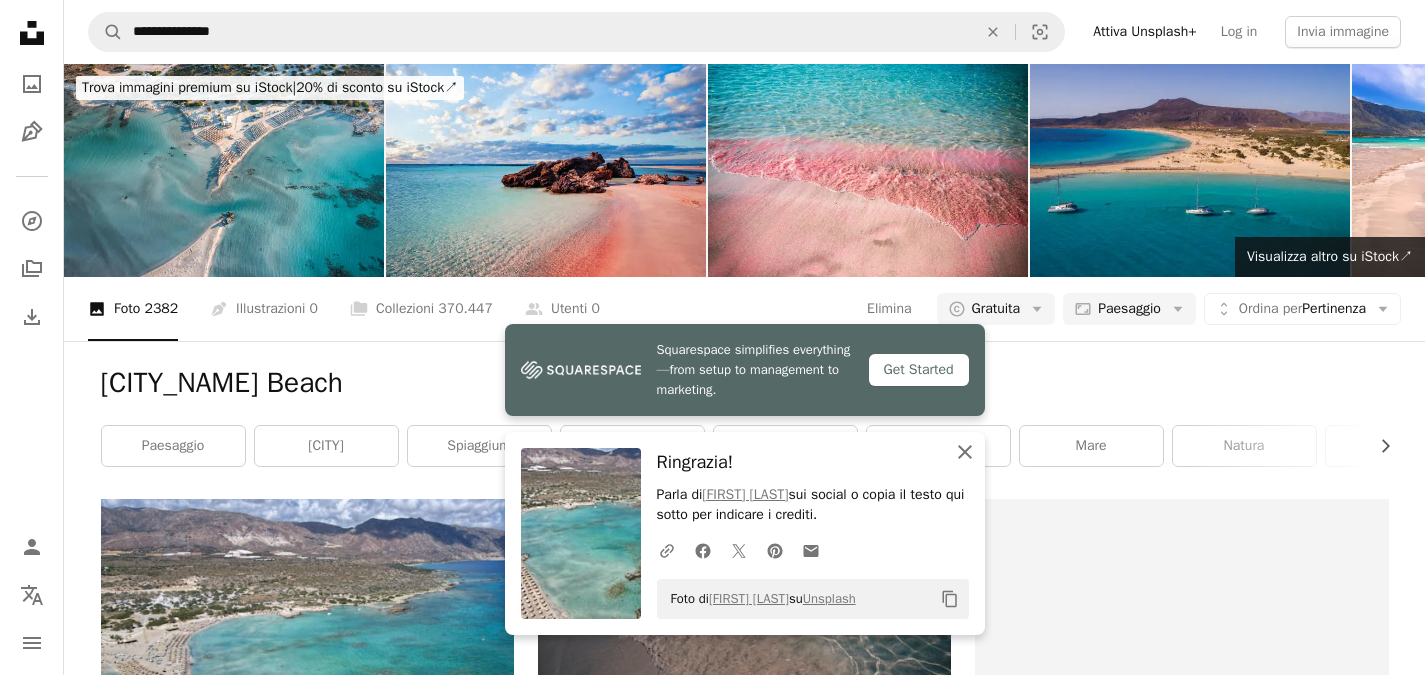 click on "An X shape" 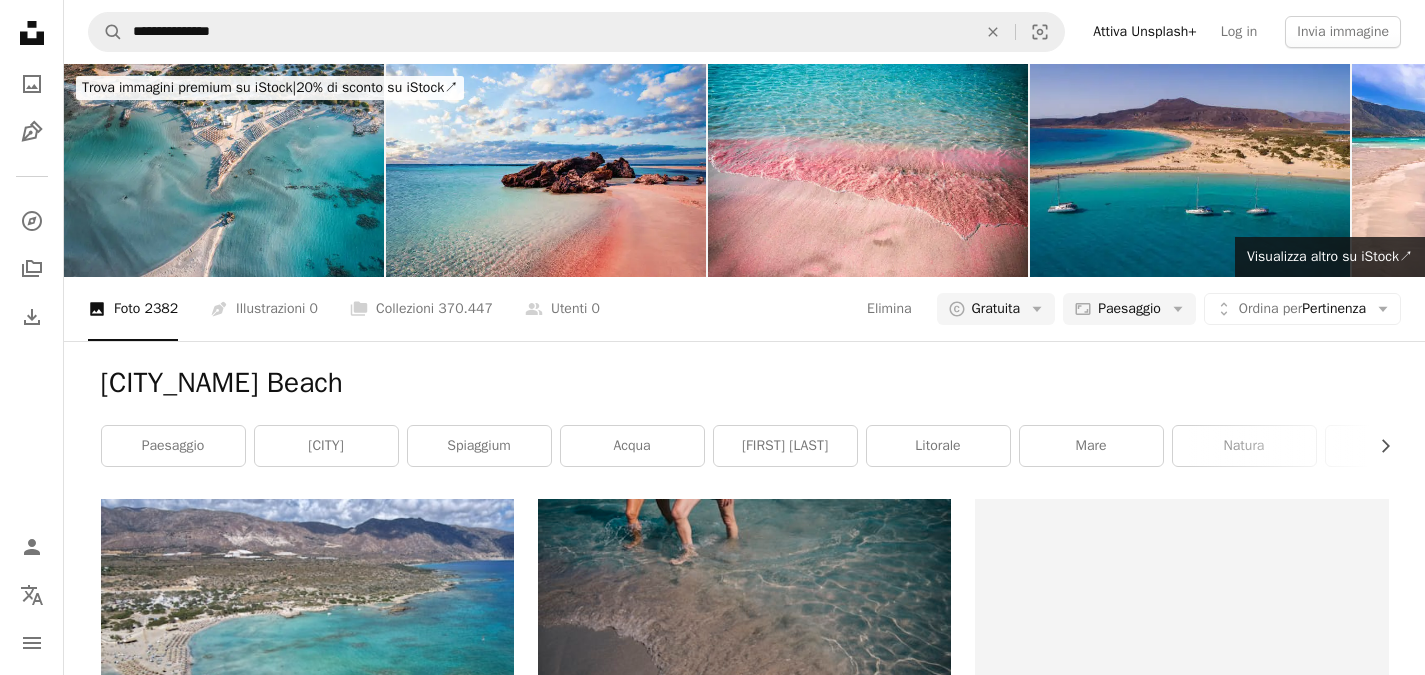 scroll, scrollTop: 0, scrollLeft: 0, axis: both 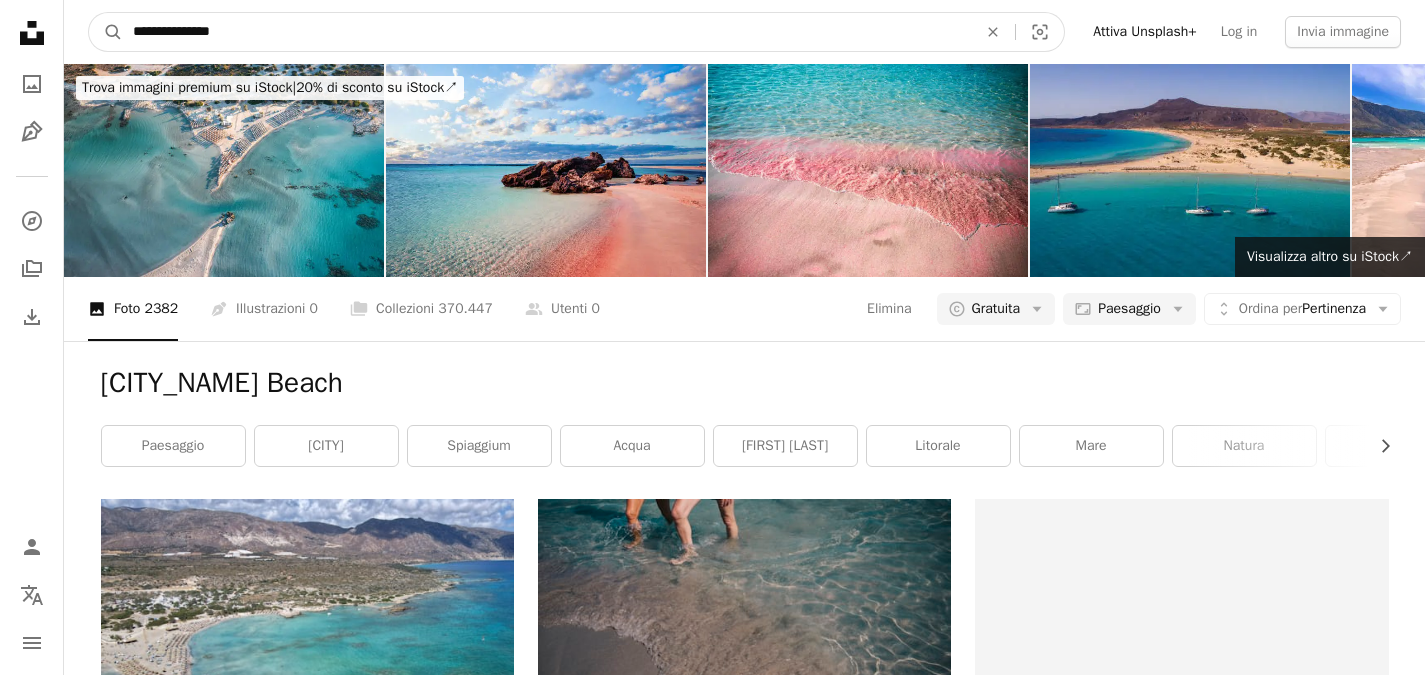 click on "**********" at bounding box center [547, 32] 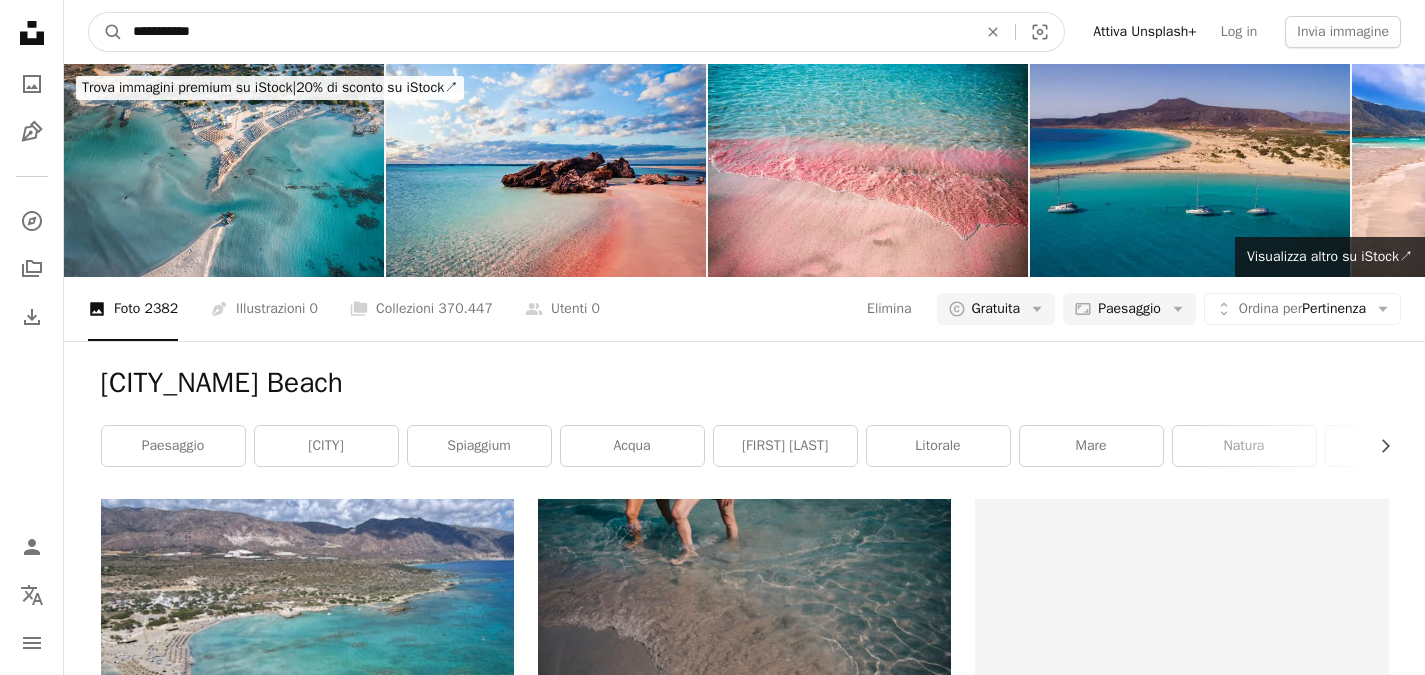 type on "**********" 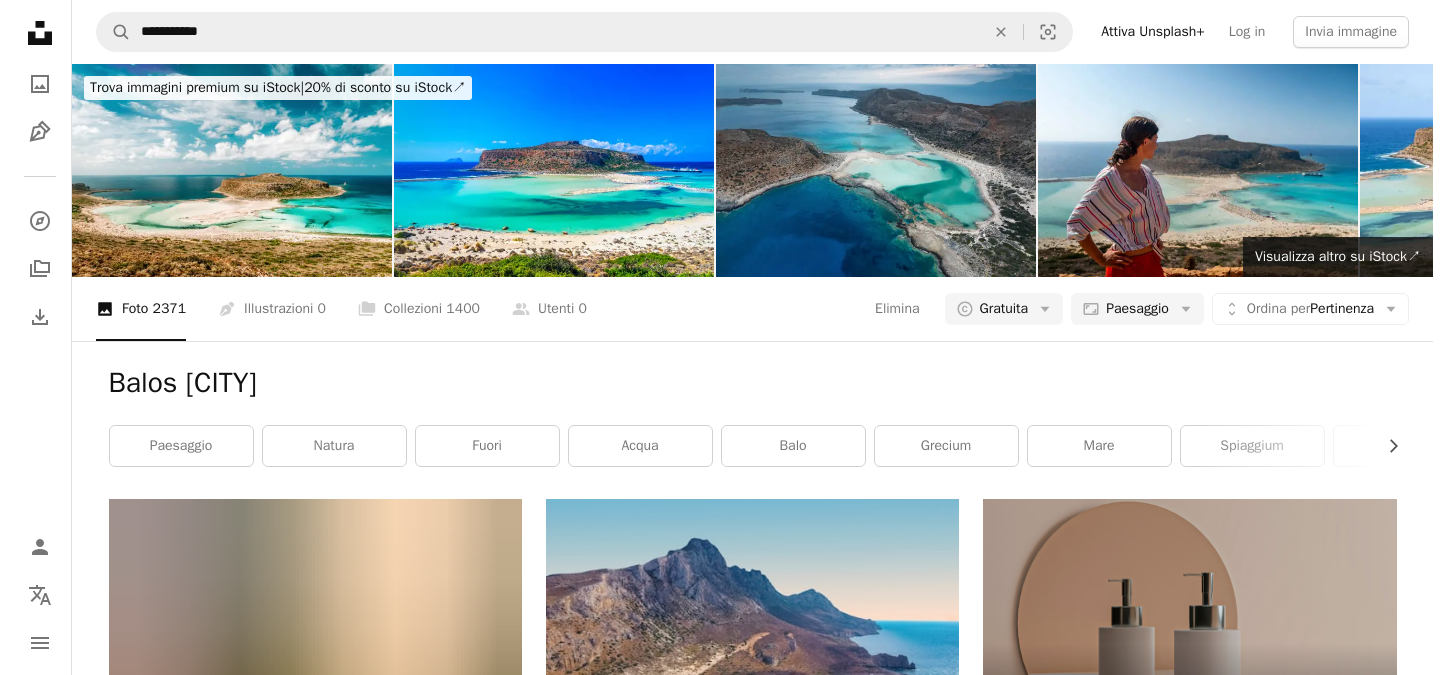 scroll, scrollTop: 1480, scrollLeft: 0, axis: vertical 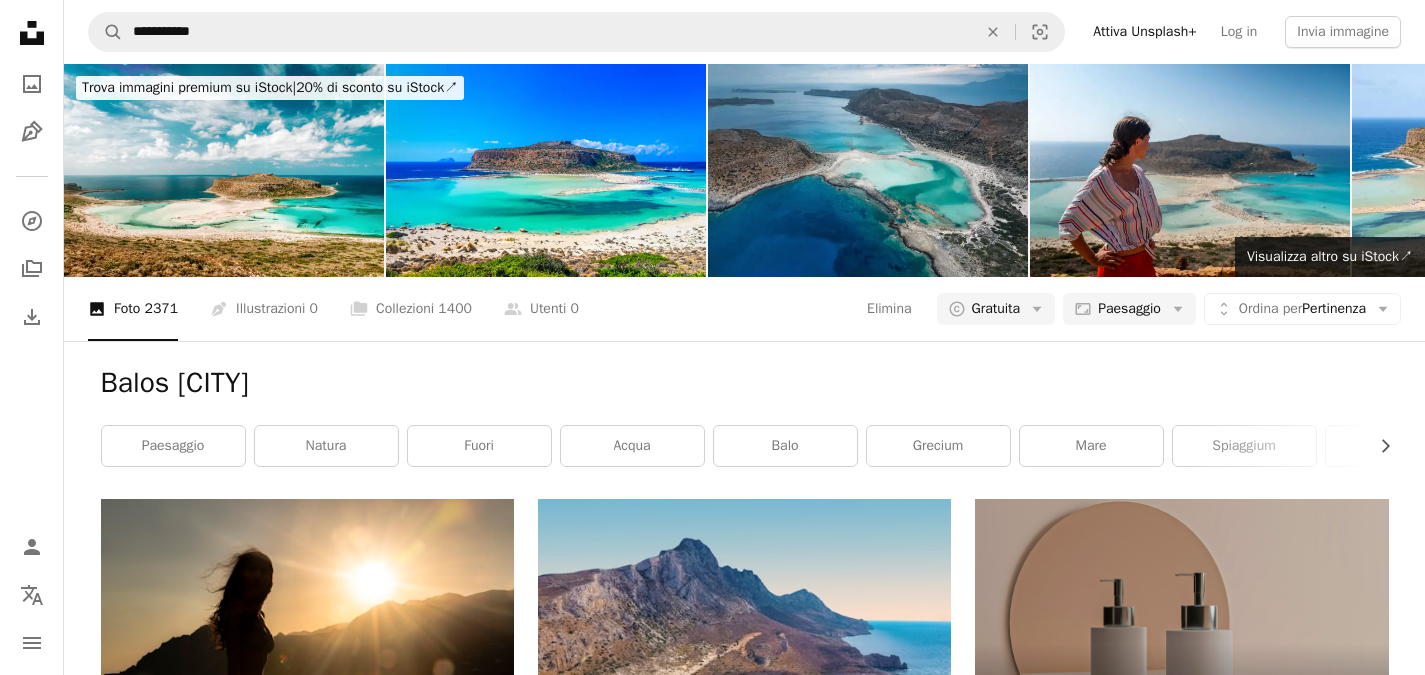 click at bounding box center [1181, 1794] 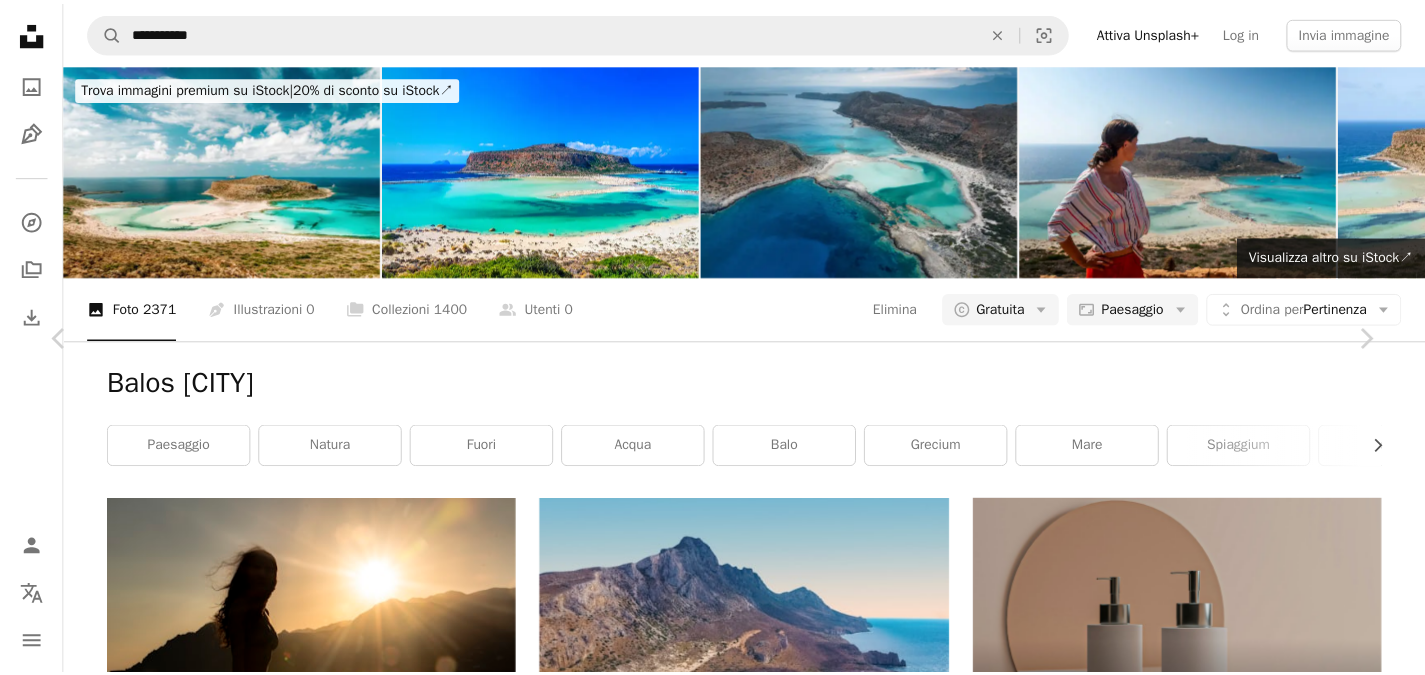 scroll, scrollTop: 0, scrollLeft: 0, axis: both 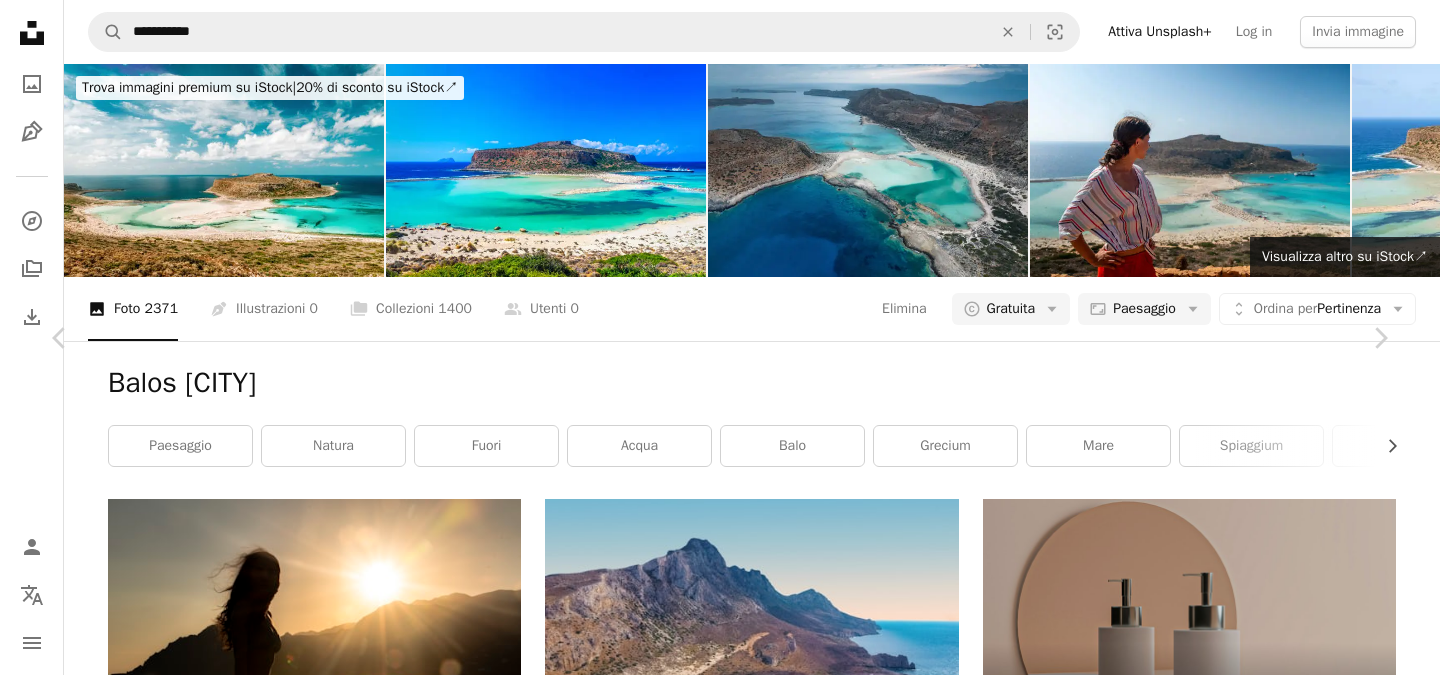 click on "Scarica gratuitamente" at bounding box center (1167, 3985) 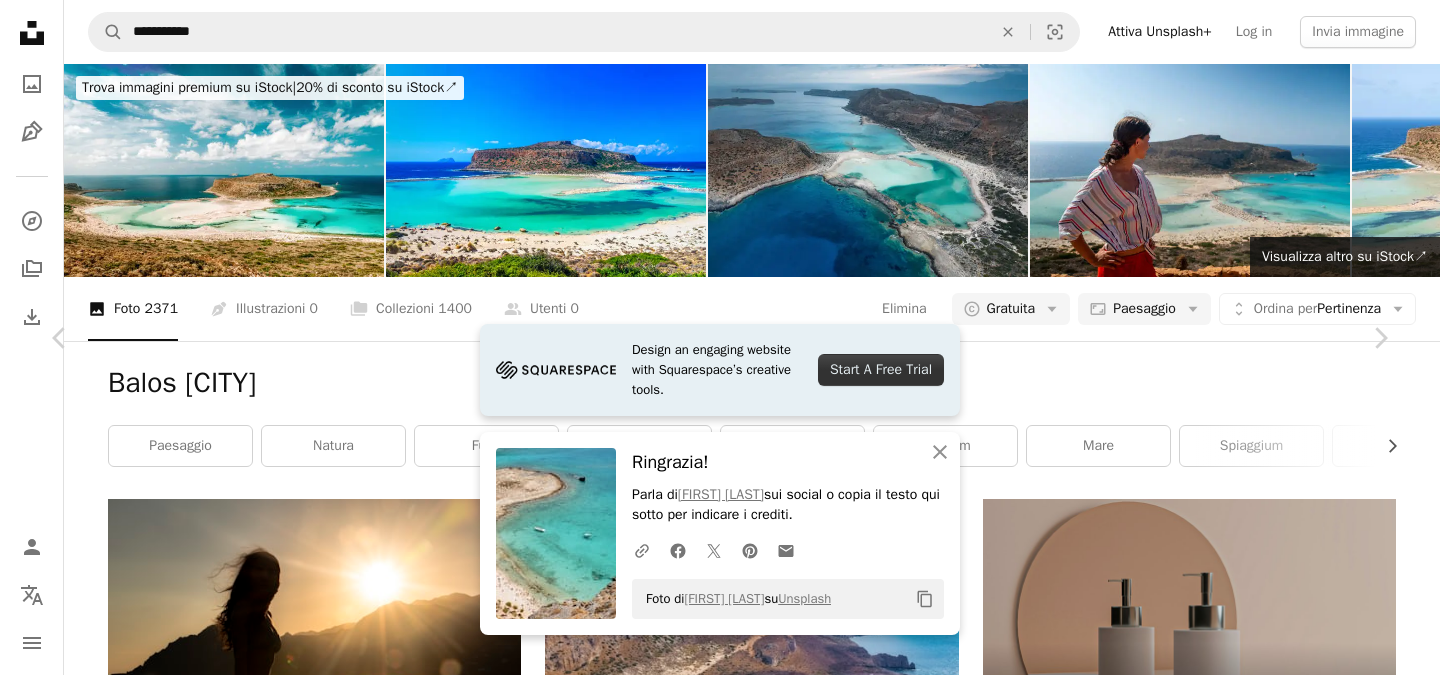 click on "An X shape" at bounding box center (20, 20) 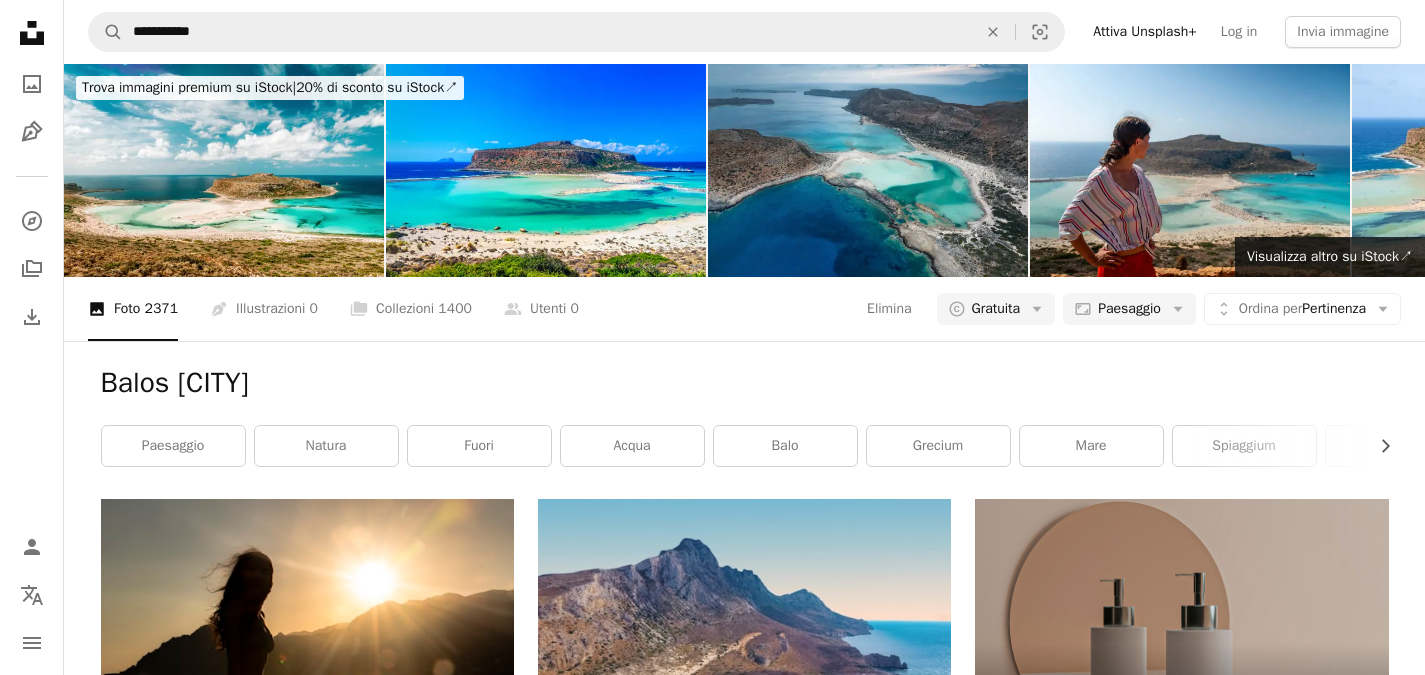 scroll, scrollTop: 0, scrollLeft: 0, axis: both 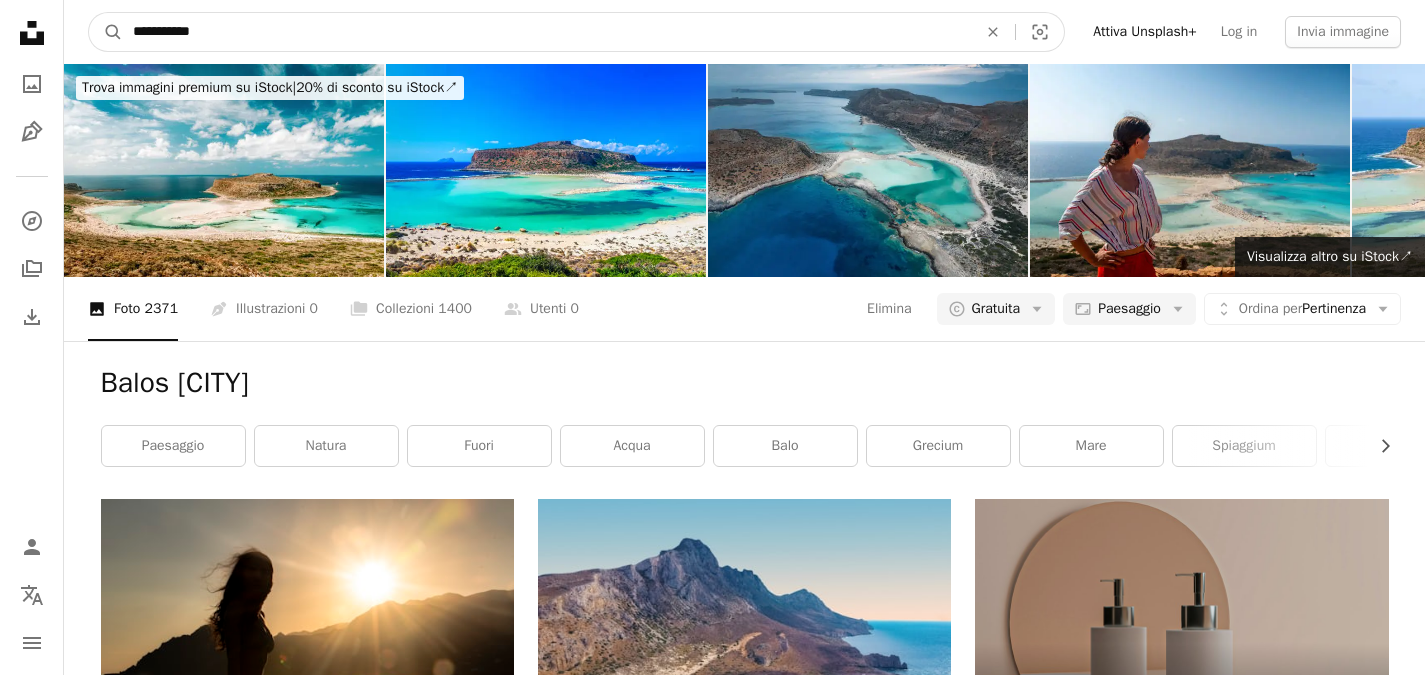 click on "**********" at bounding box center (547, 32) 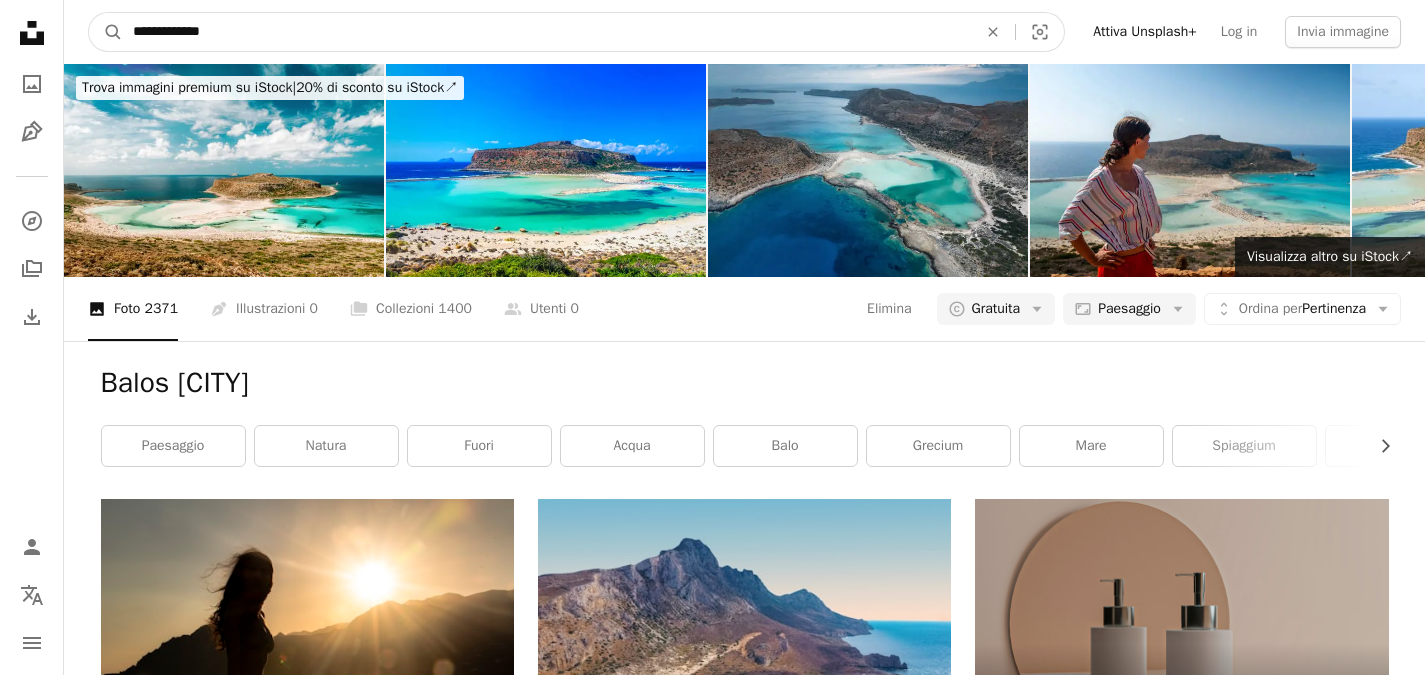 type on "**********" 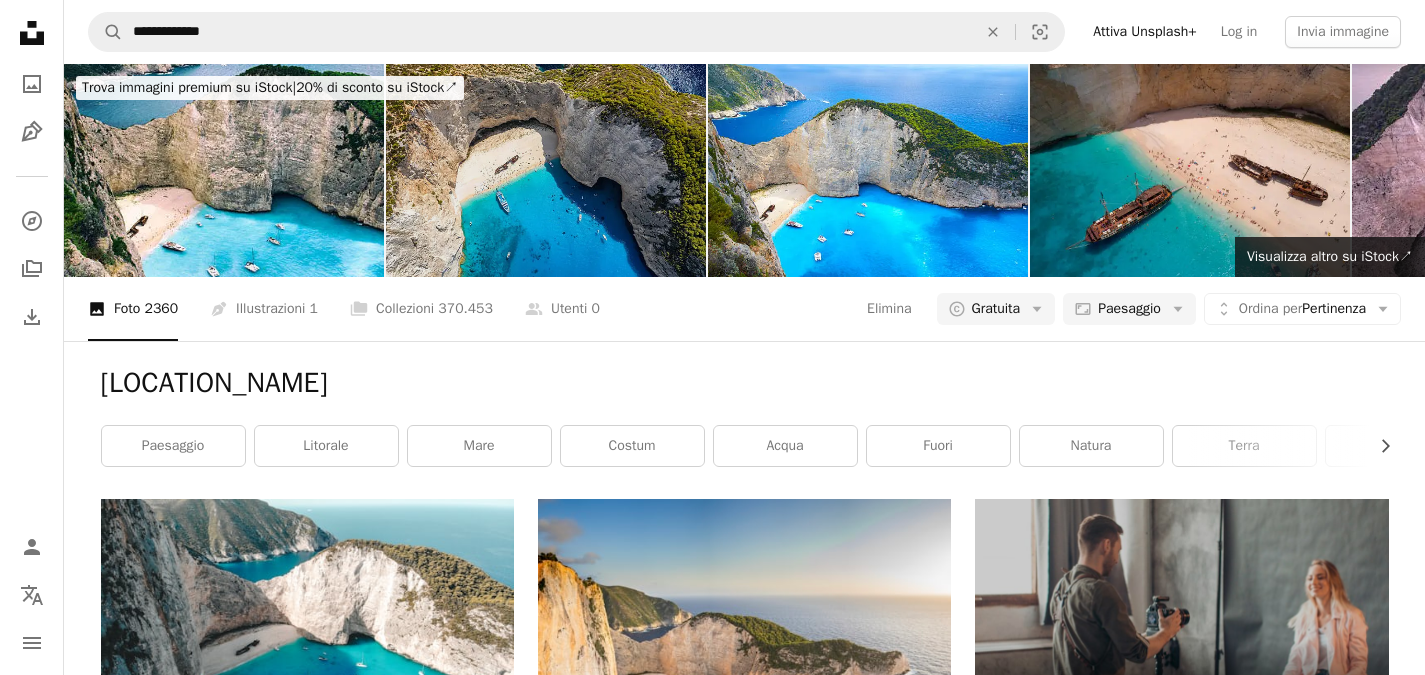 scroll, scrollTop: 619, scrollLeft: 0, axis: vertical 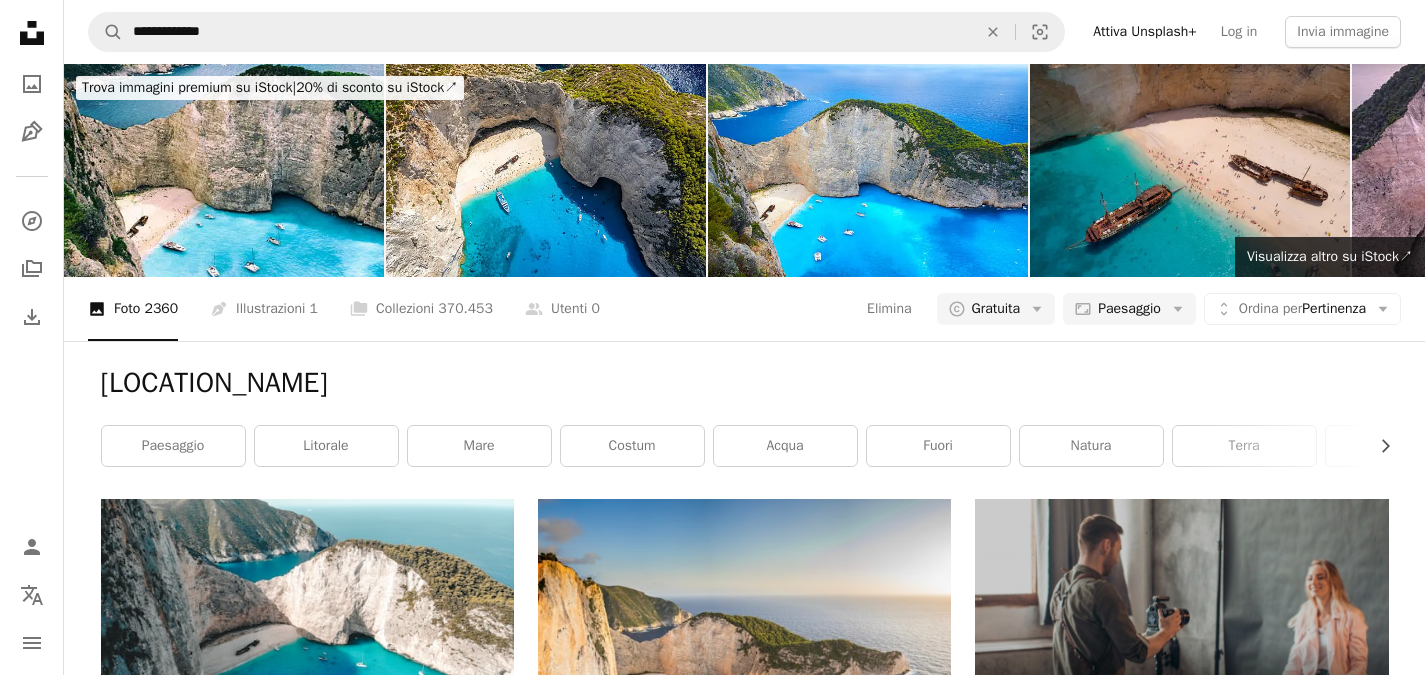 click on "Arrow pointing down" 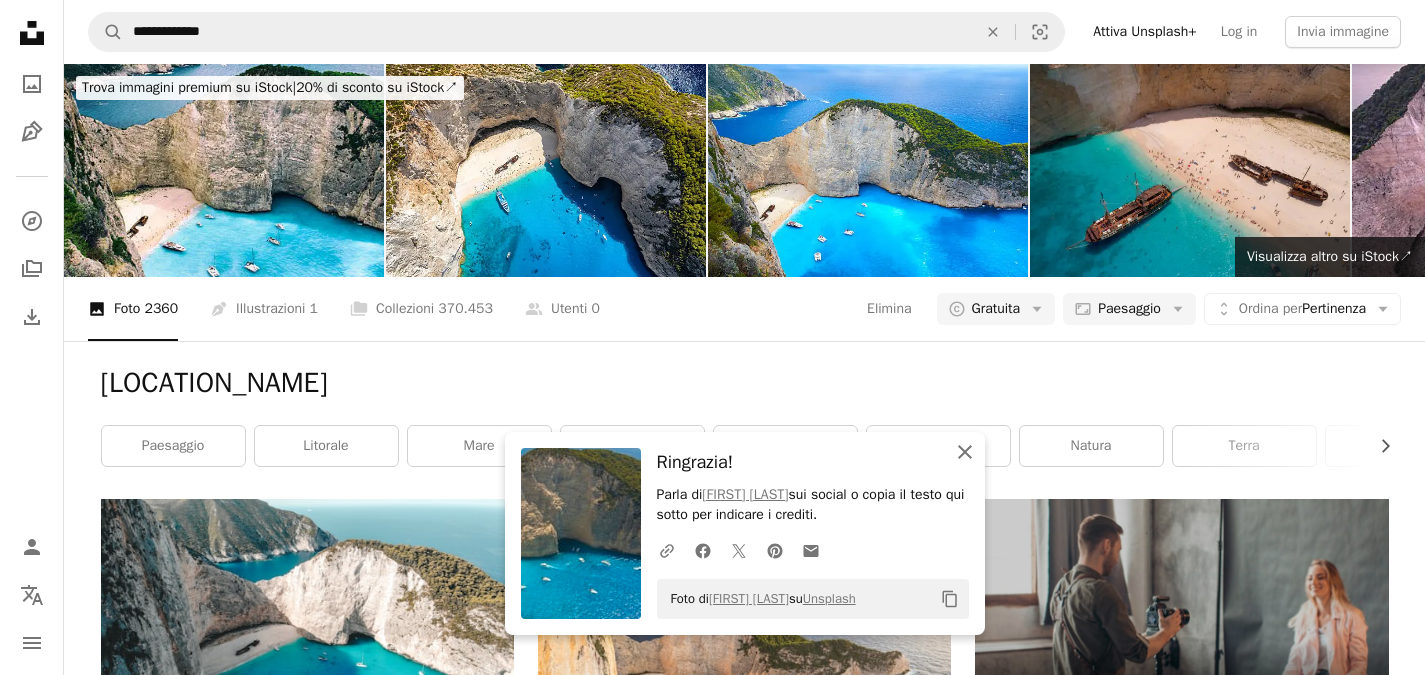 drag, startPoint x: 967, startPoint y: 452, endPoint x: 970, endPoint y: 669, distance: 217.02074 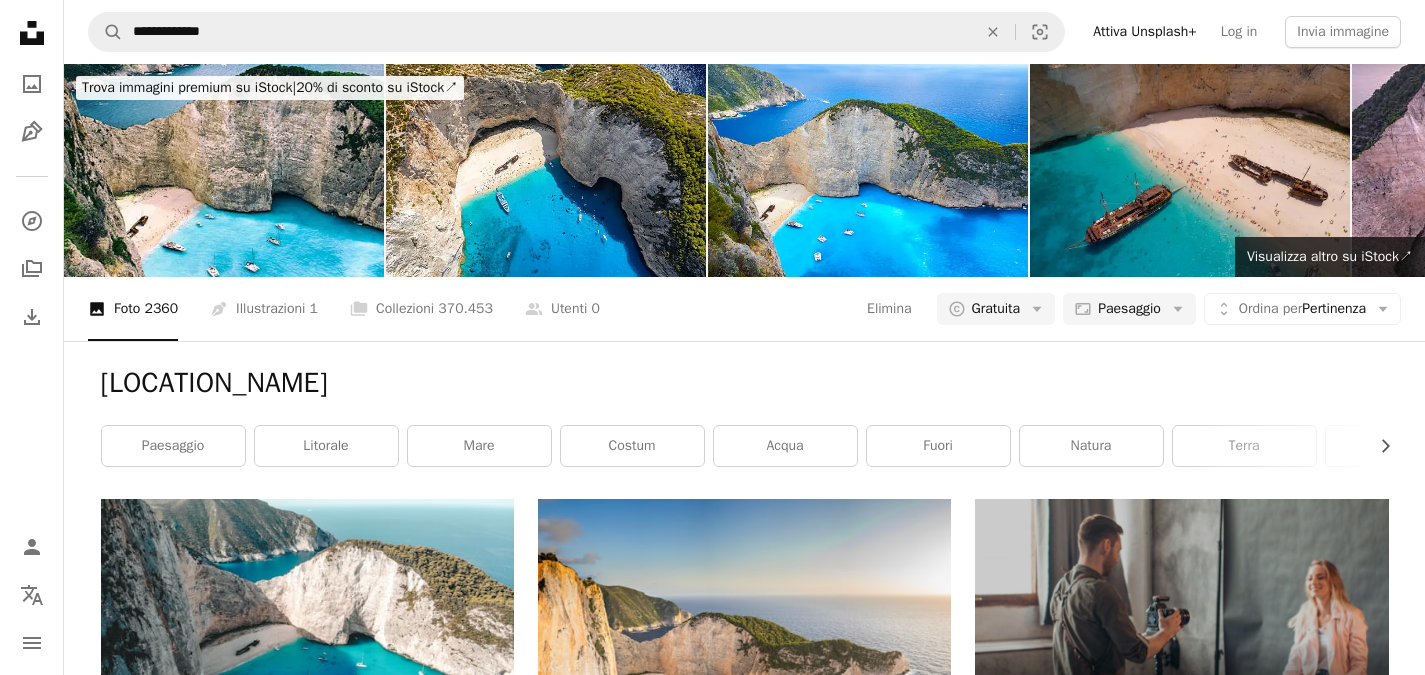 scroll, scrollTop: 0, scrollLeft: 0, axis: both 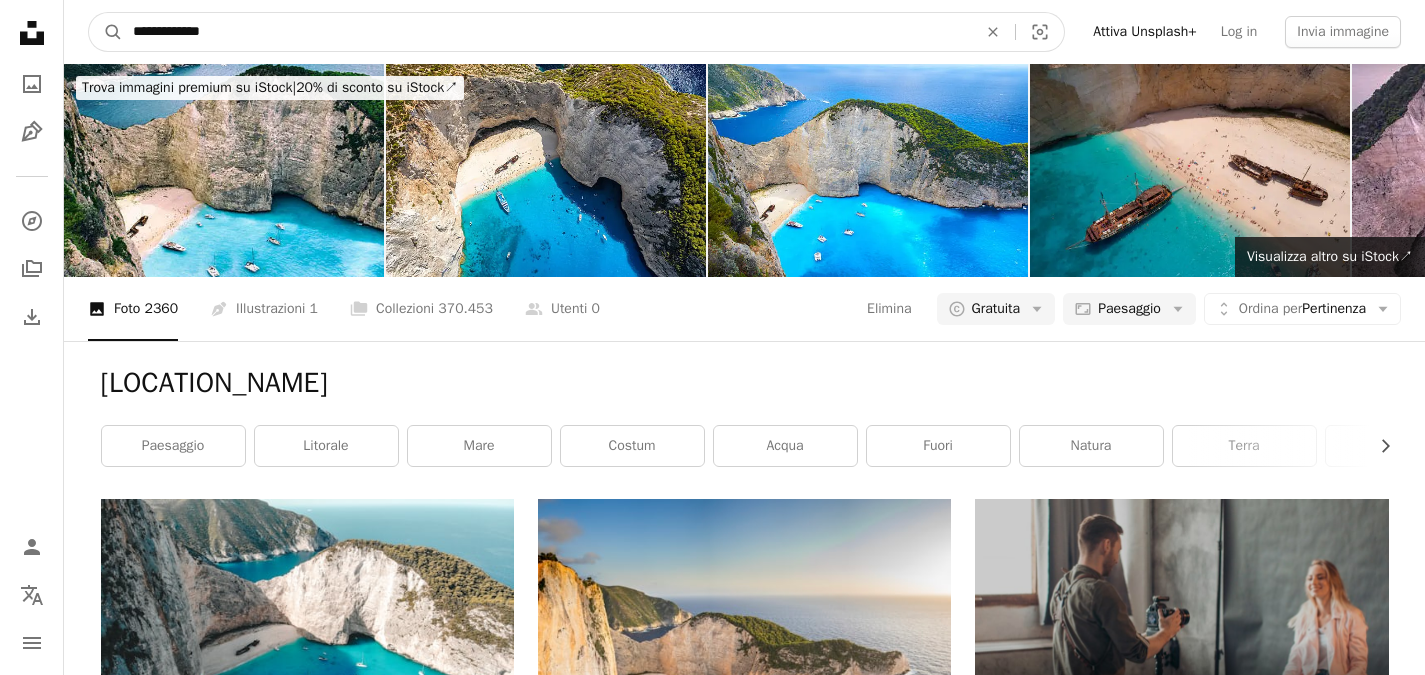 click on "**********" at bounding box center (547, 32) 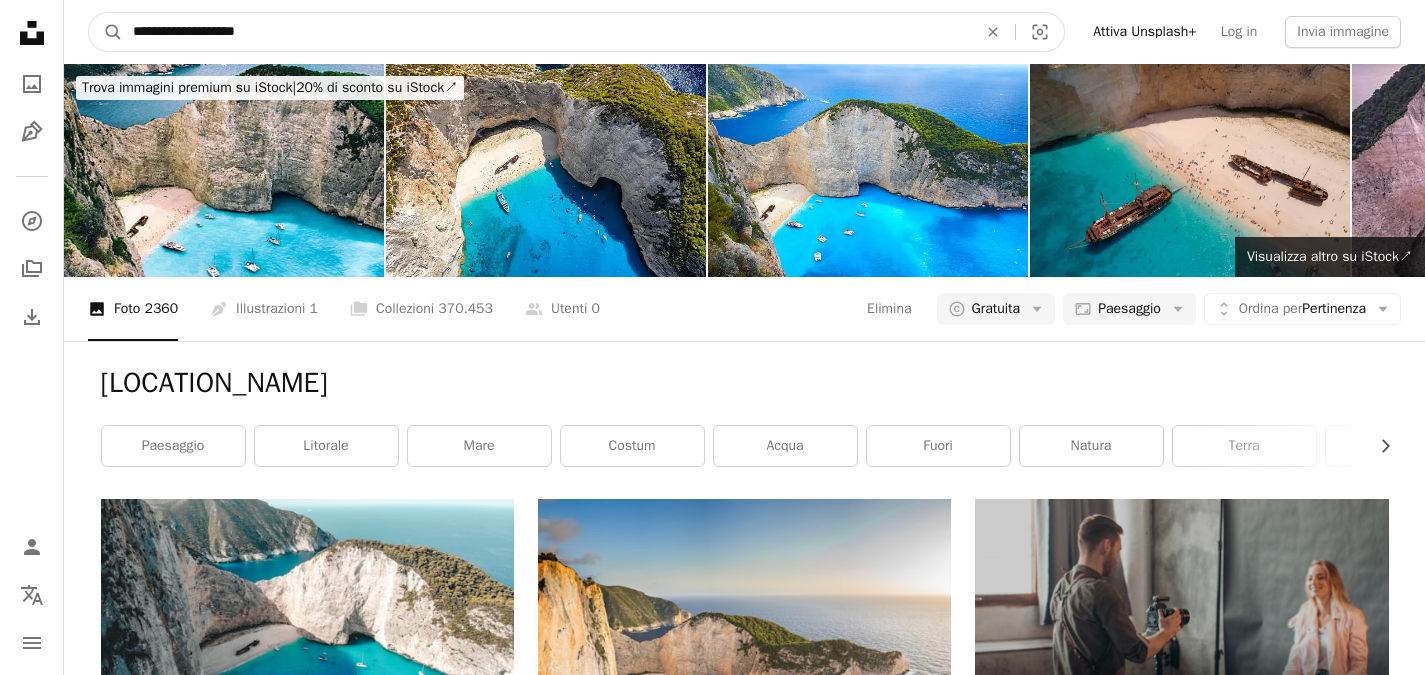 type on "**********" 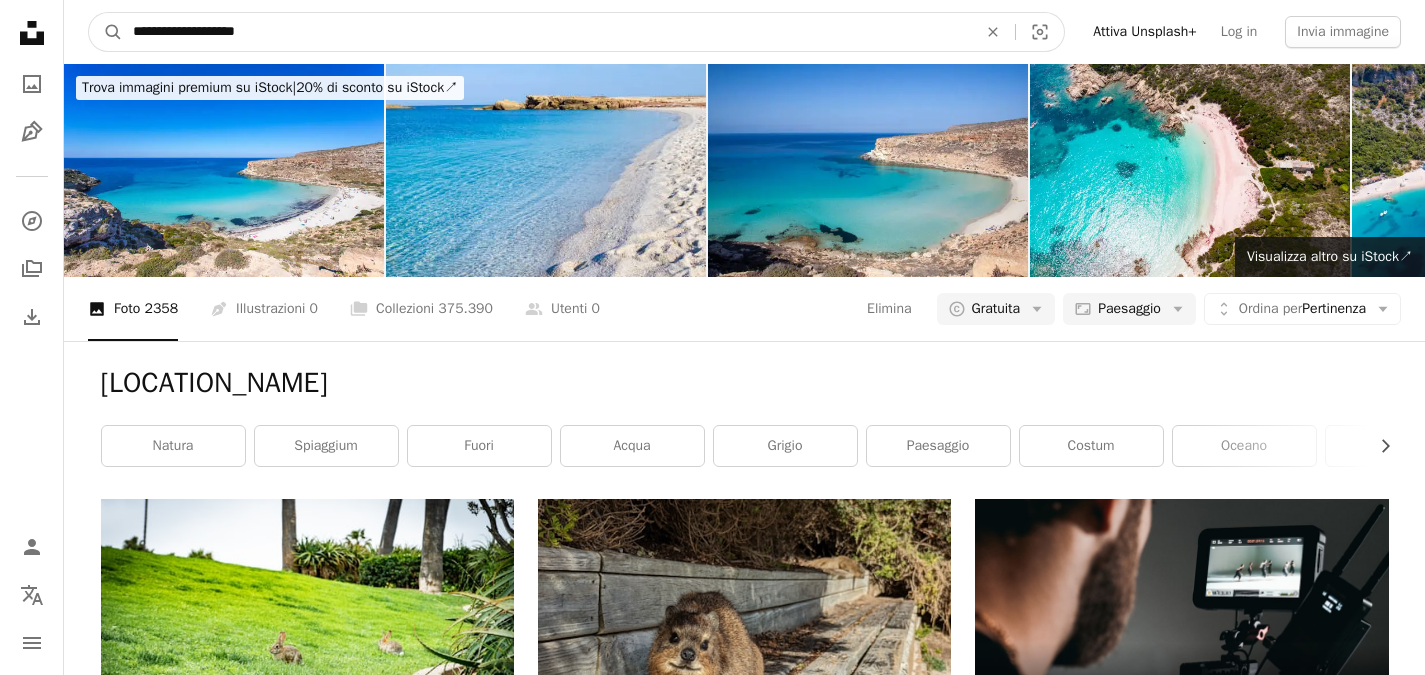 click on "**********" at bounding box center (547, 32) 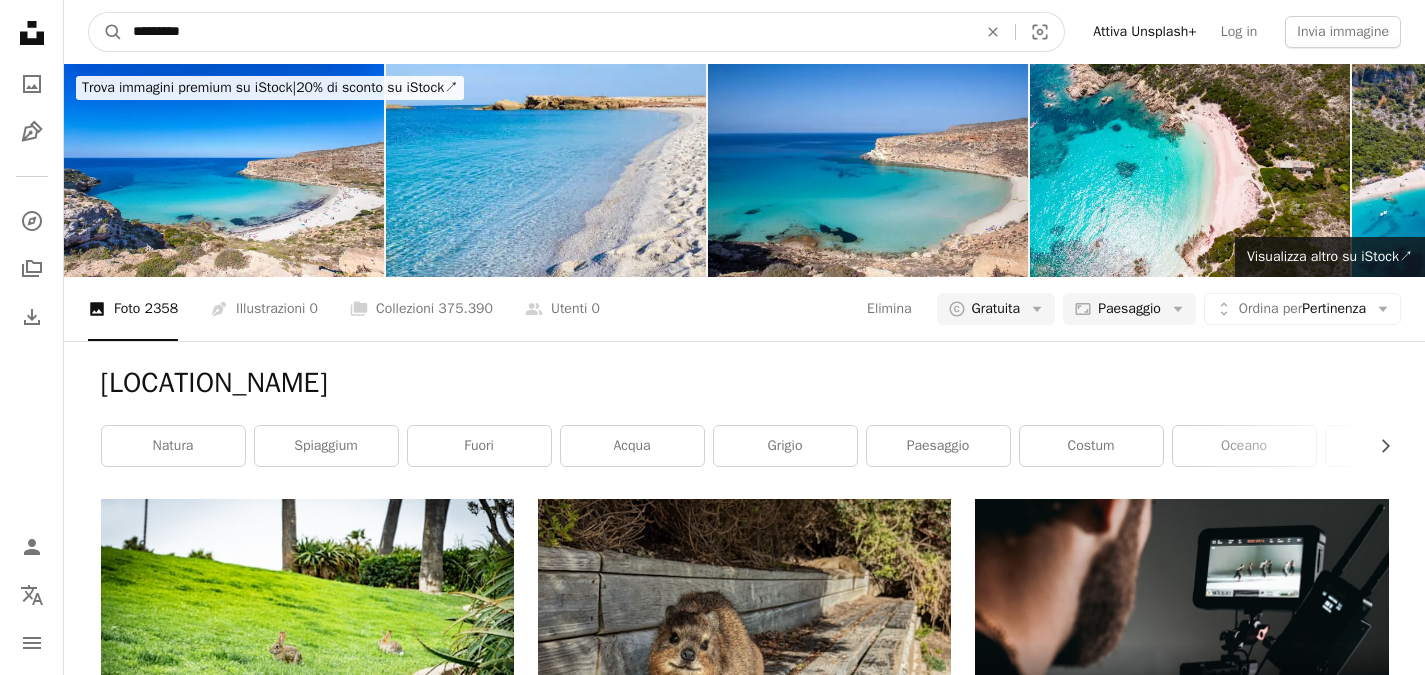 type on "*********" 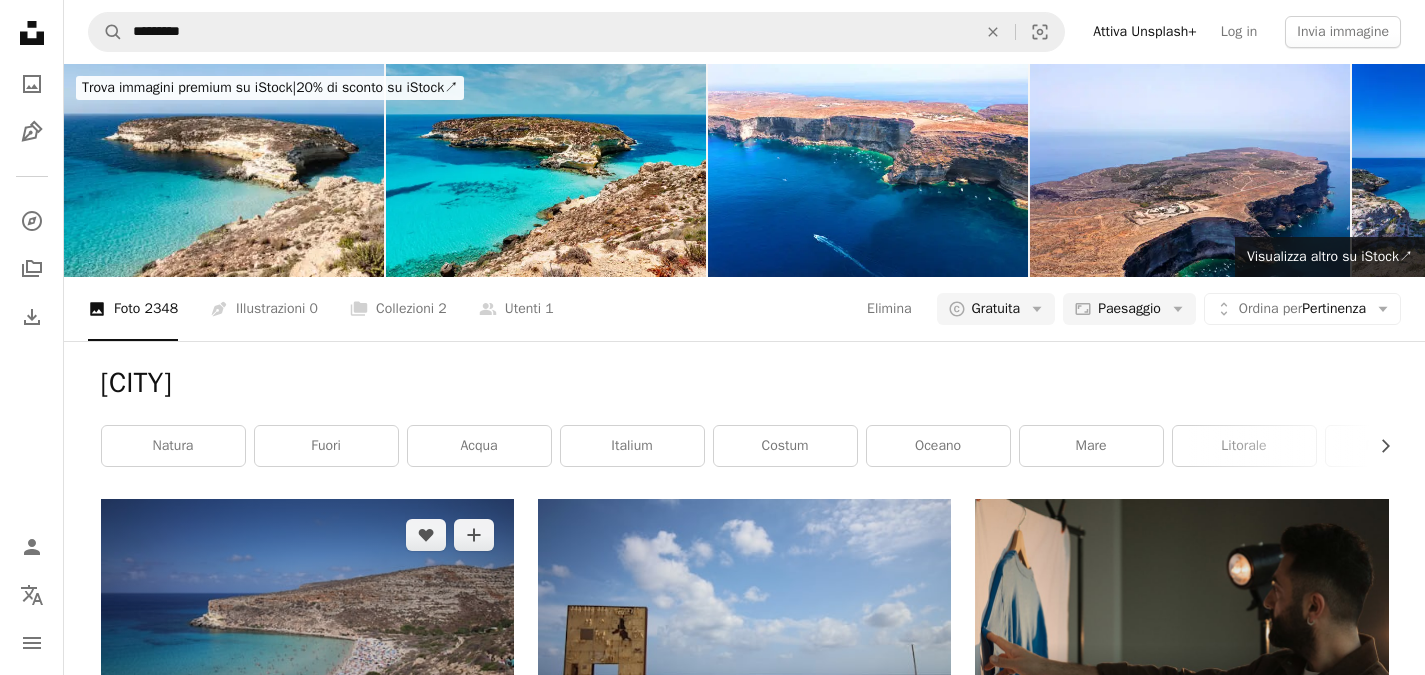 scroll, scrollTop: 0, scrollLeft: 0, axis: both 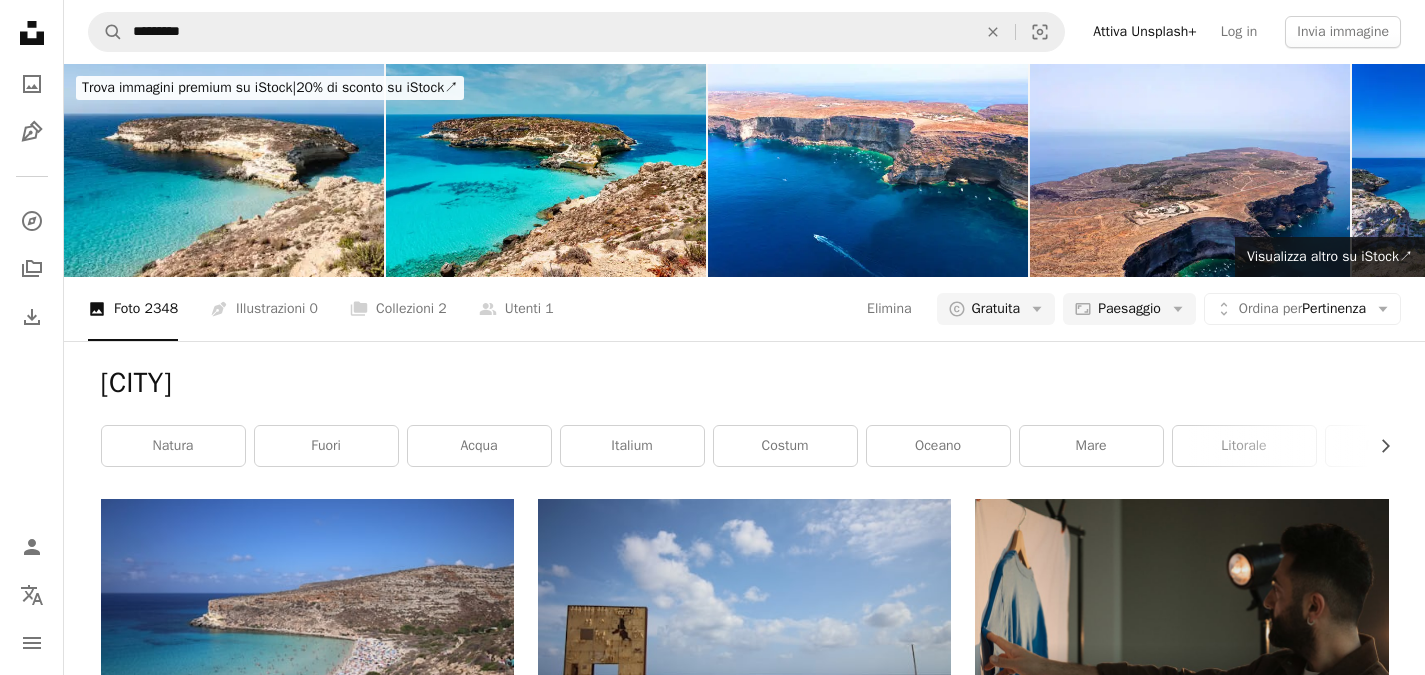 click on "A magnifying glass ********* An X shape Visual search Attiva Unsplash+ Log in Invia immagine" at bounding box center (744, 32) 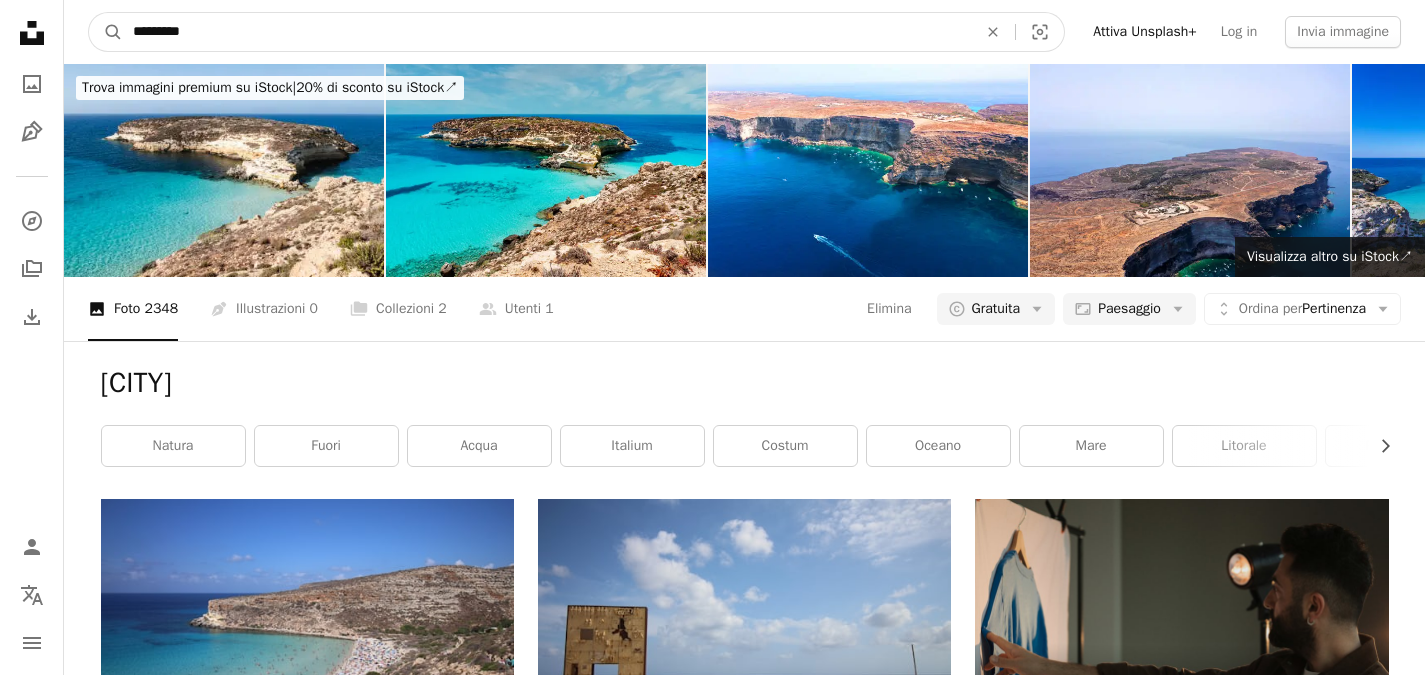 click on "*********" at bounding box center (547, 32) 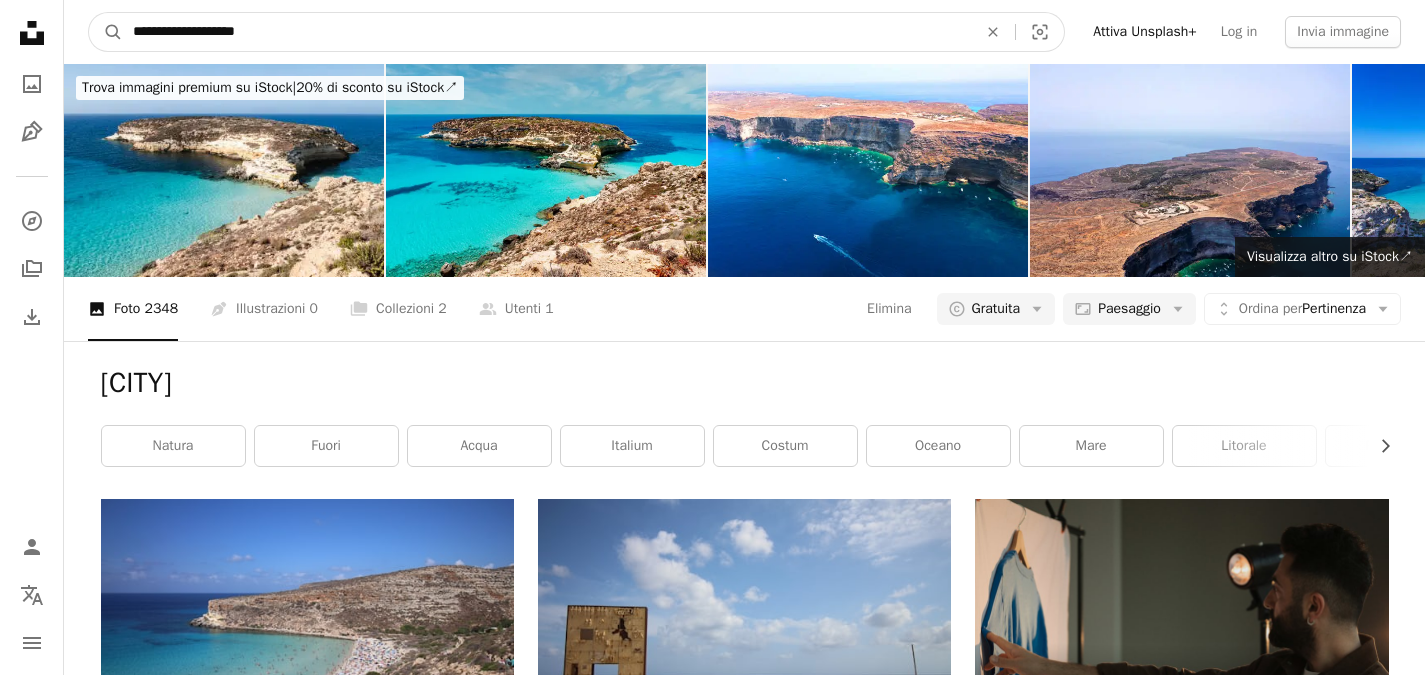 type on "**********" 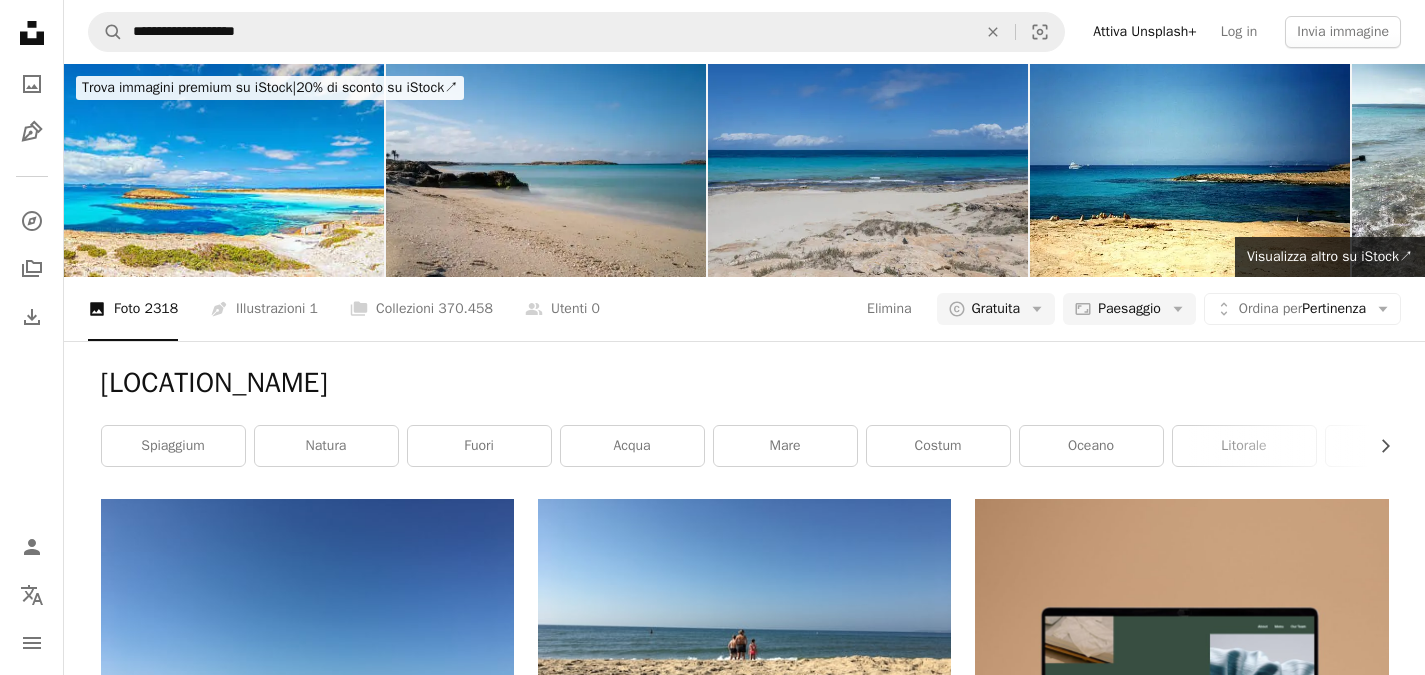 scroll, scrollTop: 0, scrollLeft: 0, axis: both 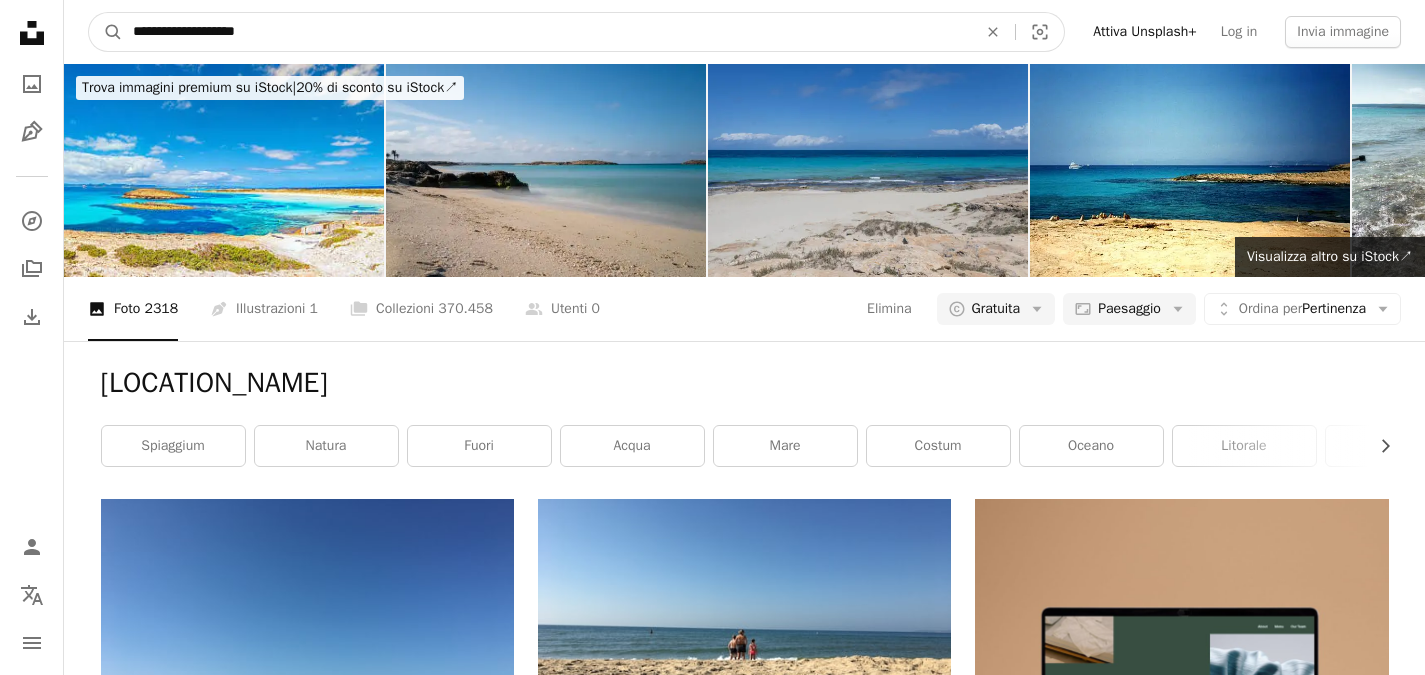 click on "**********" at bounding box center (547, 32) 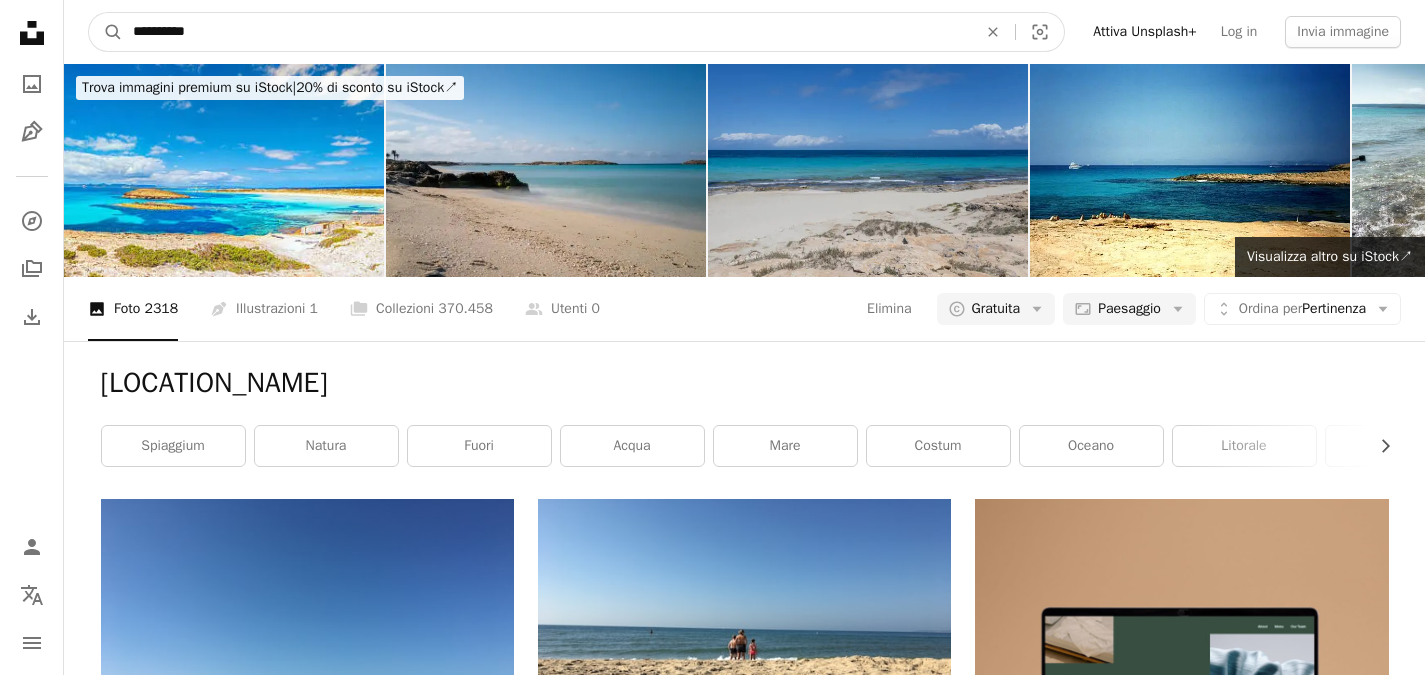 type on "**********" 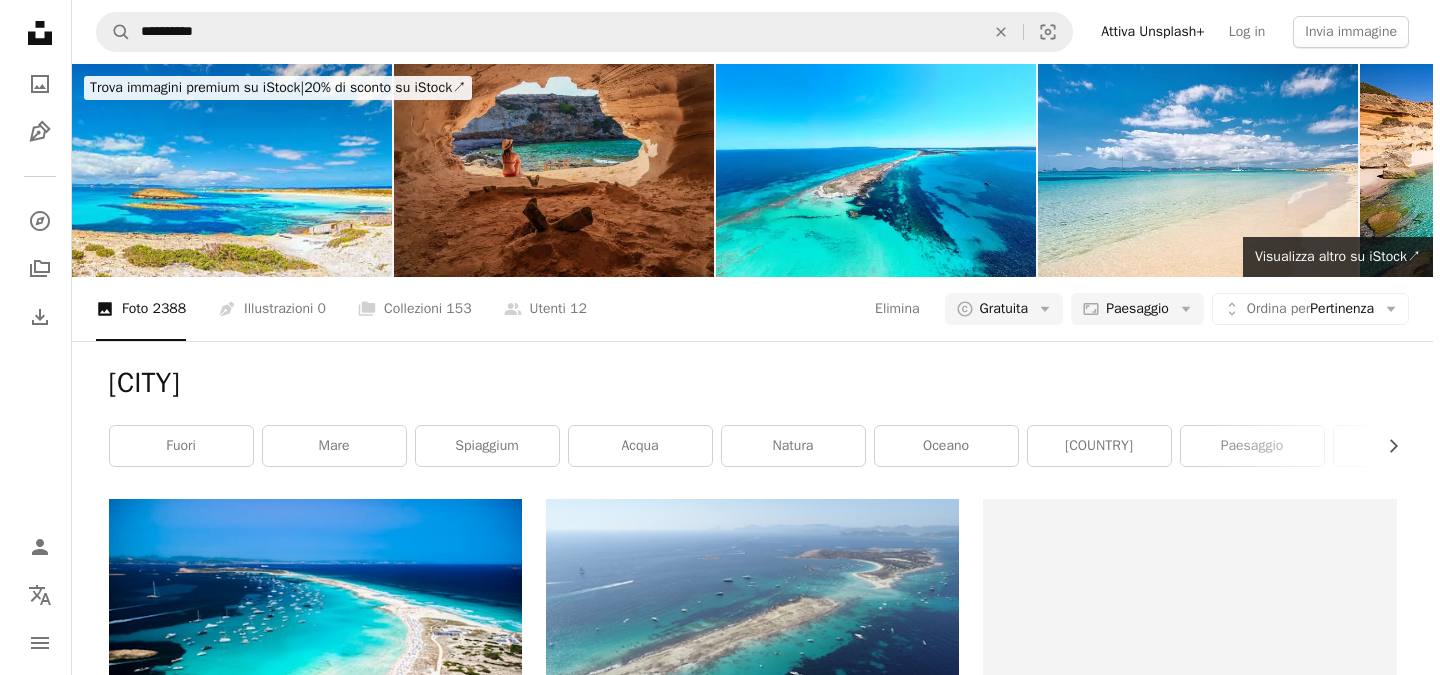scroll, scrollTop: 301, scrollLeft: 0, axis: vertical 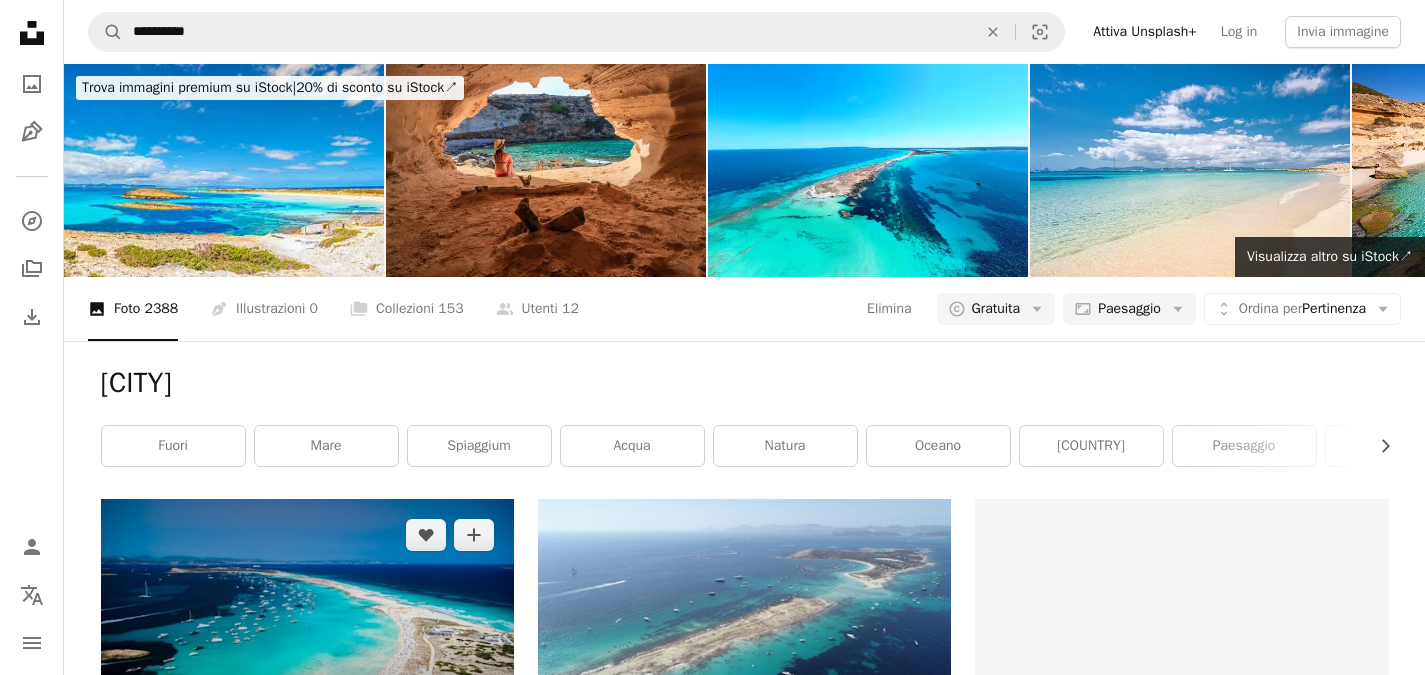 click at bounding box center (307, 615) 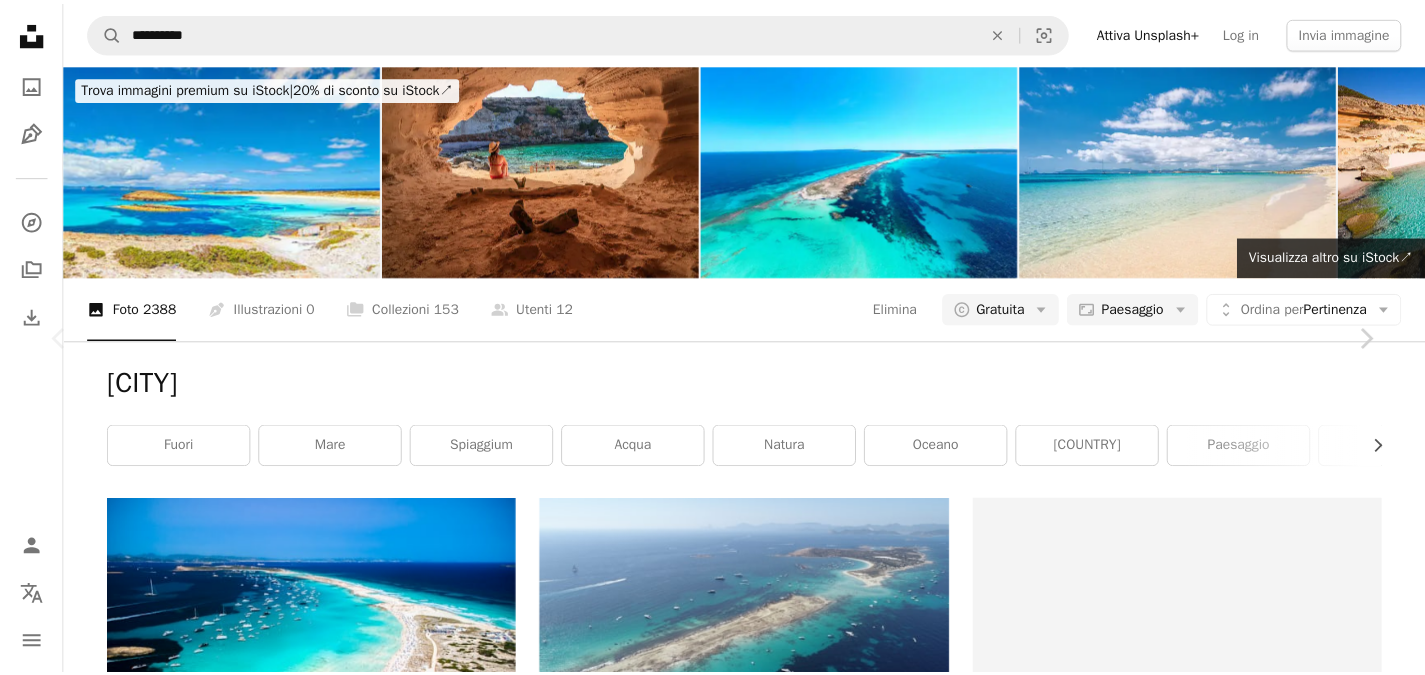 scroll, scrollTop: 322, scrollLeft: 0, axis: vertical 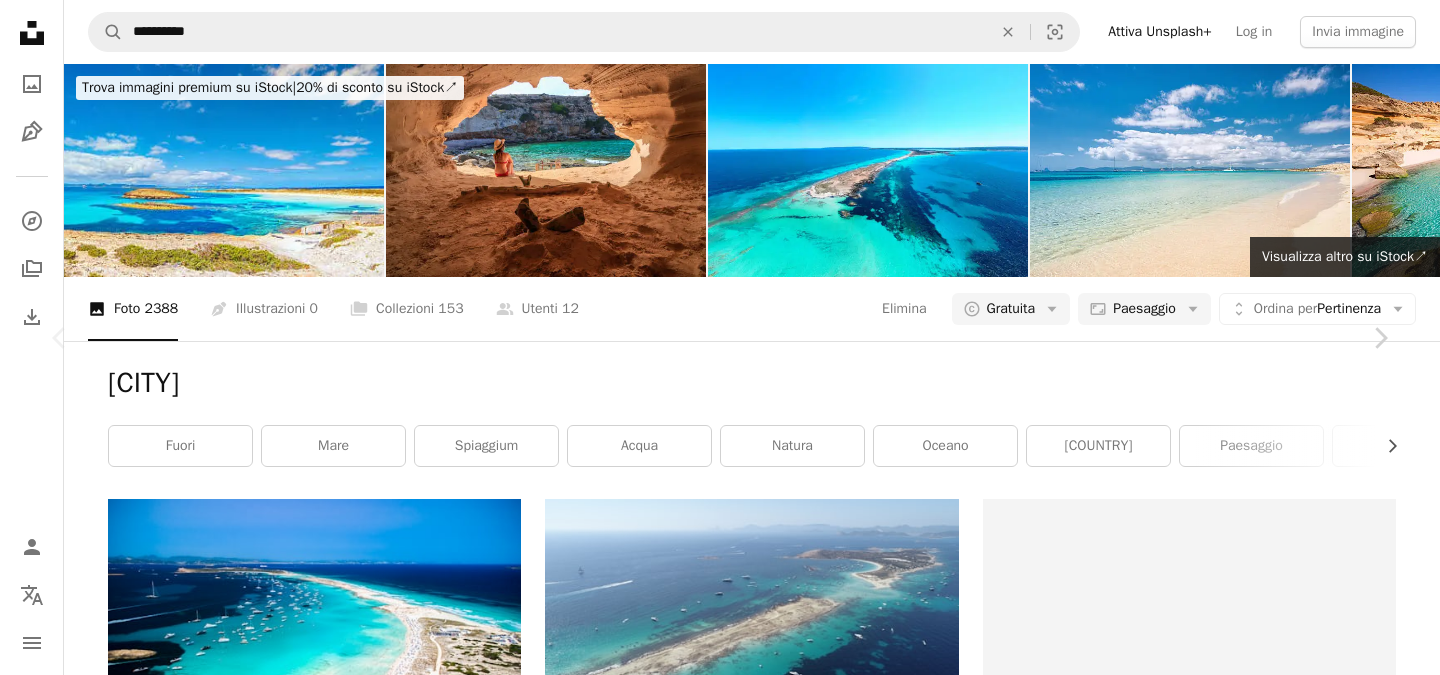 click on "An X shape" at bounding box center (20, 20) 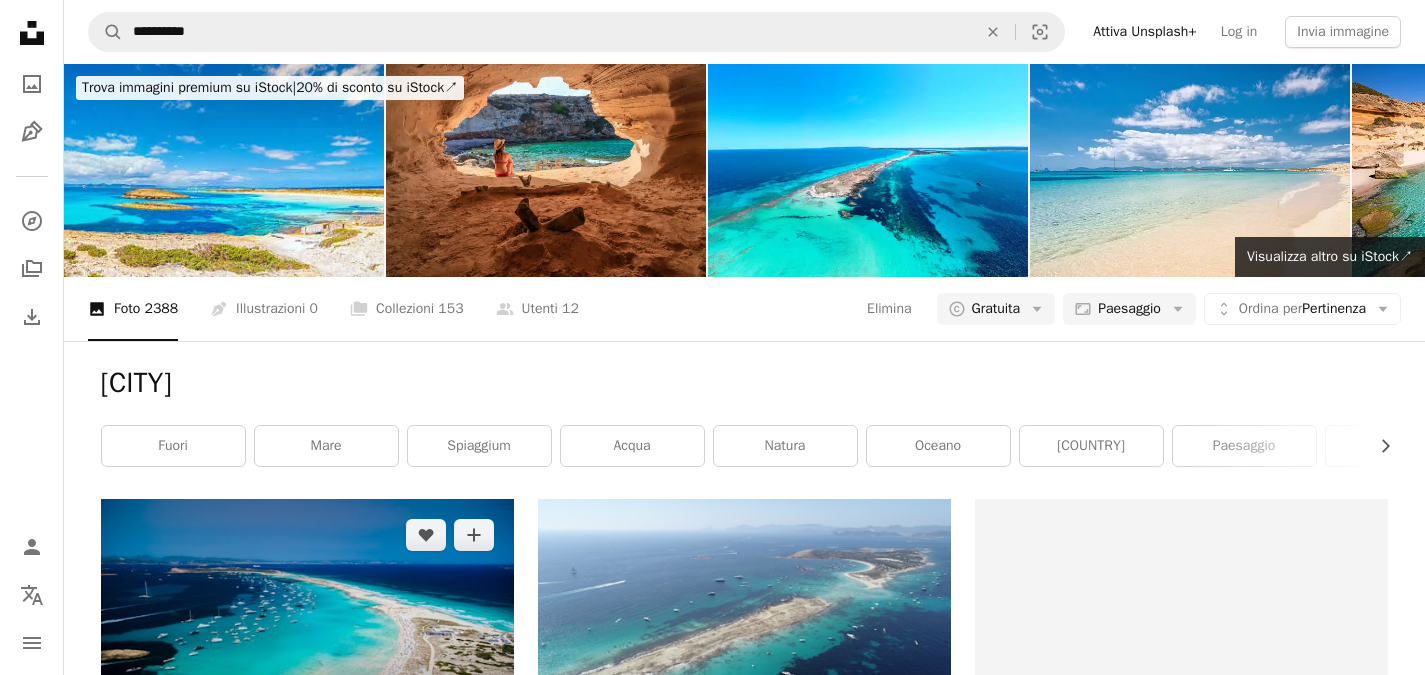 click on "Arrow pointing down" 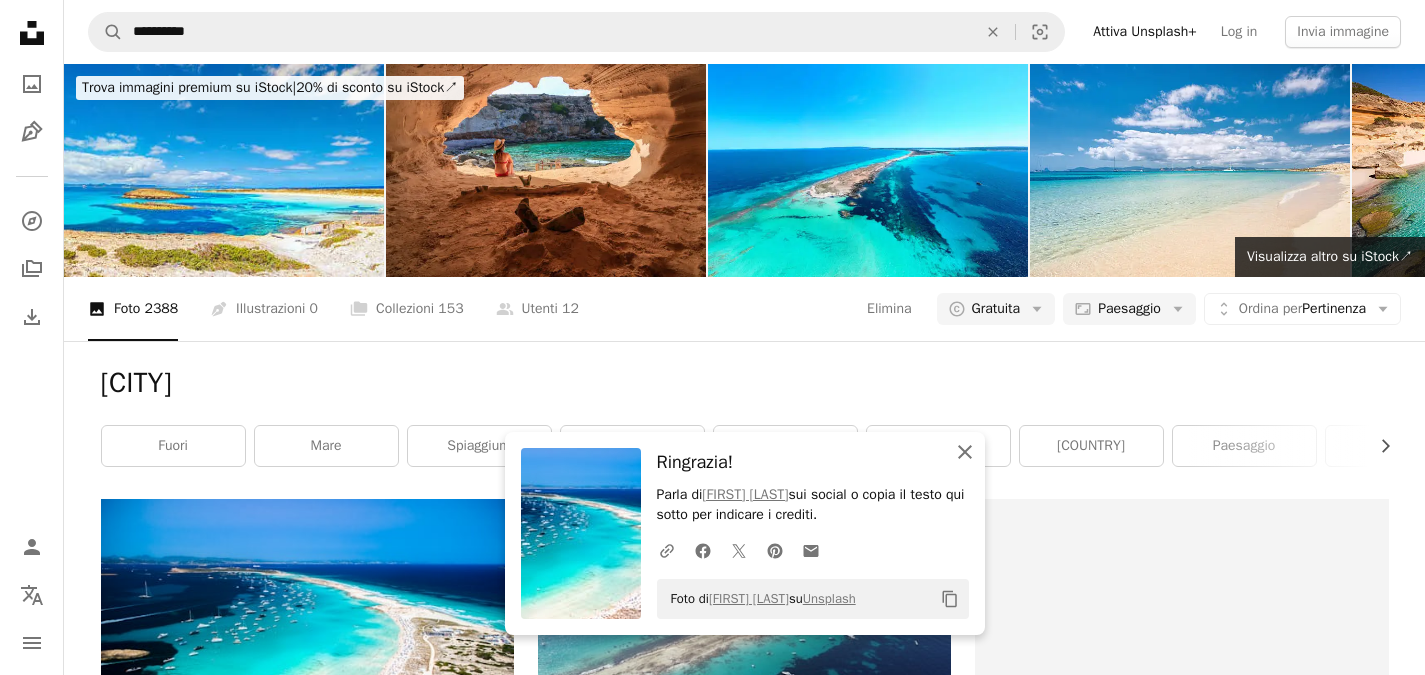 click 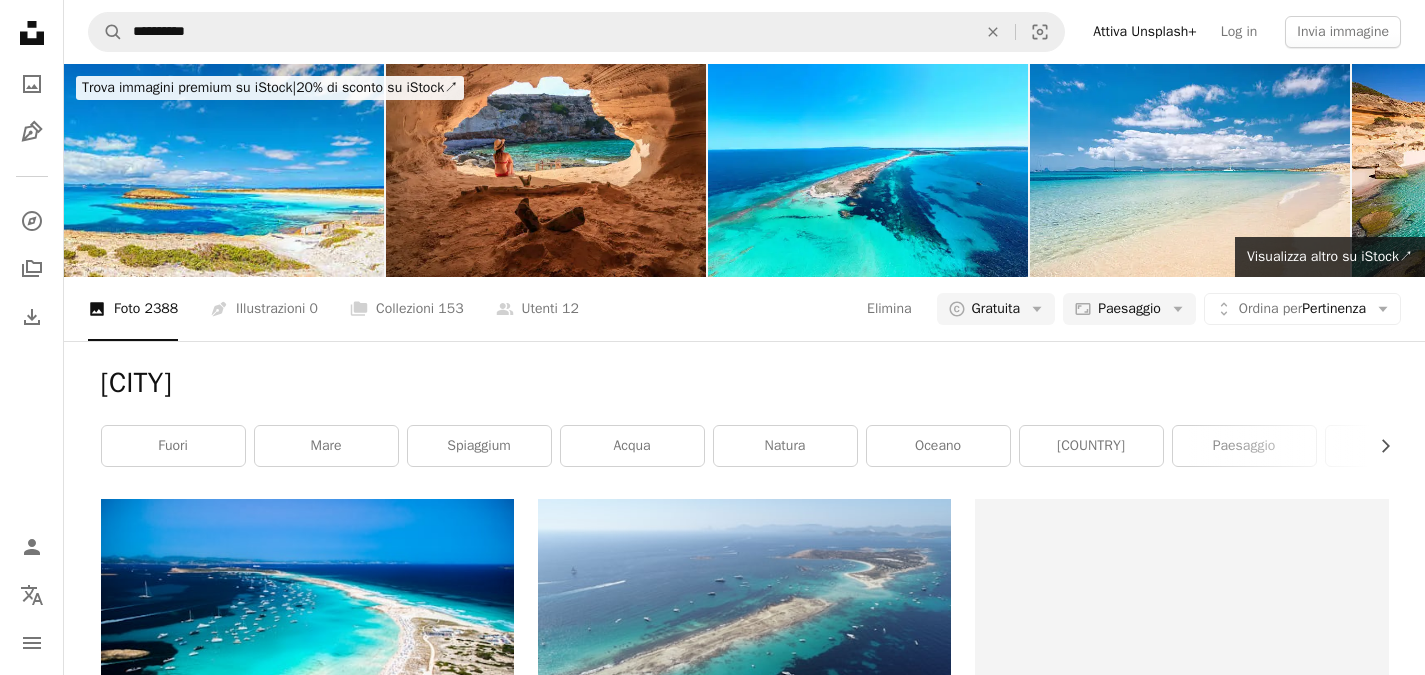 scroll, scrollTop: 0, scrollLeft: 0, axis: both 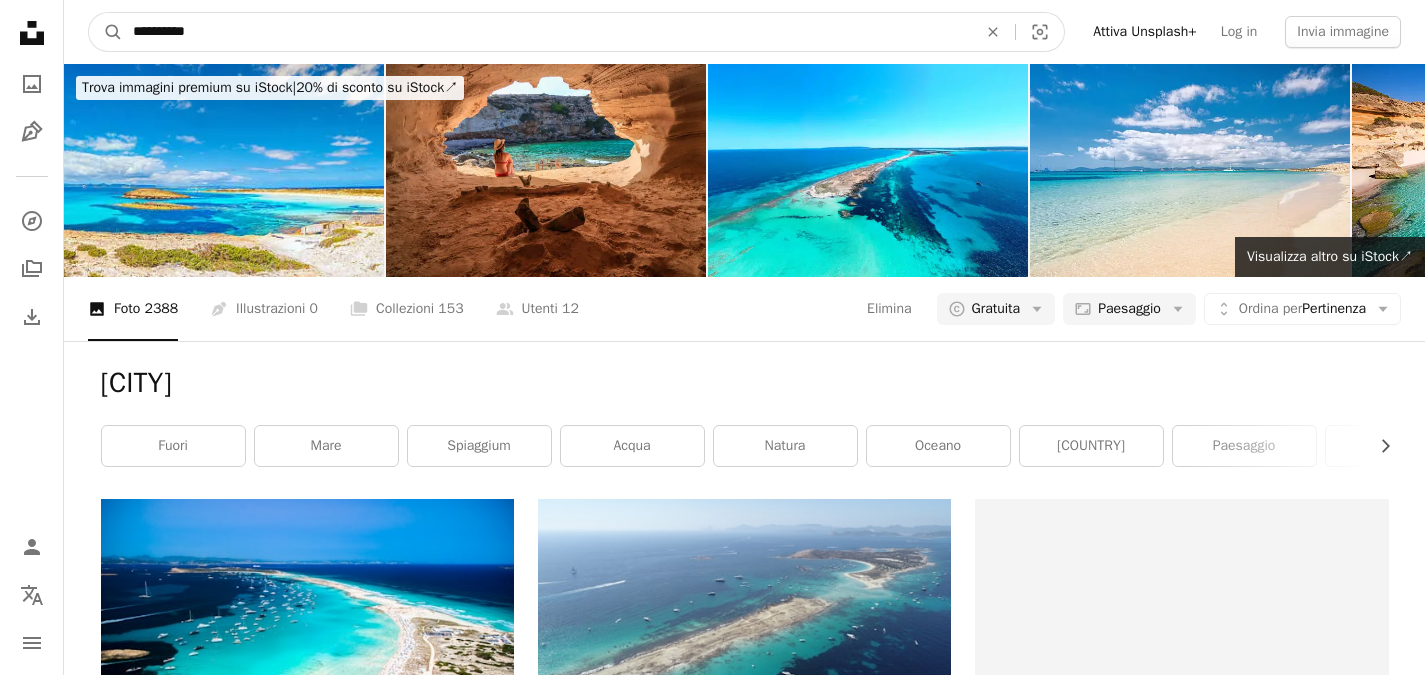 click on "**********" at bounding box center (547, 32) 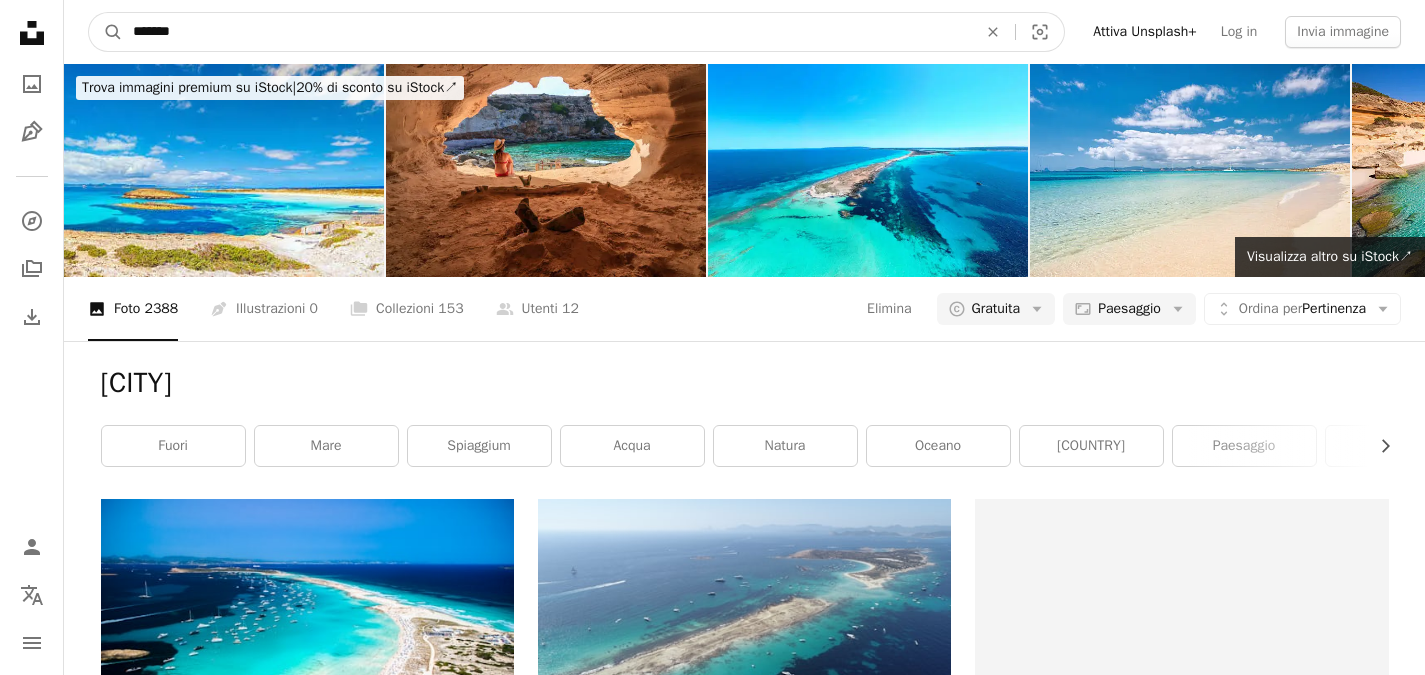 type on "*******" 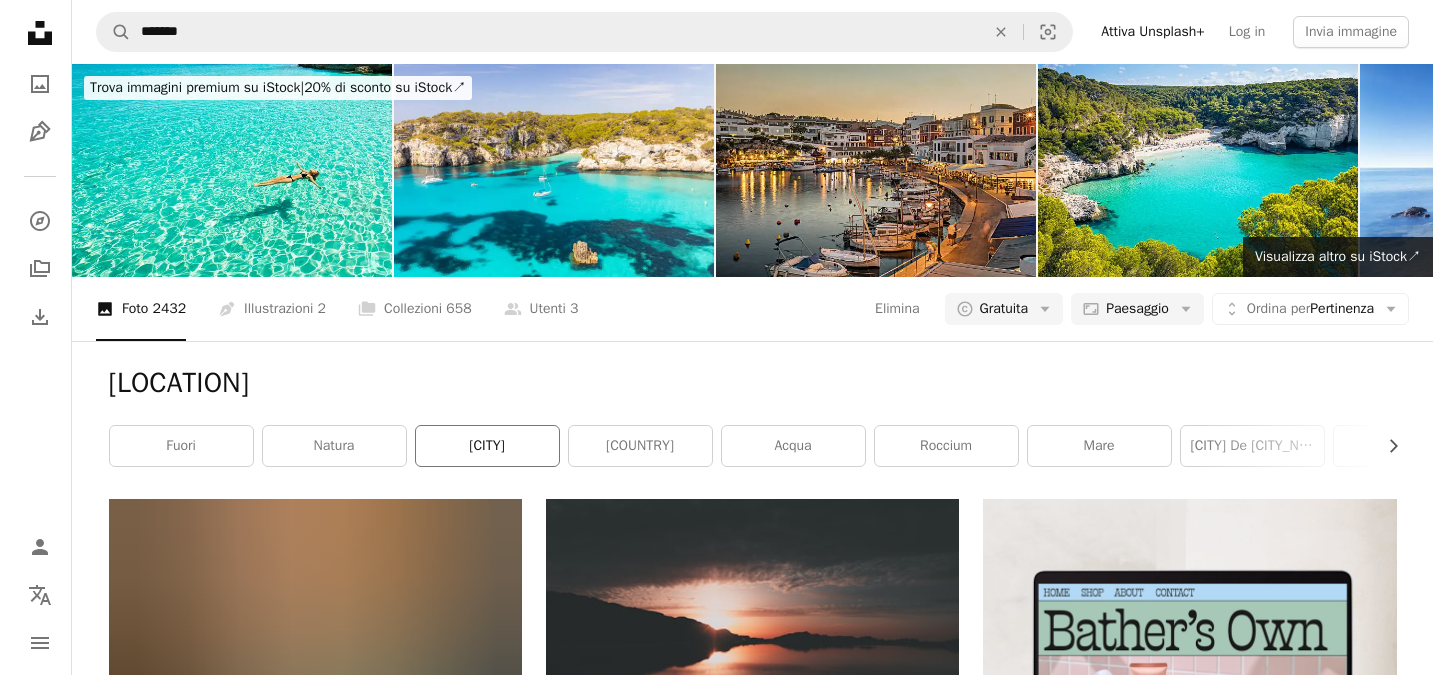 scroll, scrollTop: 460, scrollLeft: 0, axis: vertical 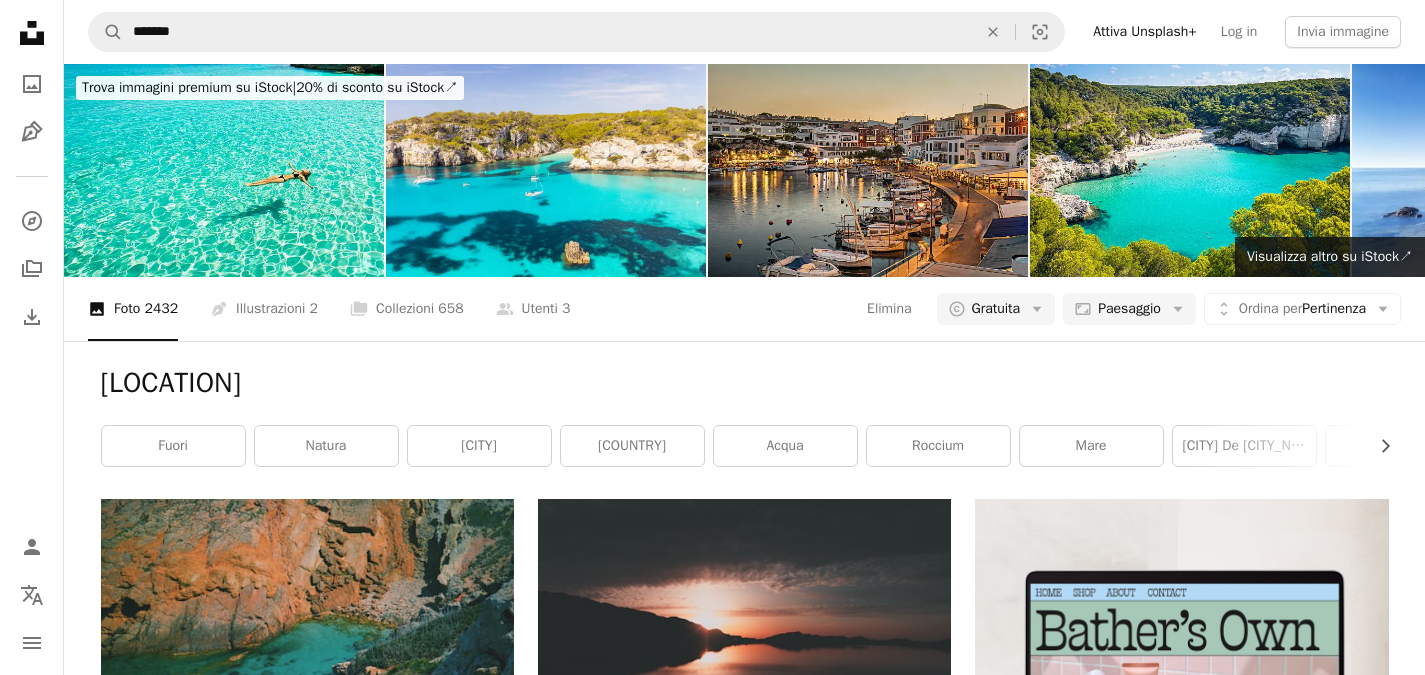 click at bounding box center [744, 894] 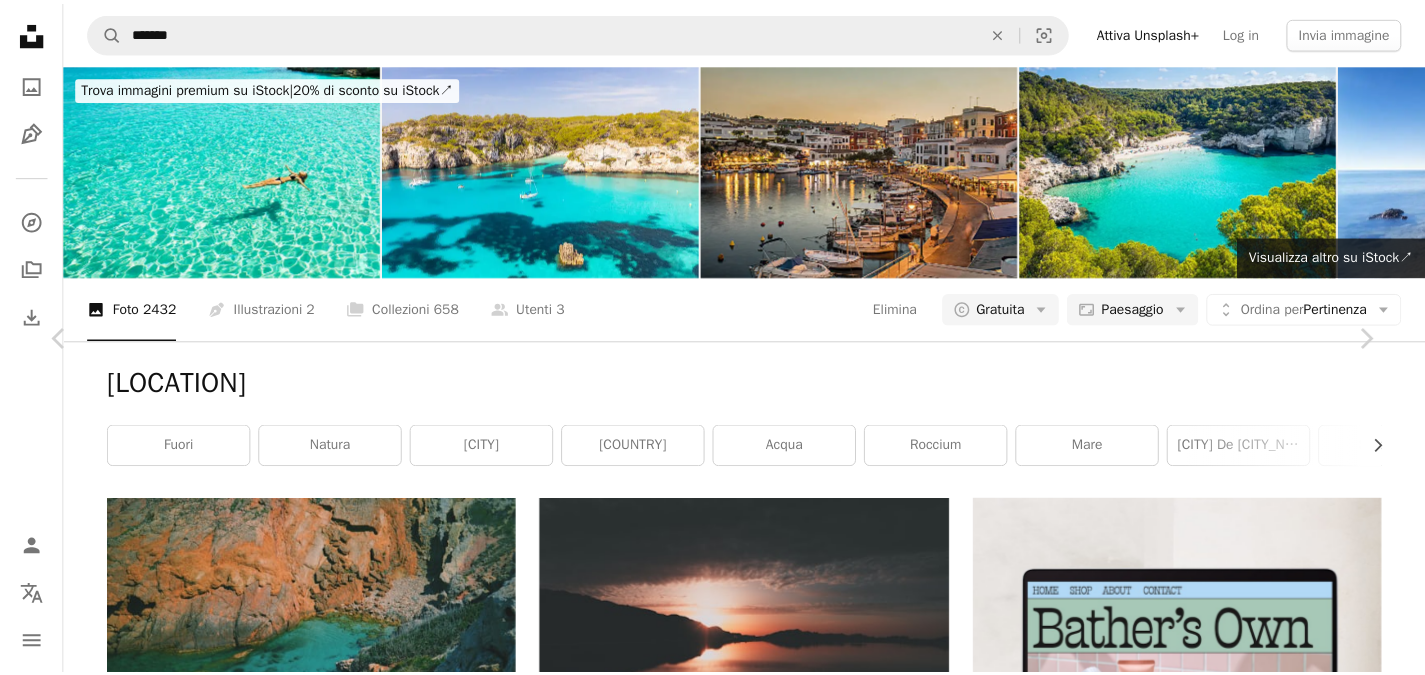 scroll, scrollTop: 46, scrollLeft: 0, axis: vertical 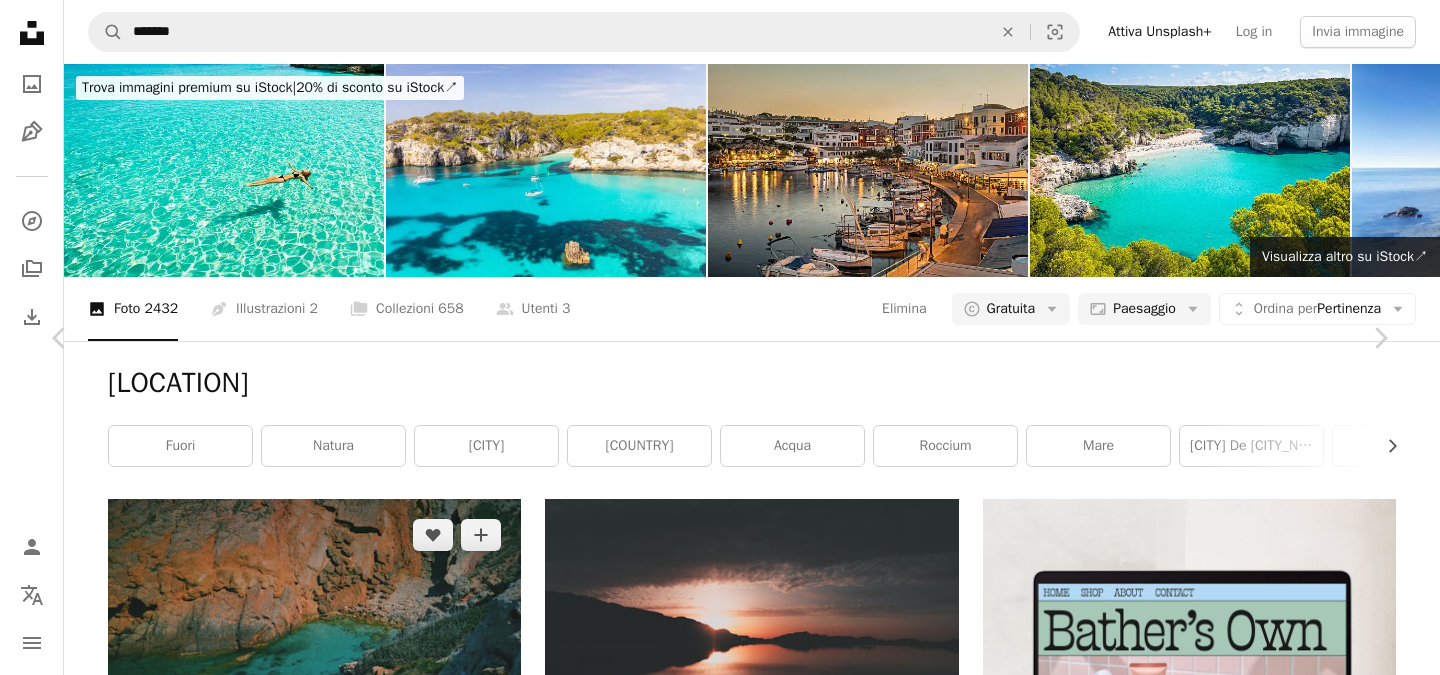 click on "An X shape" at bounding box center [20, 20] 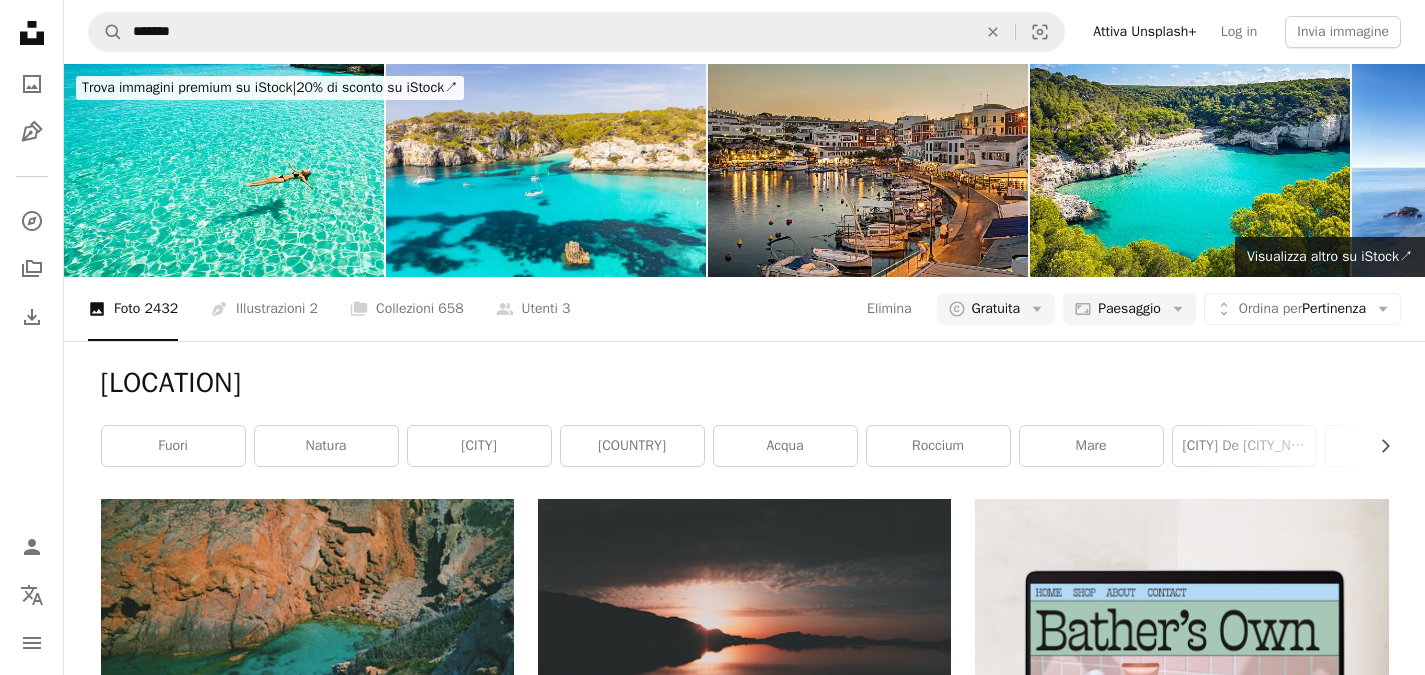 scroll, scrollTop: 0, scrollLeft: 0, axis: both 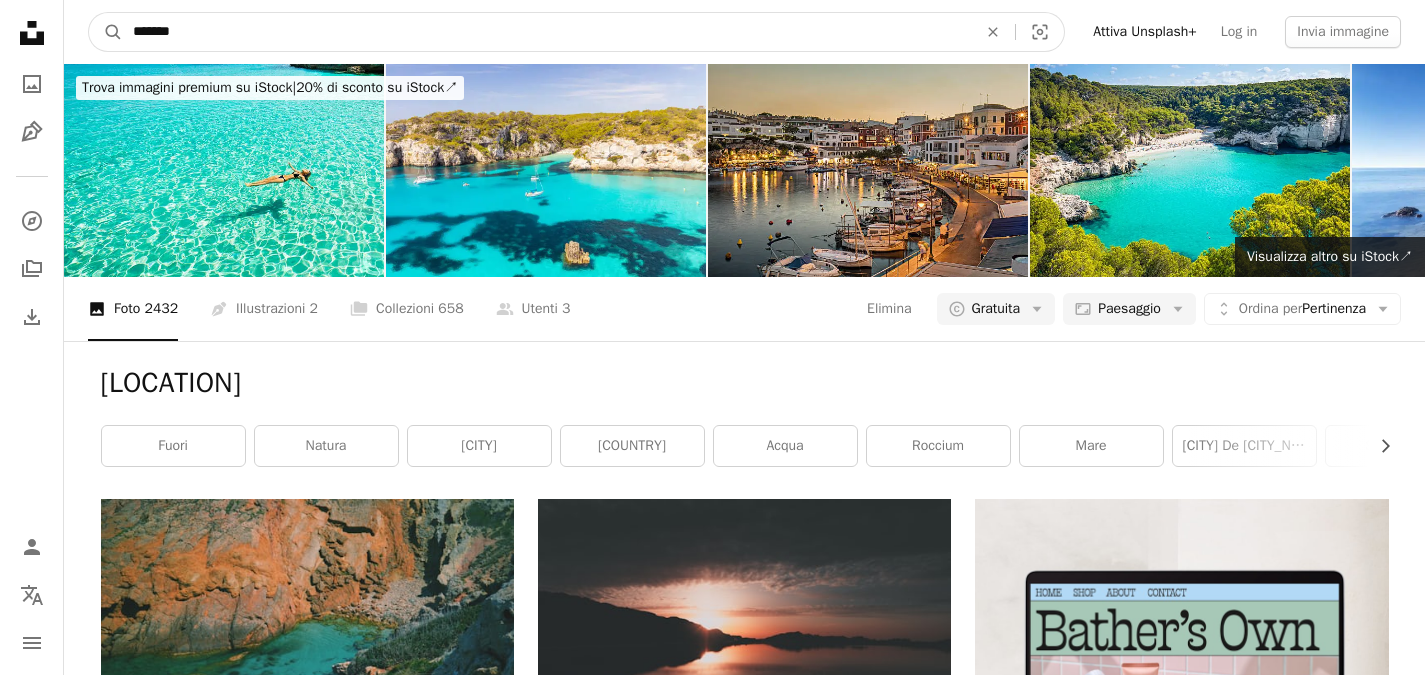 click on "*******" at bounding box center (547, 32) 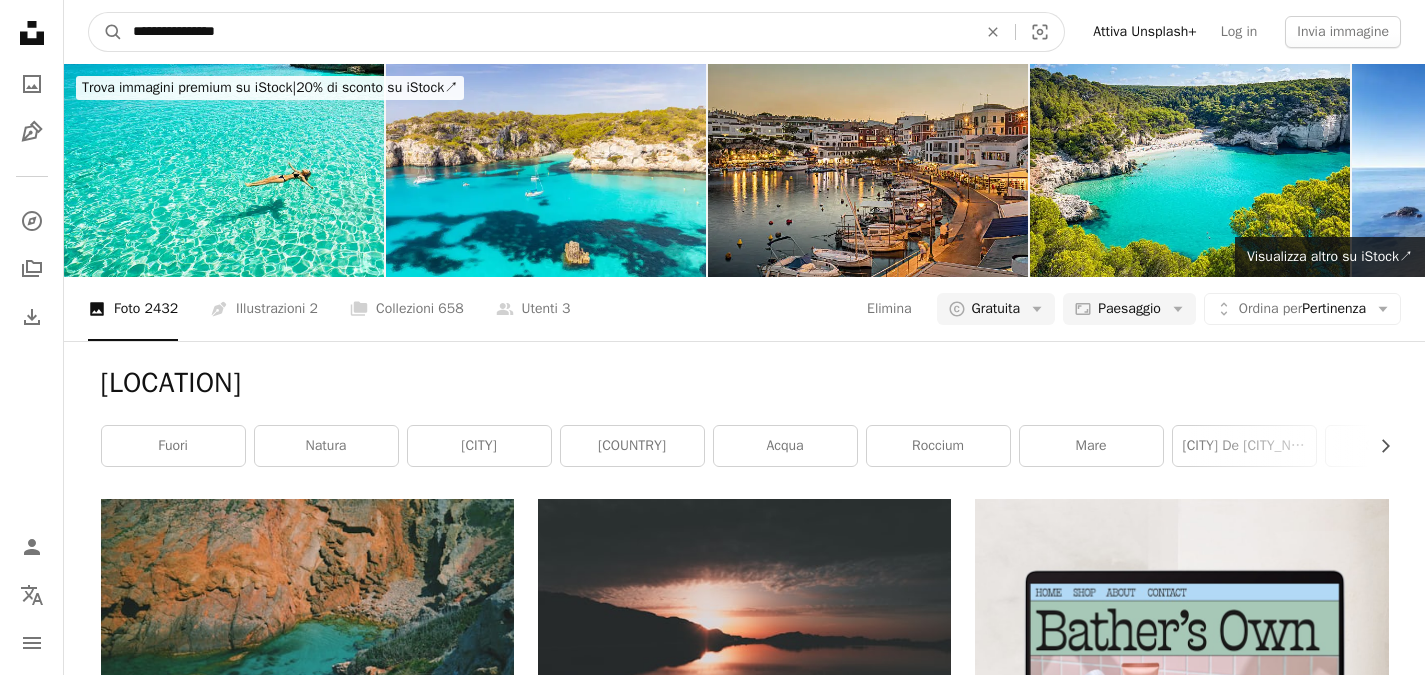 type on "**********" 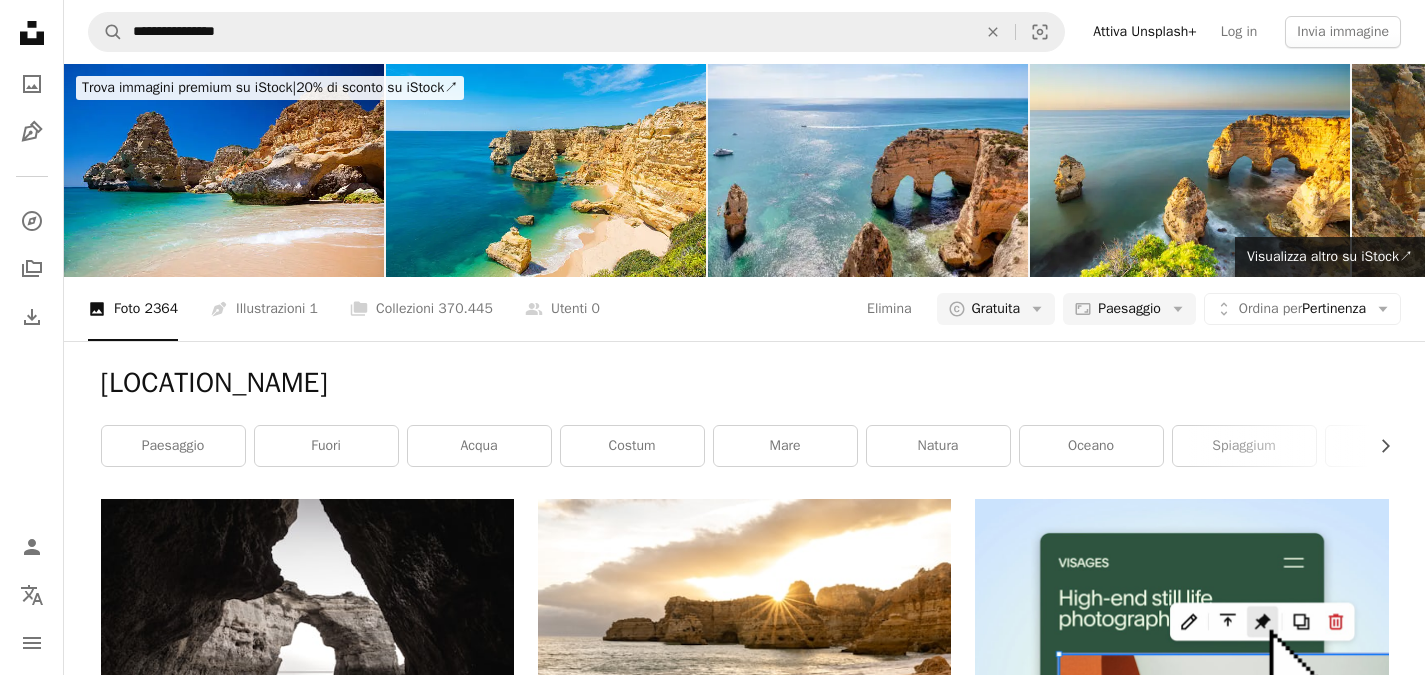 scroll, scrollTop: 0, scrollLeft: 0, axis: both 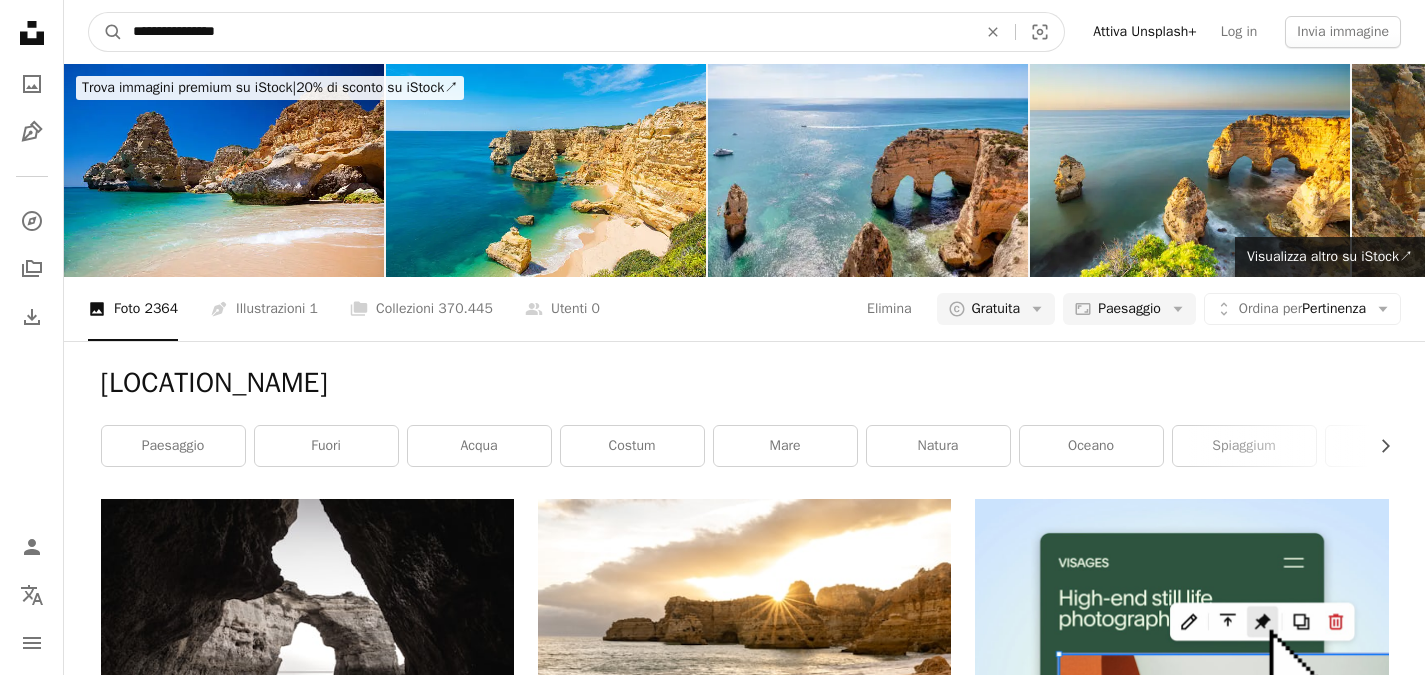 click on "**********" at bounding box center [547, 32] 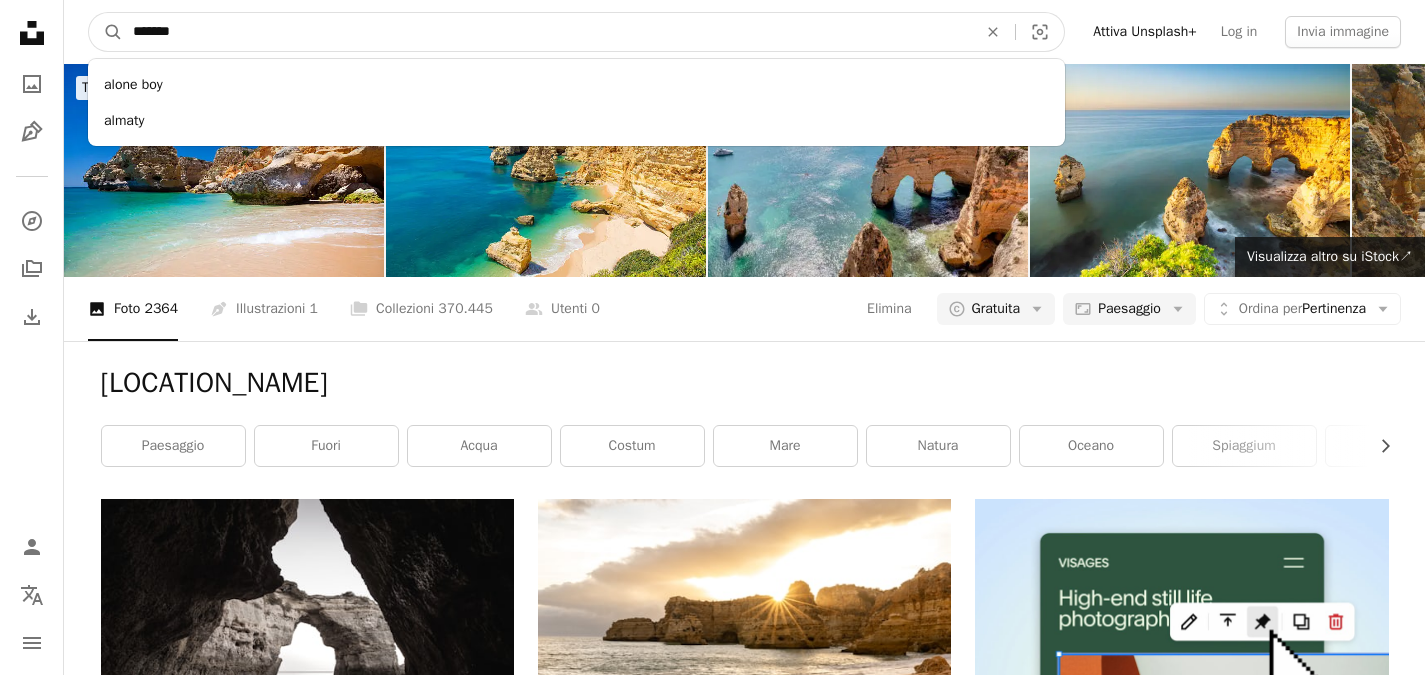 type on "*******" 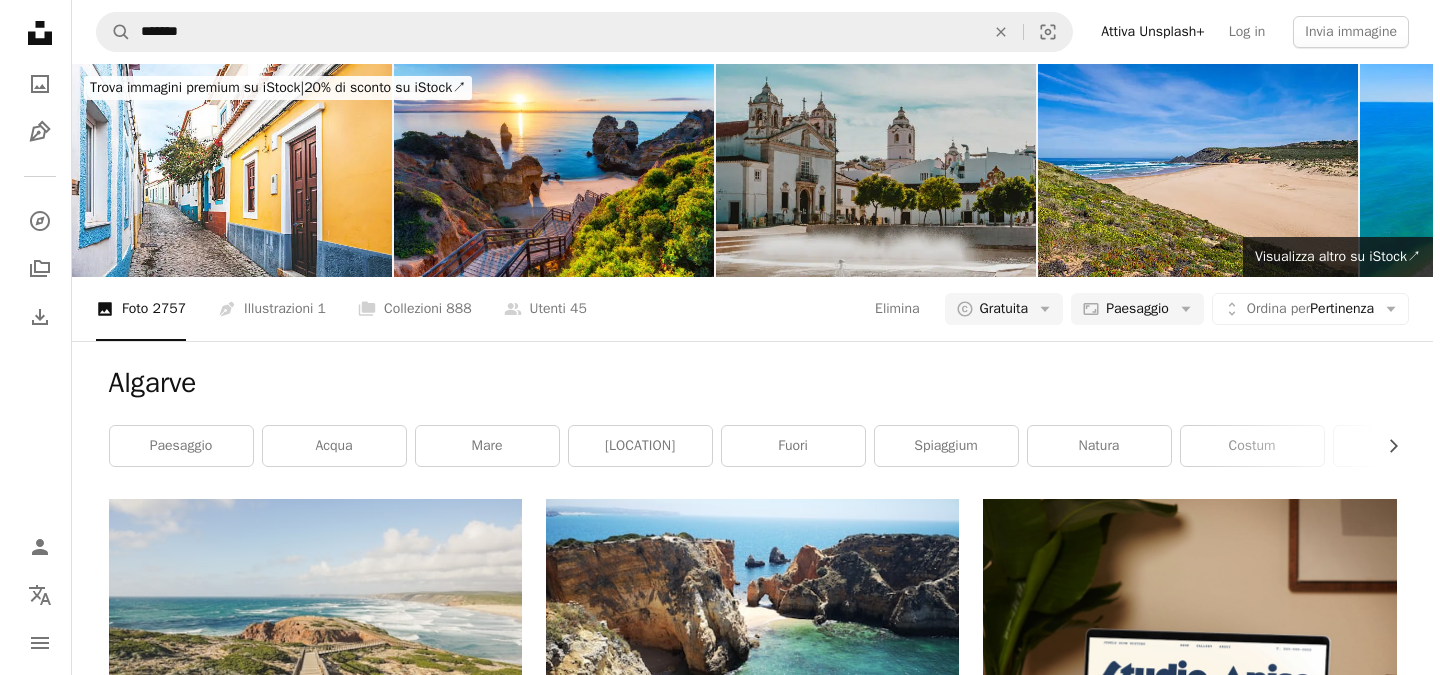 scroll, scrollTop: 243, scrollLeft: 0, axis: vertical 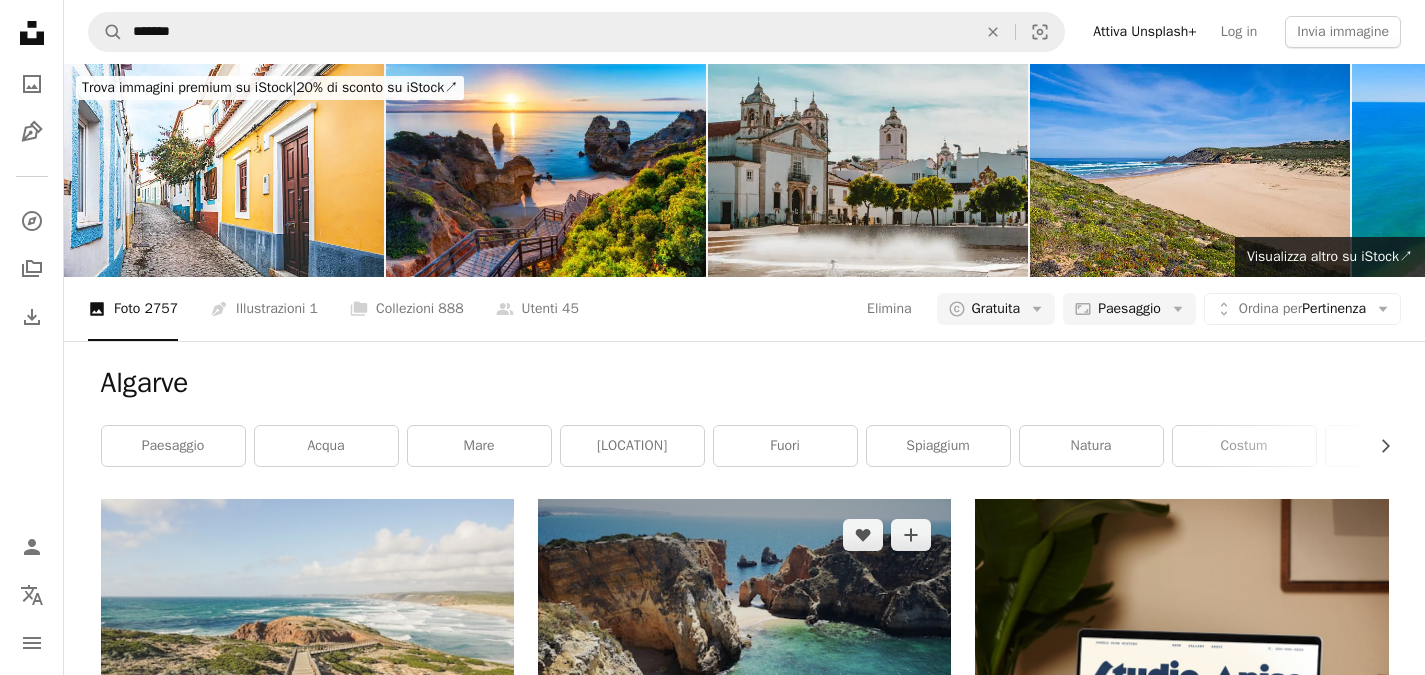 click at bounding box center [744, 654] 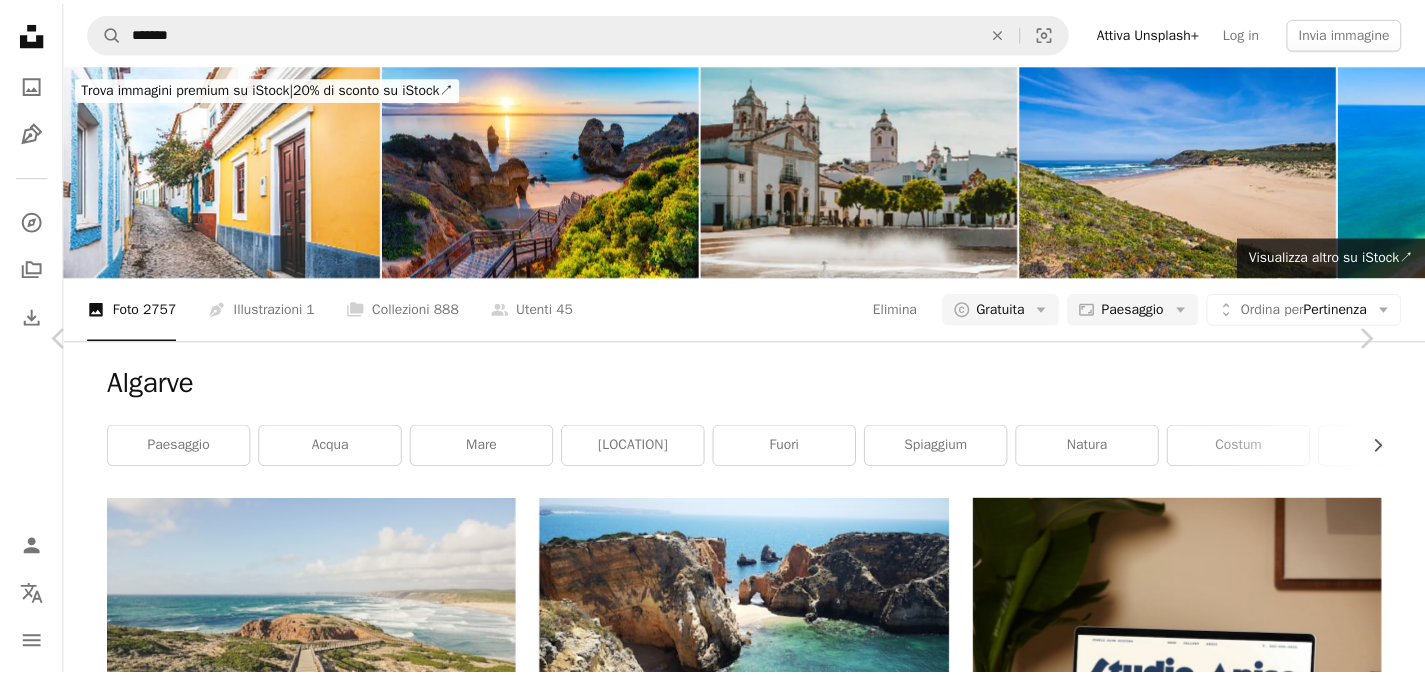 scroll, scrollTop: 0, scrollLeft: 0, axis: both 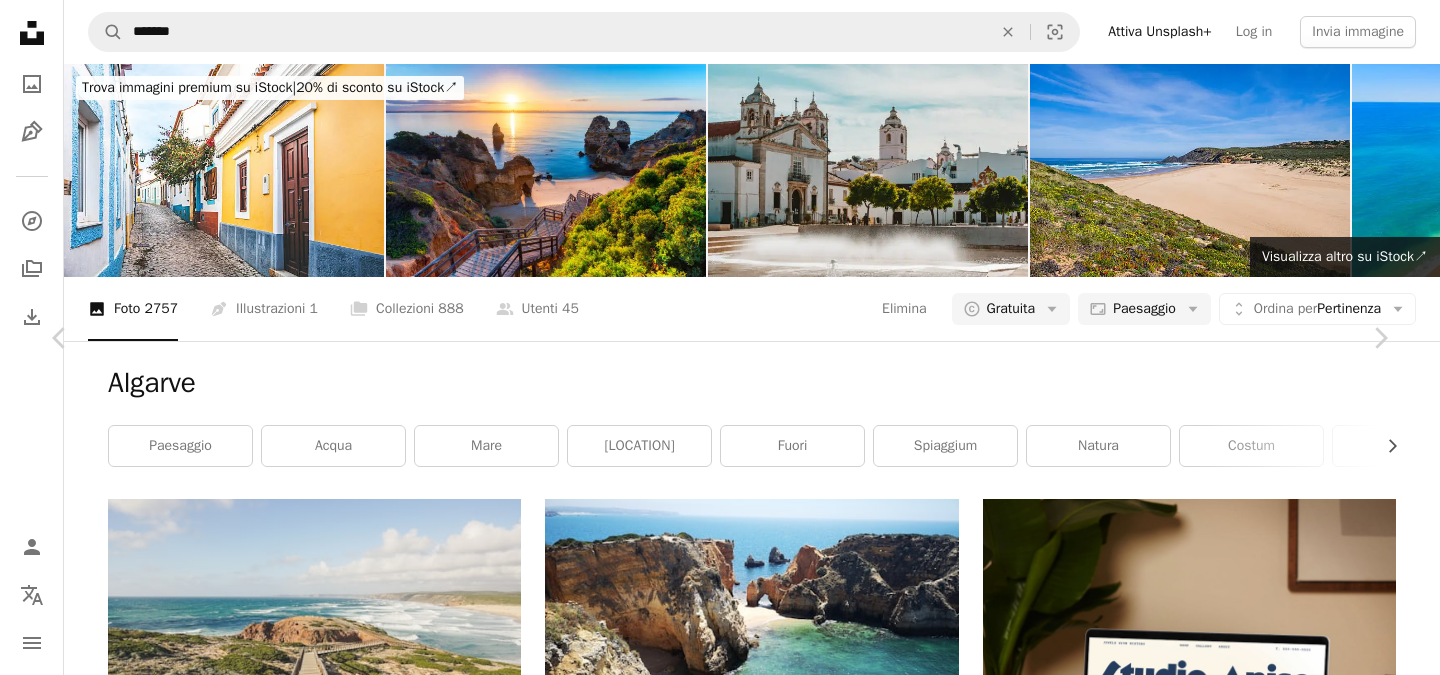 click on "An X shape" at bounding box center (20, 20) 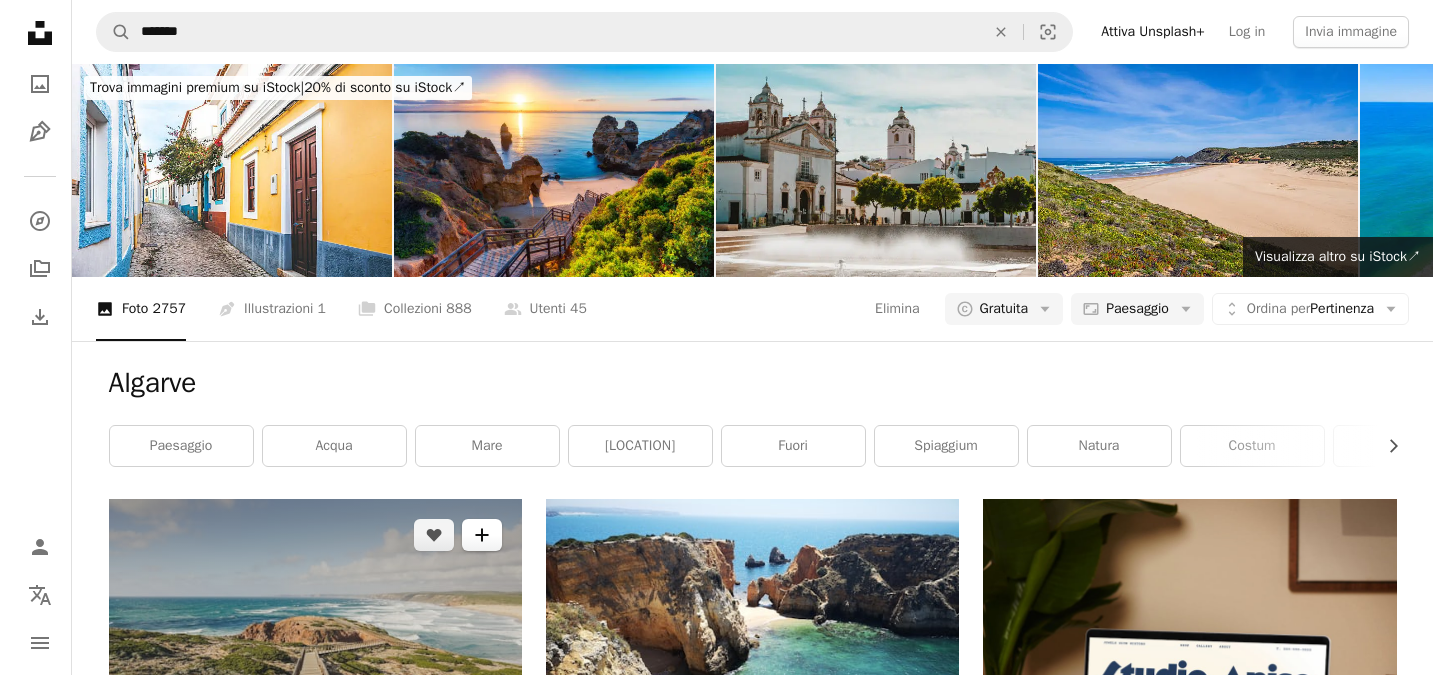 scroll, scrollTop: 623, scrollLeft: 0, axis: vertical 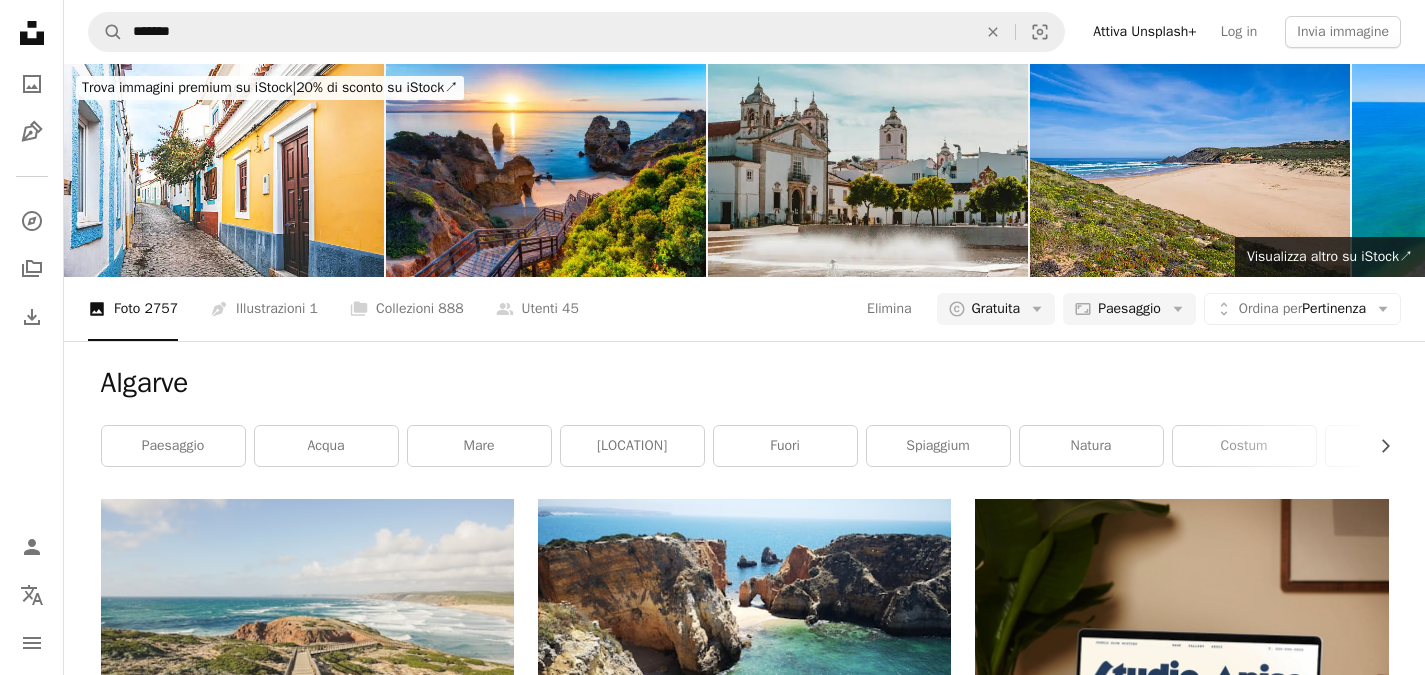 click at bounding box center (307, 954) 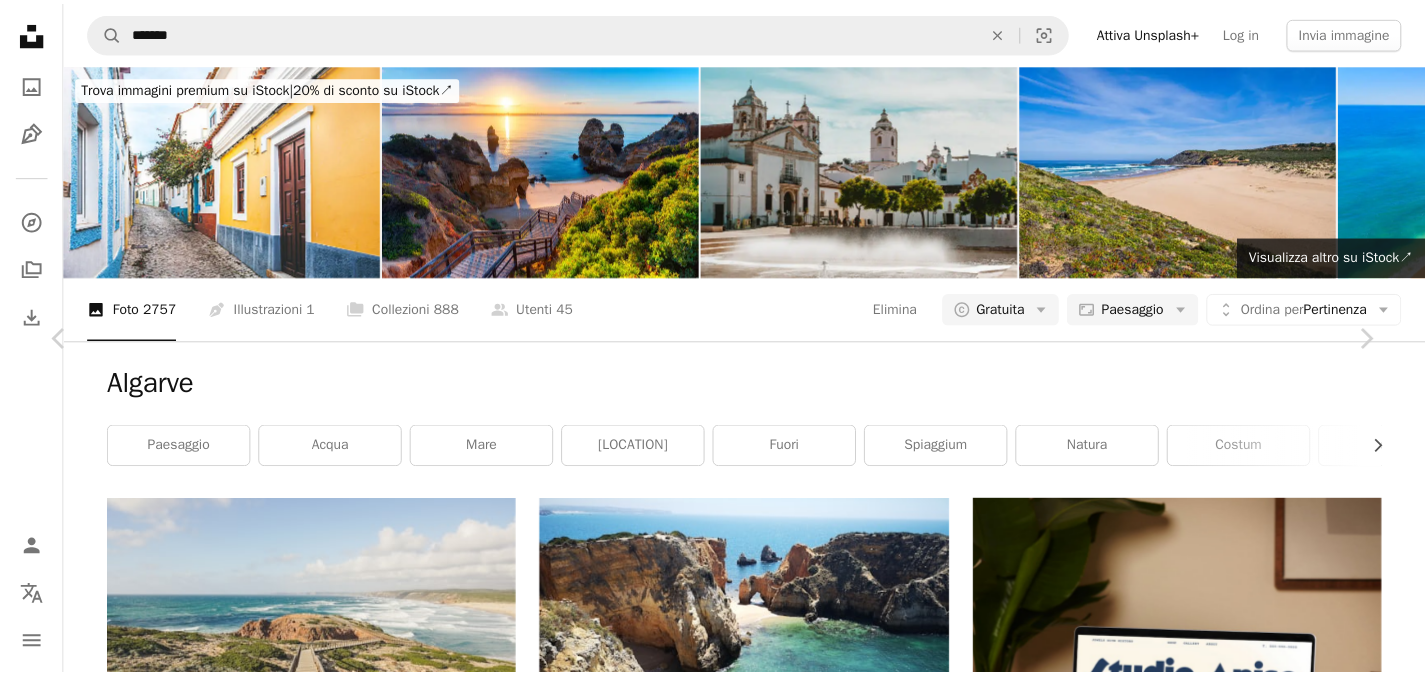 scroll, scrollTop: 86, scrollLeft: 0, axis: vertical 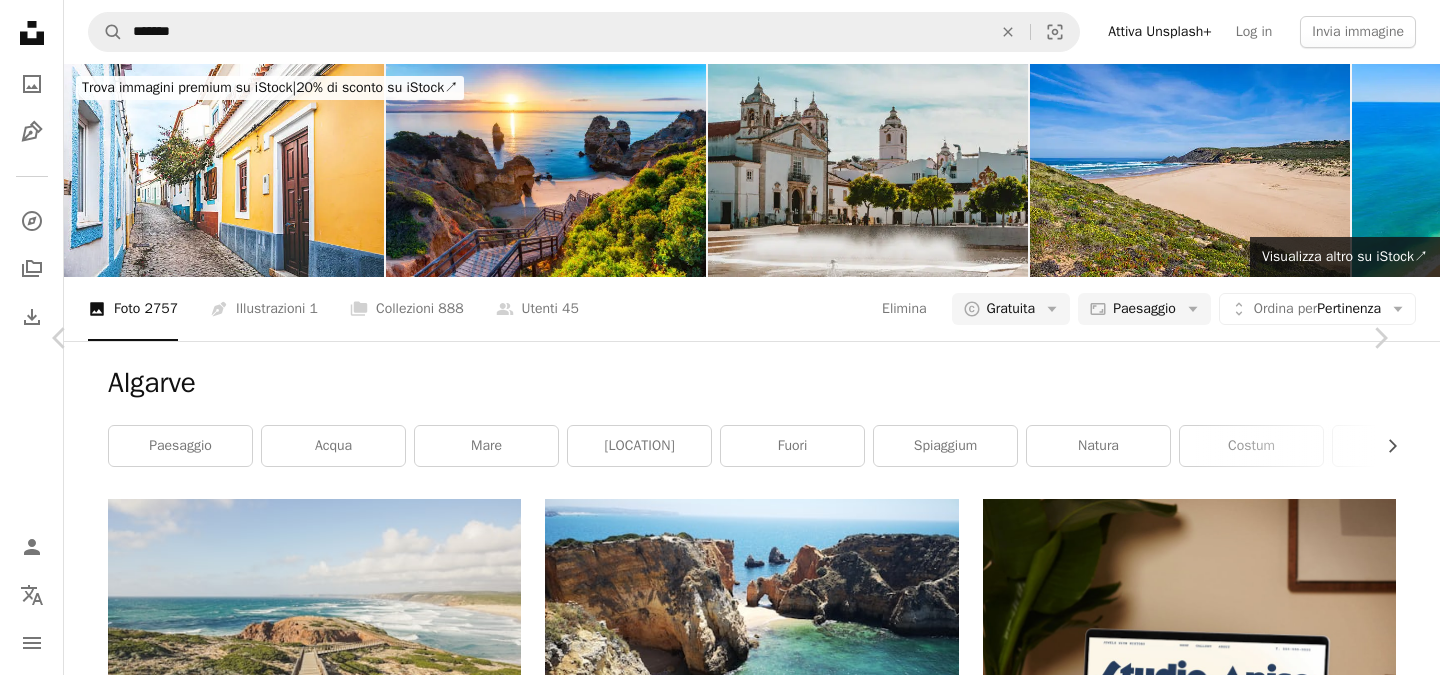 click on "Scarica gratuitamente" at bounding box center [1167, 3807] 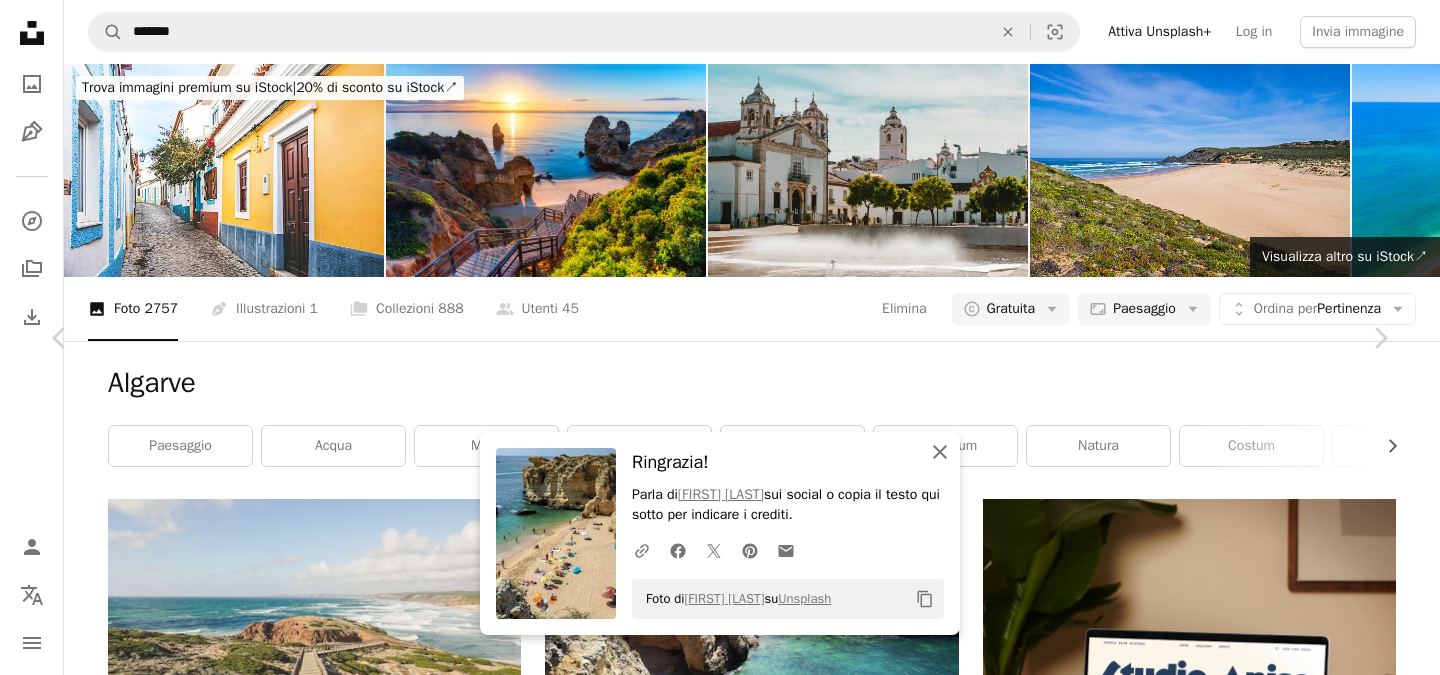 click on "An X shape" 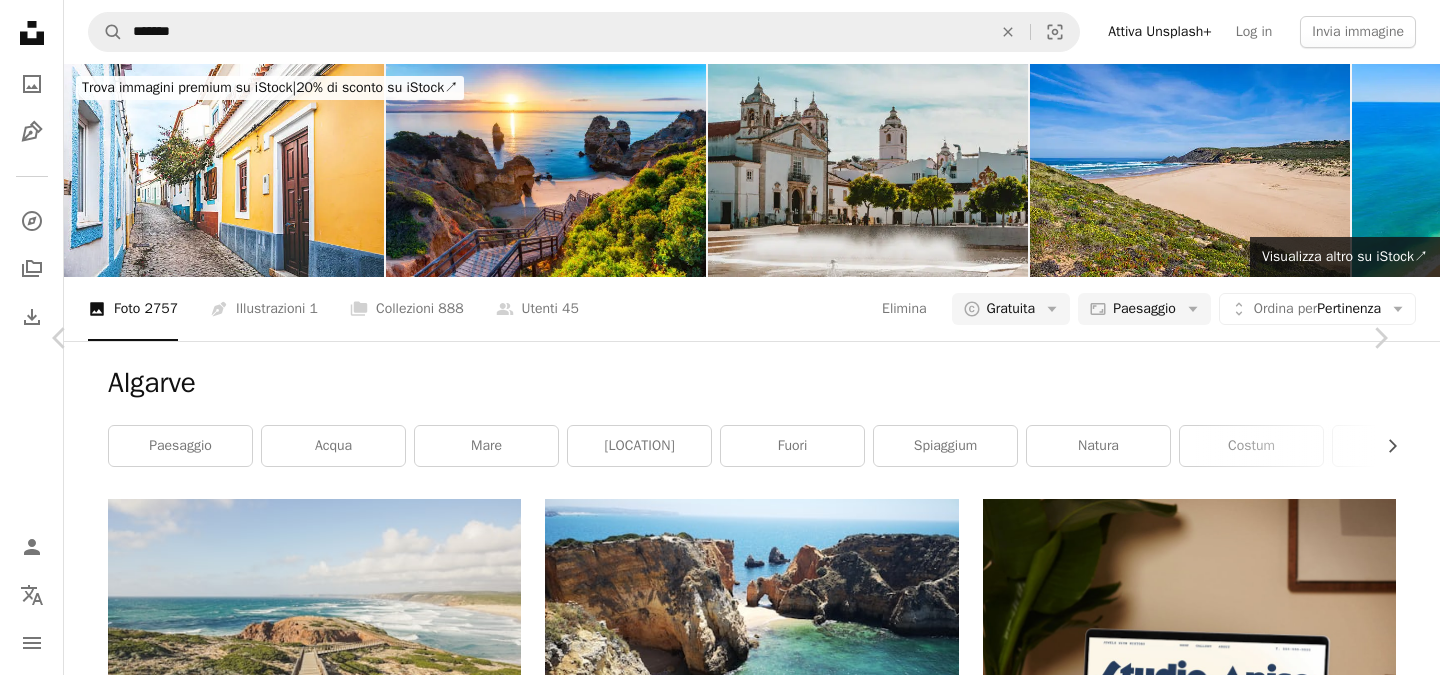 click on "An X shape" at bounding box center (20, 20) 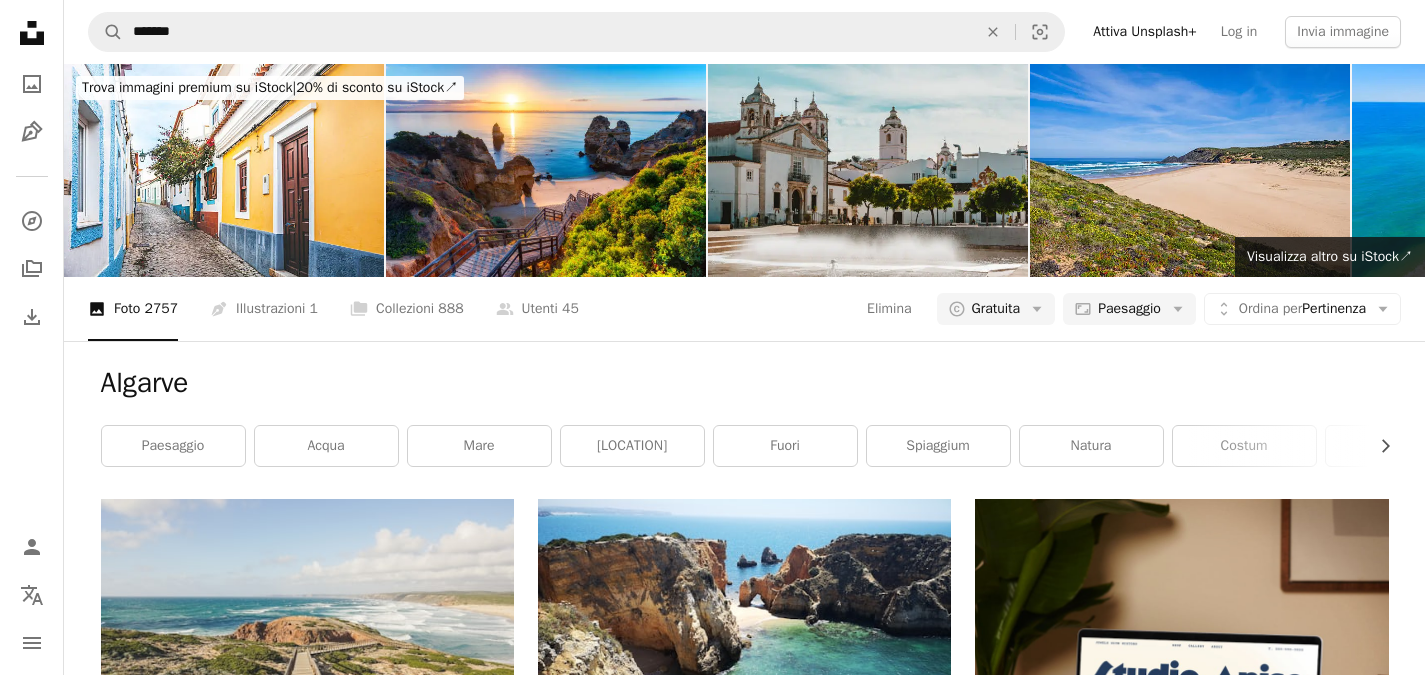 scroll, scrollTop: 2352, scrollLeft: 0, axis: vertical 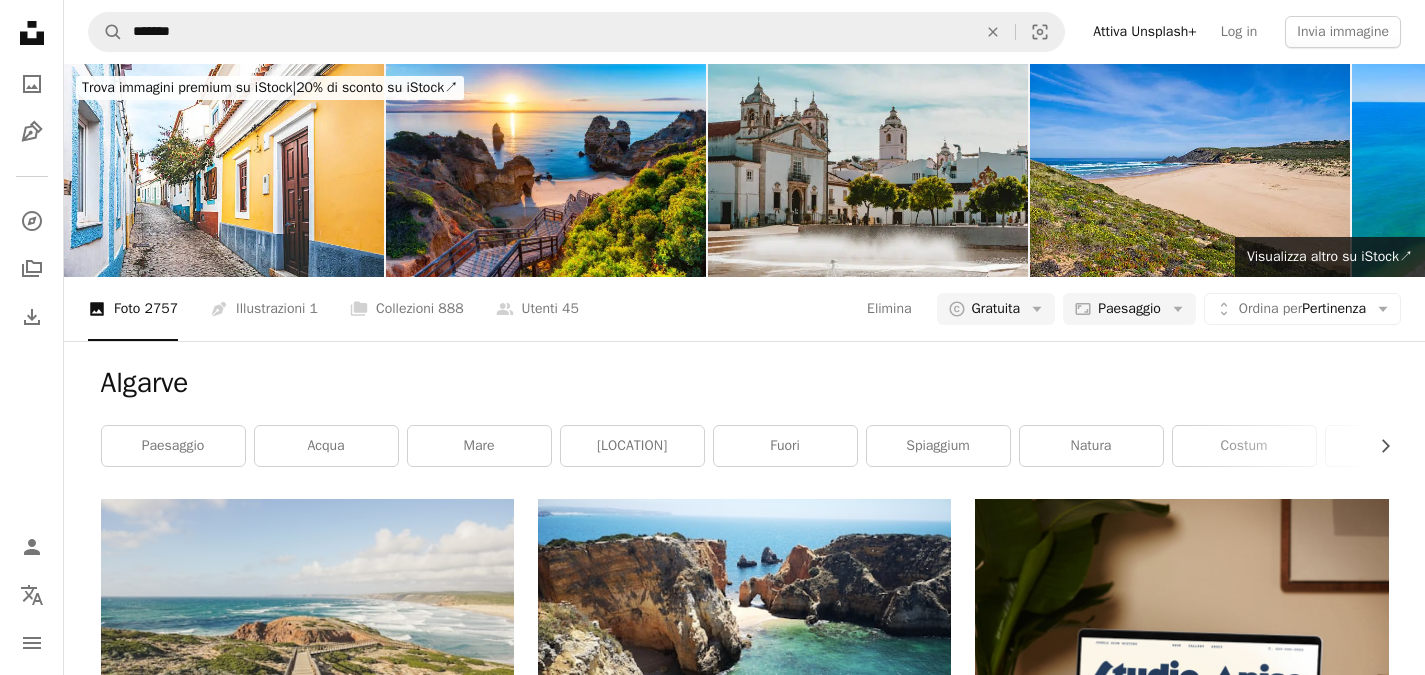 click on "Carica altro" at bounding box center (745, 2939) 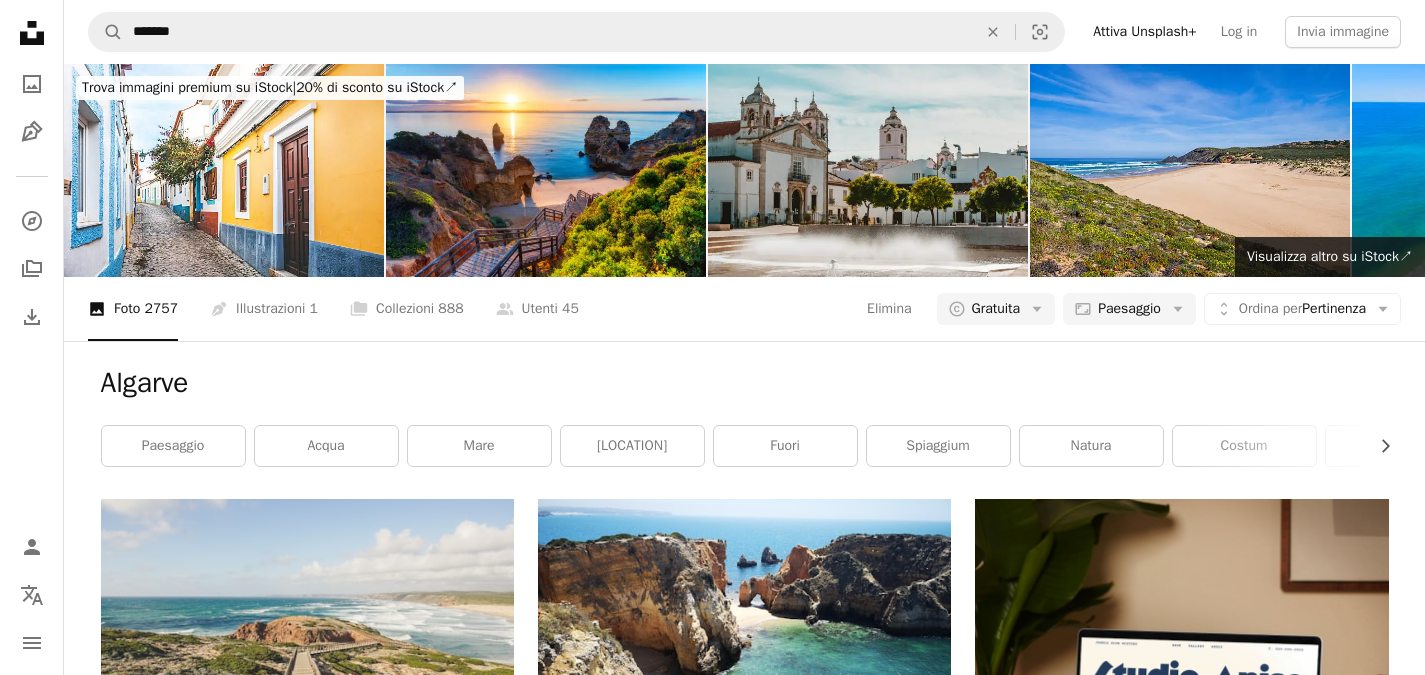 scroll, scrollTop: 0, scrollLeft: 0, axis: both 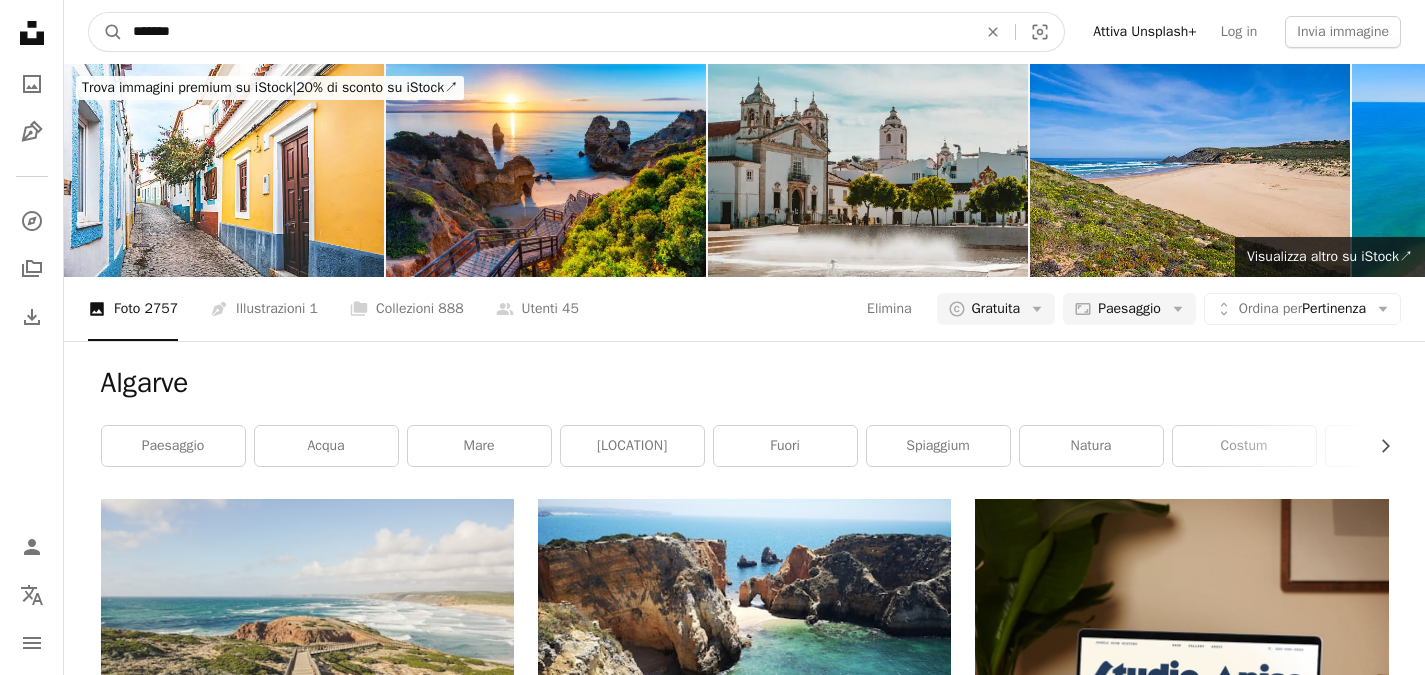 click on "*******" at bounding box center (547, 32) 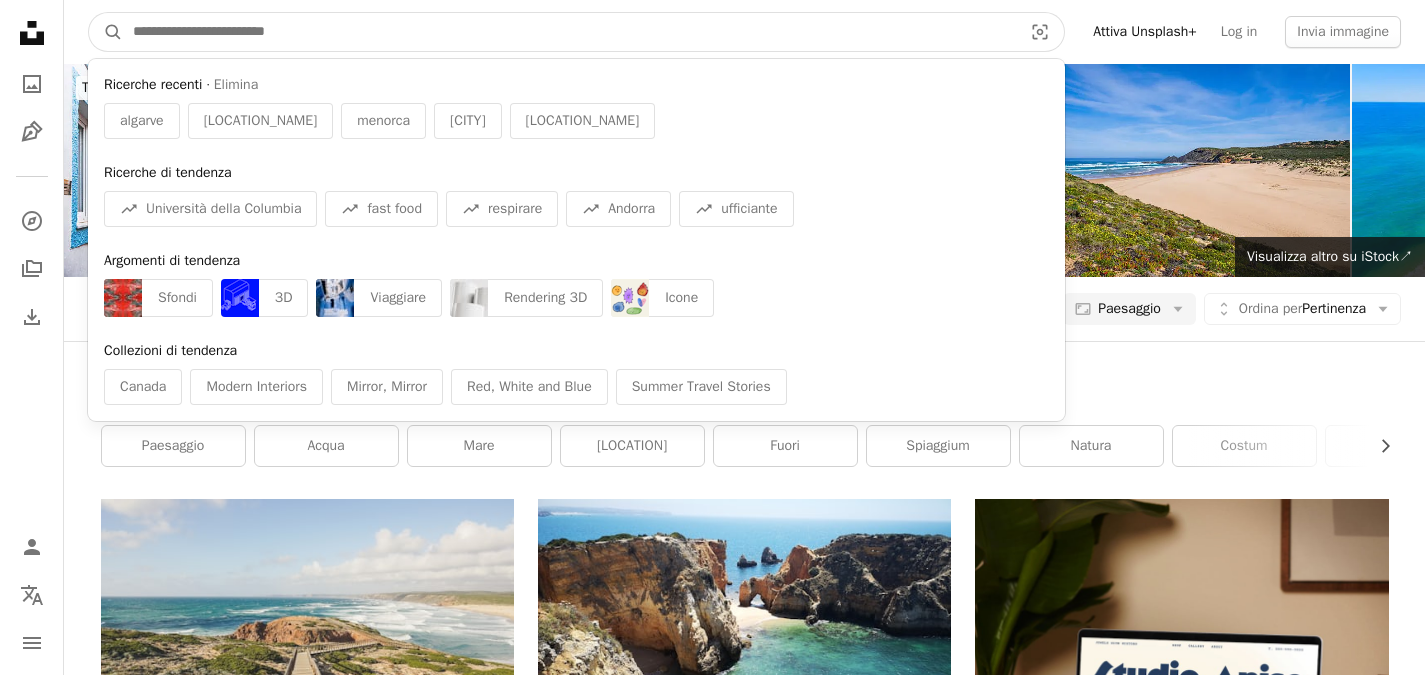 paste on "**********" 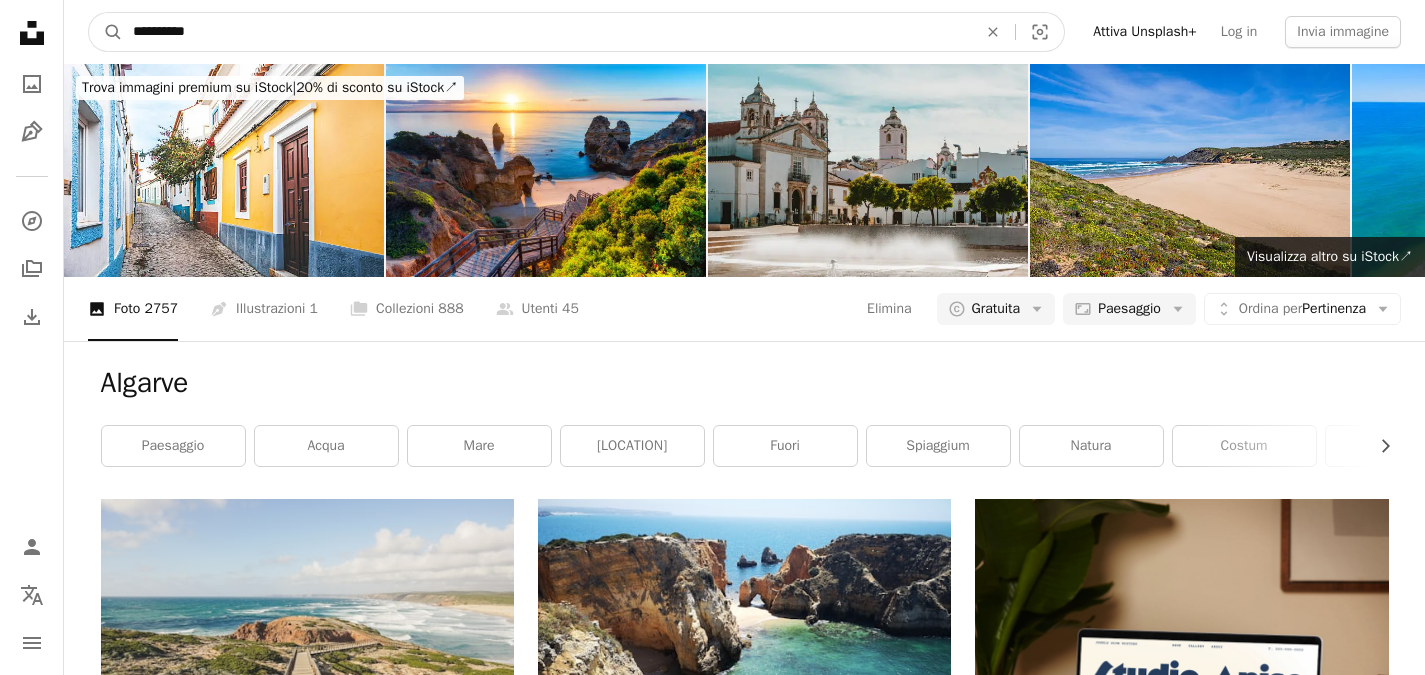 type on "**********" 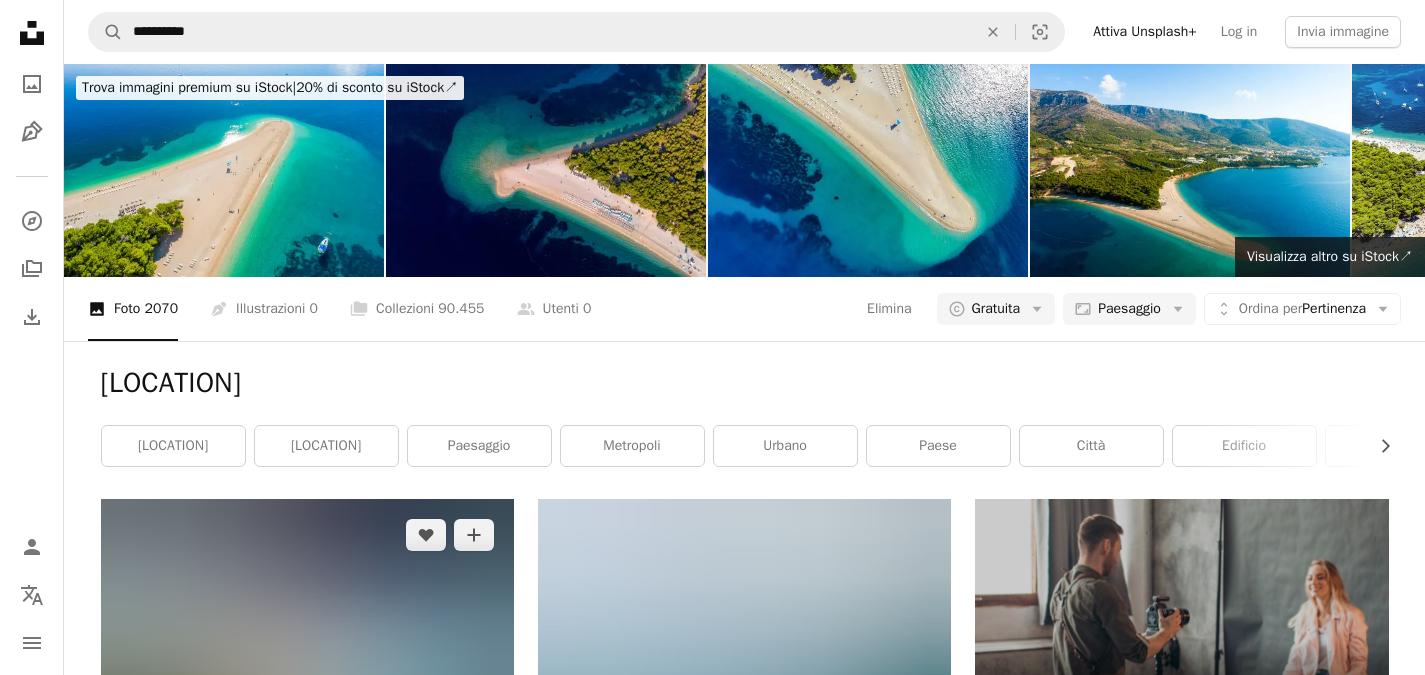 scroll, scrollTop: 233, scrollLeft: 0, axis: vertical 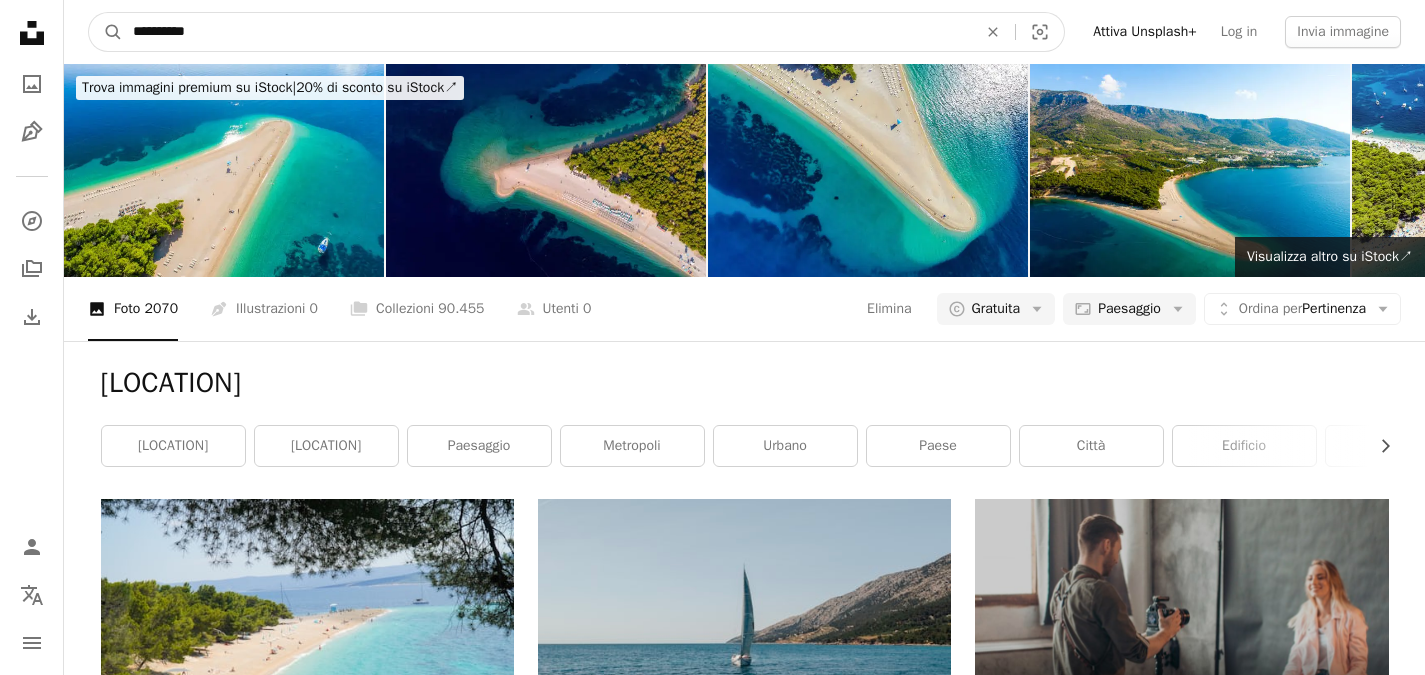 click on "**********" at bounding box center [547, 32] 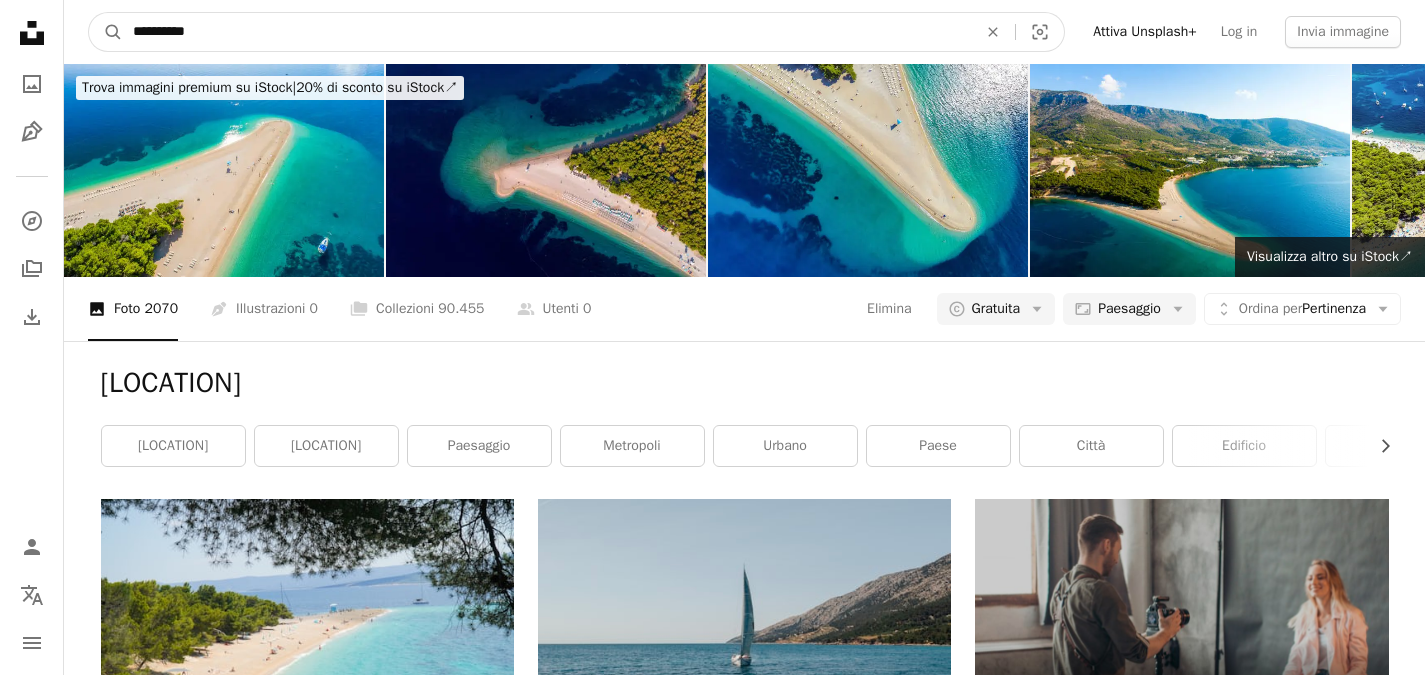 paste on "******" 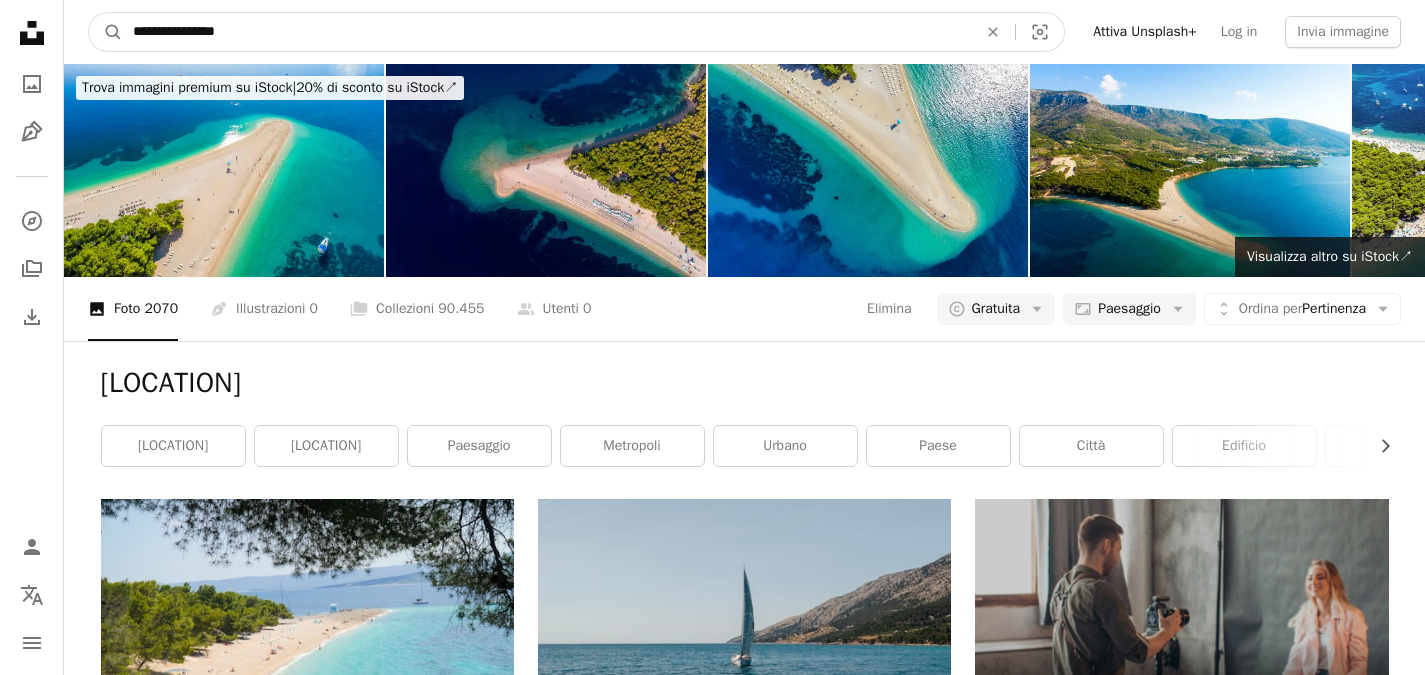 type on "**********" 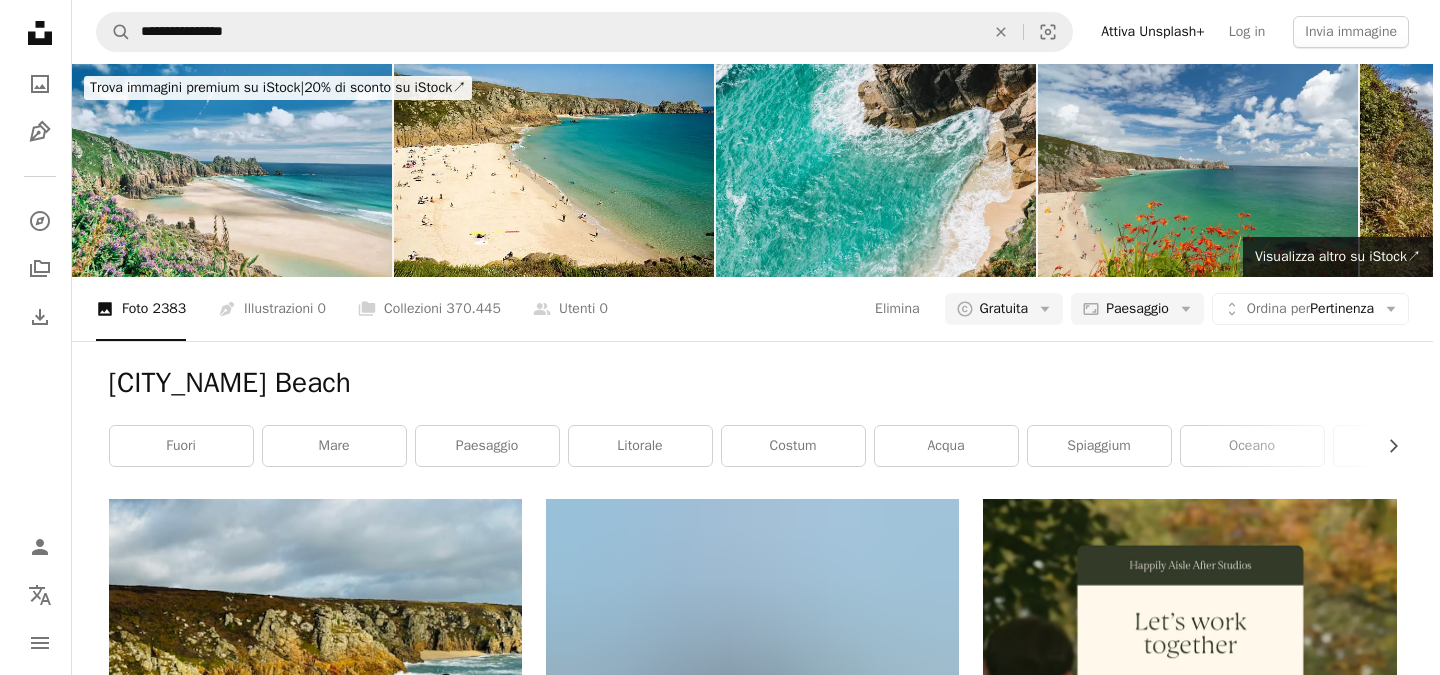 scroll, scrollTop: 573, scrollLeft: 0, axis: vertical 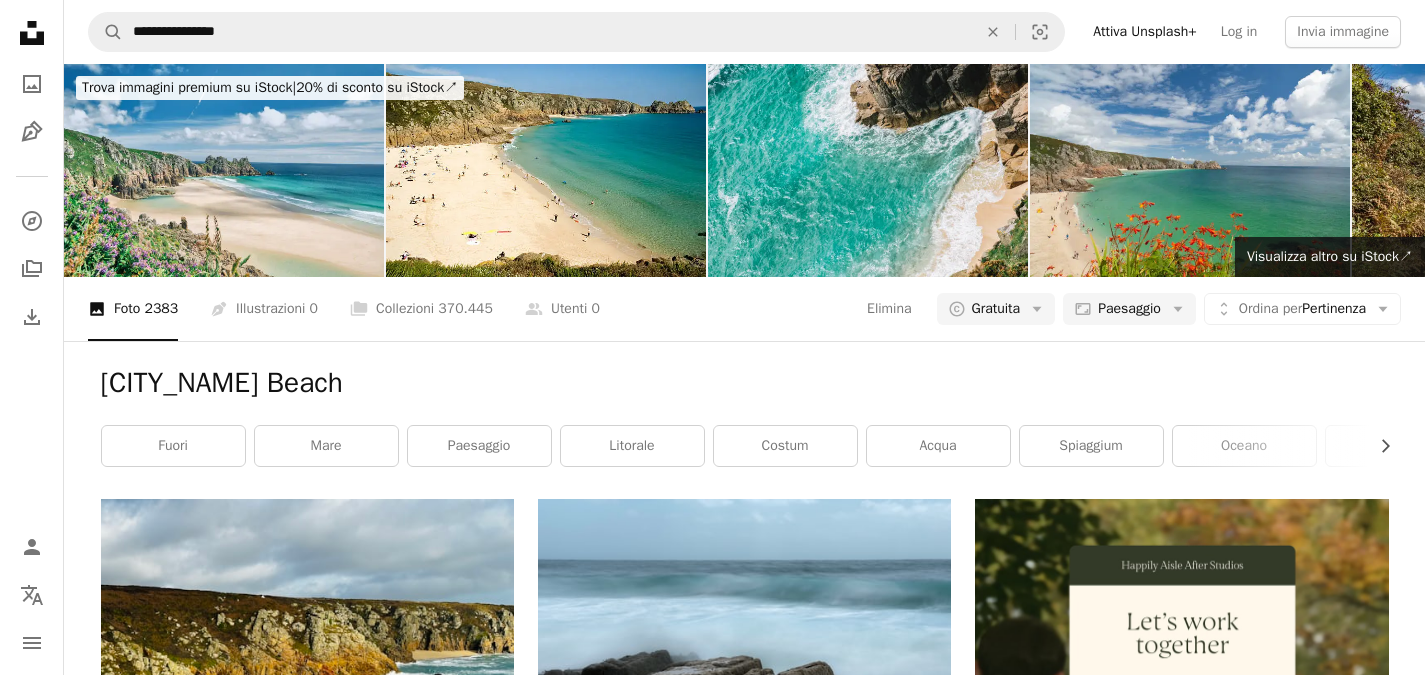 click at bounding box center (307, 971) 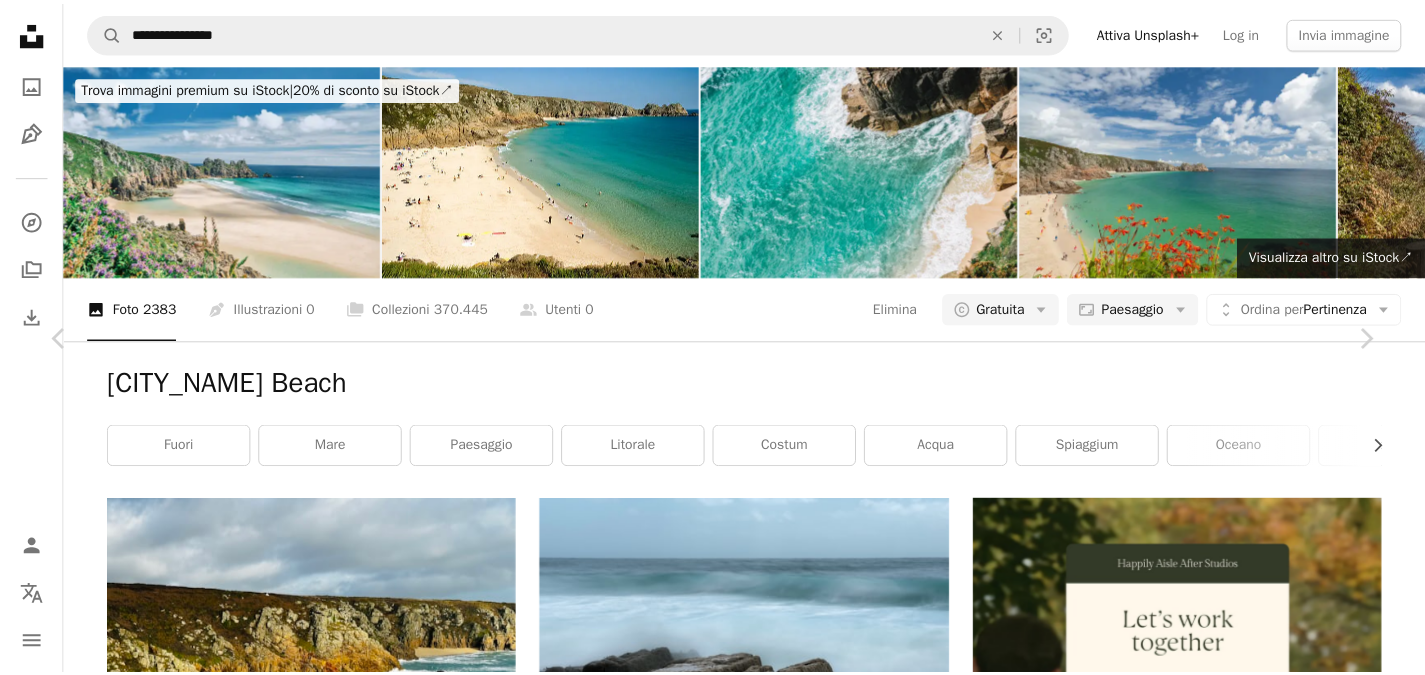 scroll, scrollTop: 0, scrollLeft: 0, axis: both 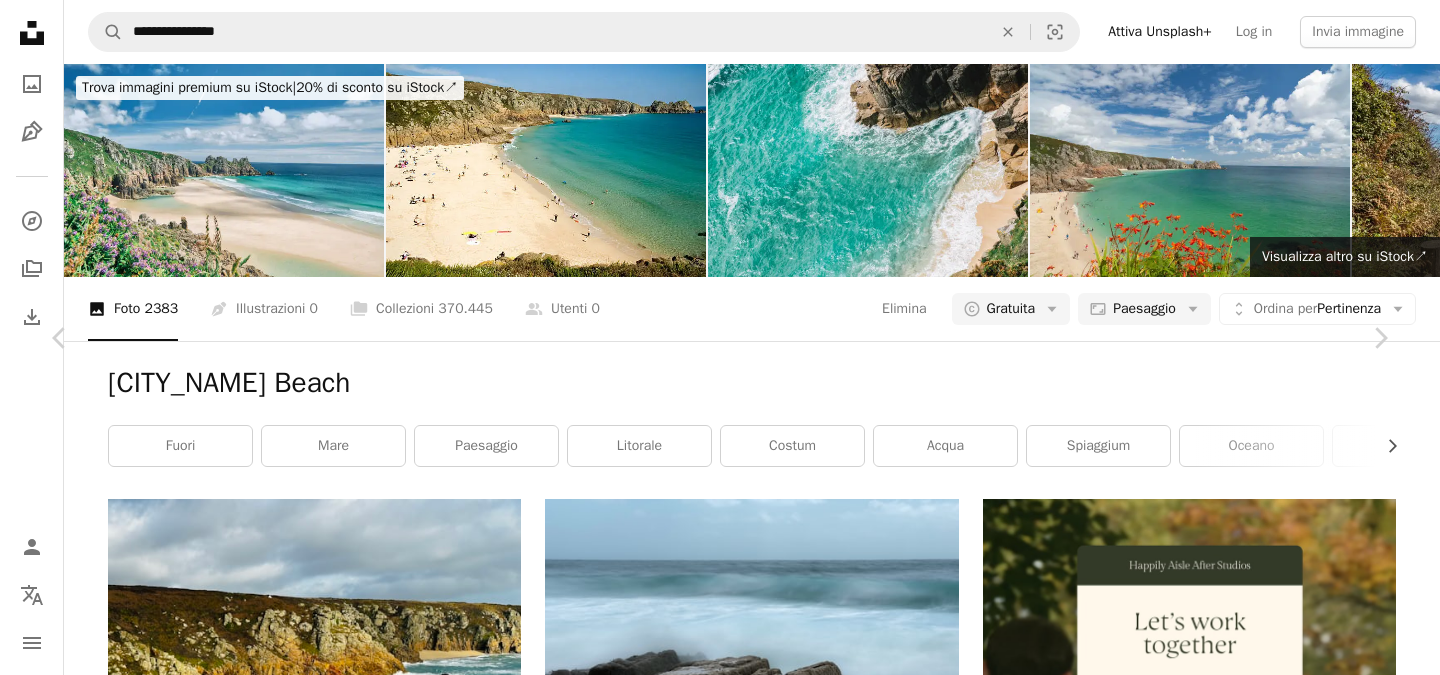 click on "Scarica gratuitamente" at bounding box center (1167, 4121) 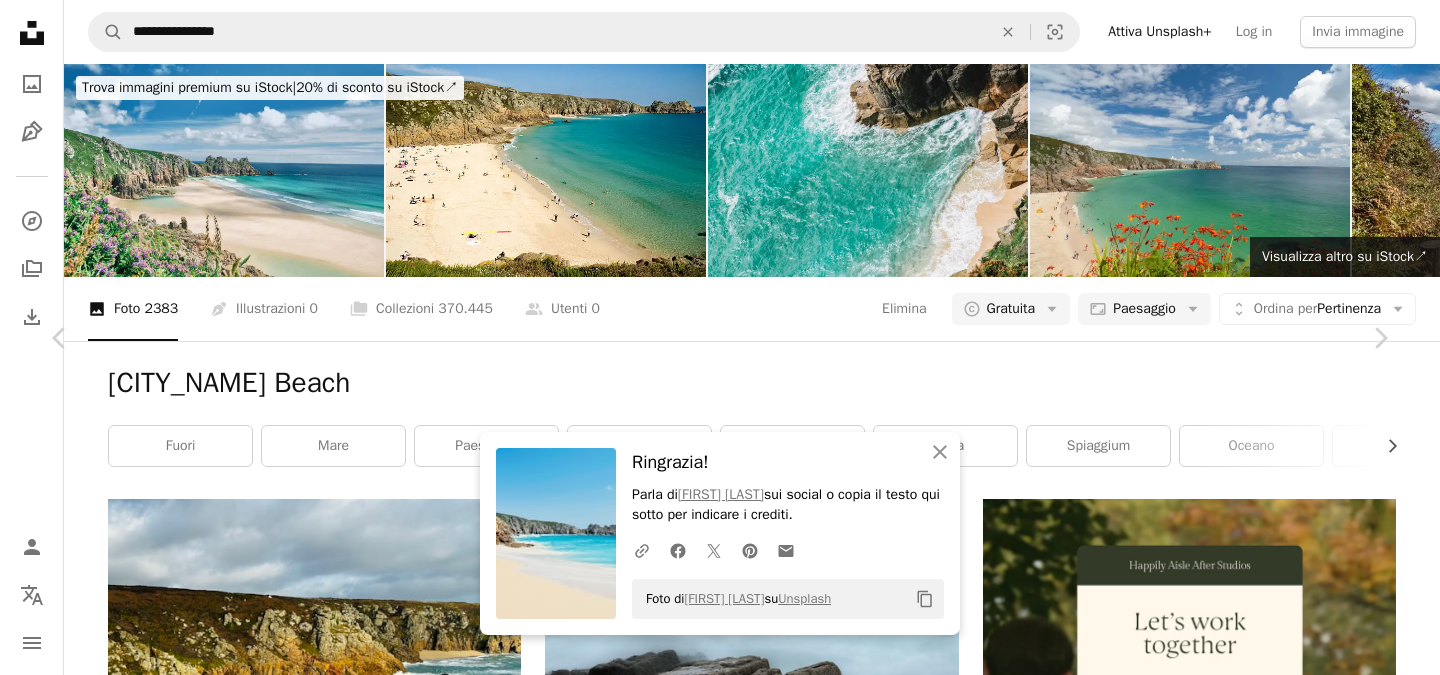 click on "An X shape" at bounding box center [20, 20] 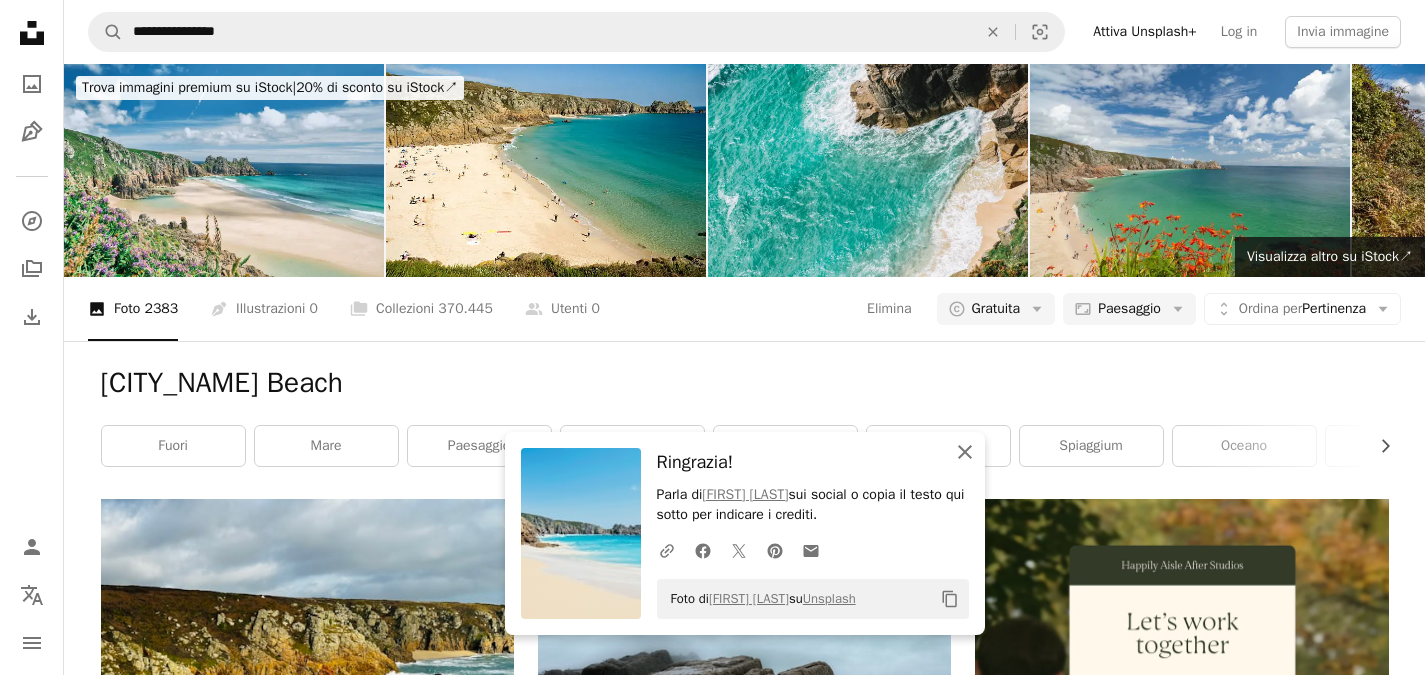 click on "An X shape" 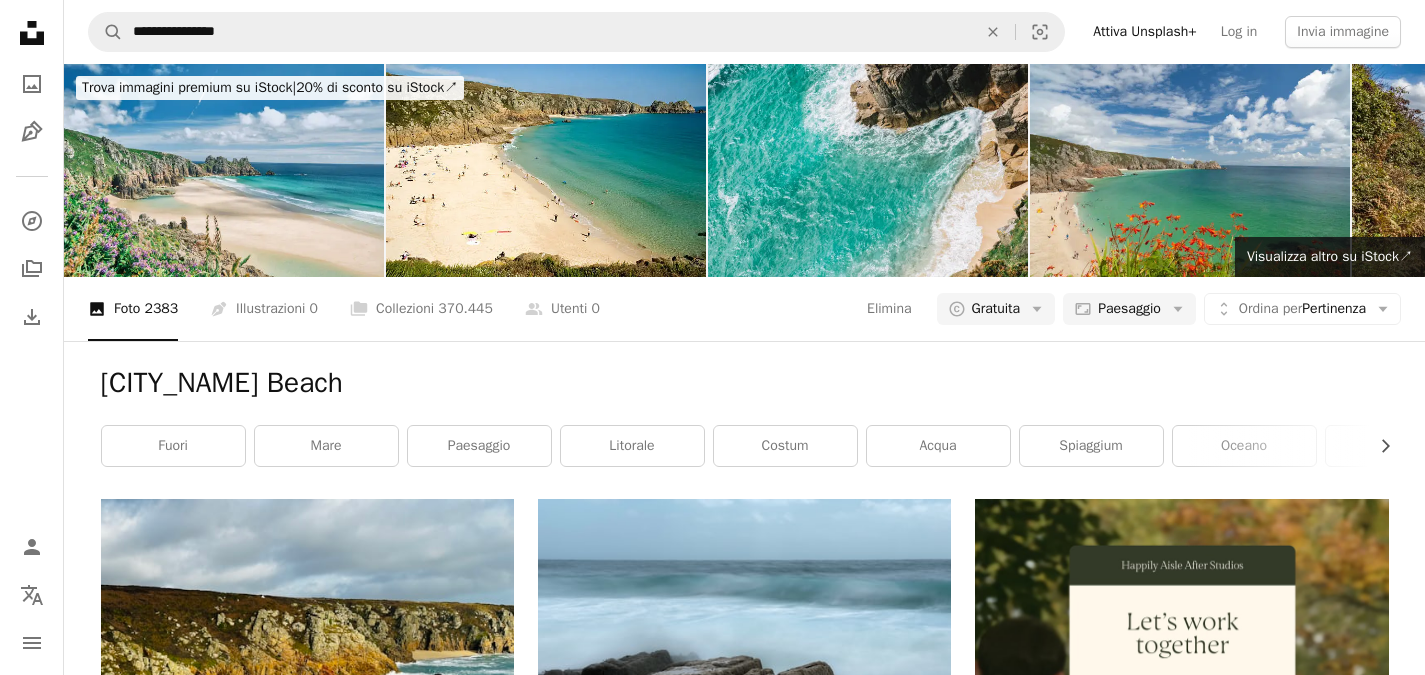 scroll, scrollTop: 0, scrollLeft: 0, axis: both 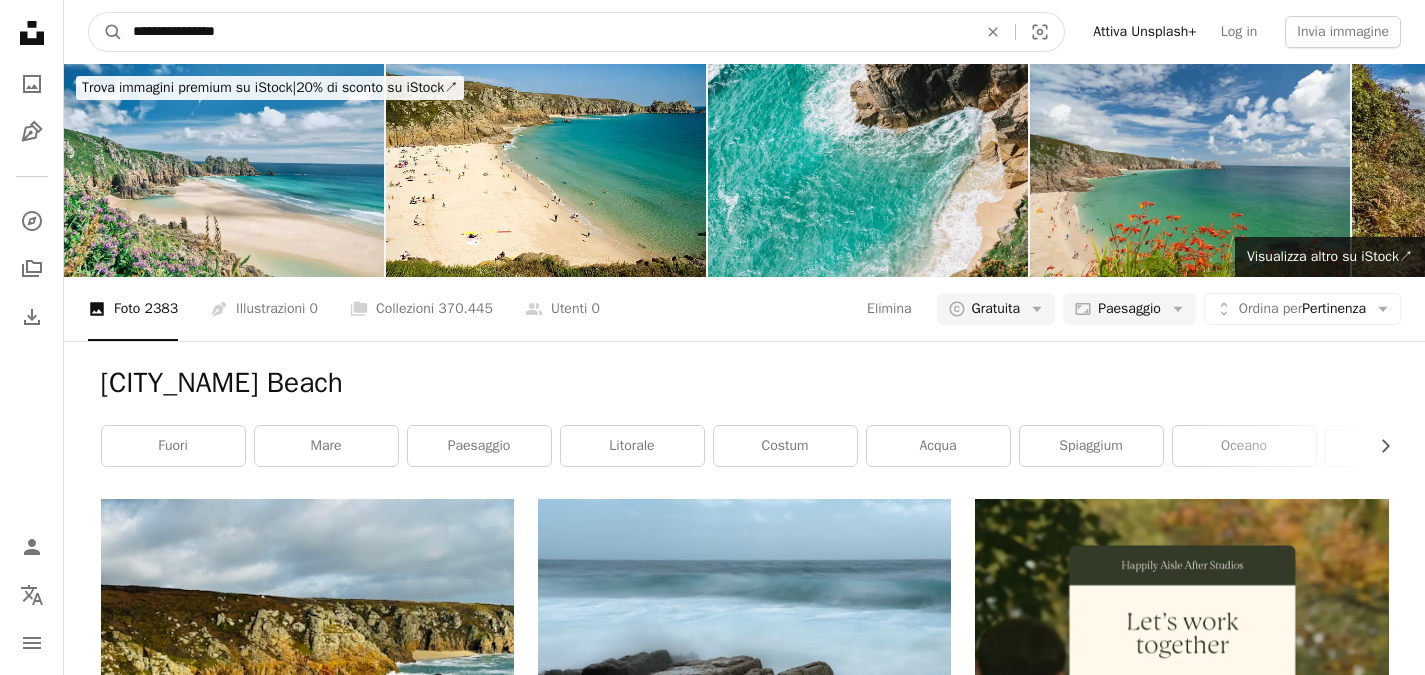 click on "**********" at bounding box center (547, 32) 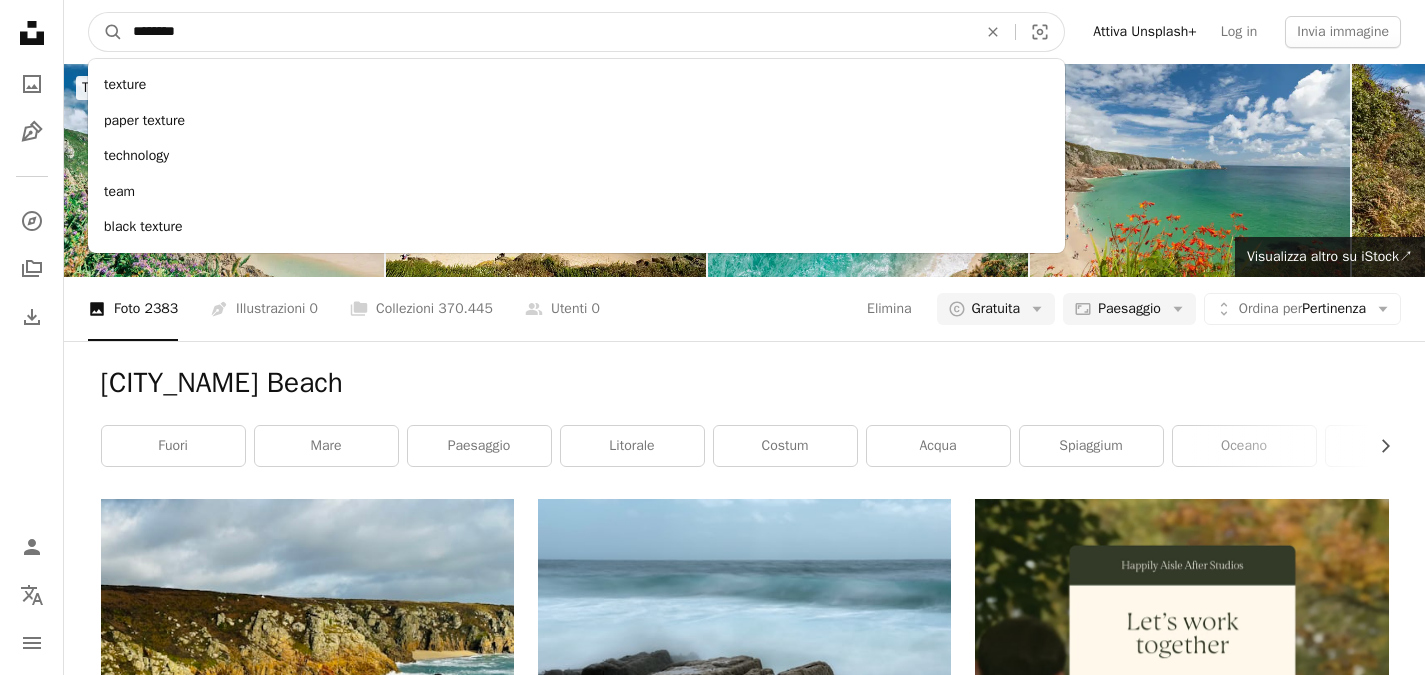 type on "********" 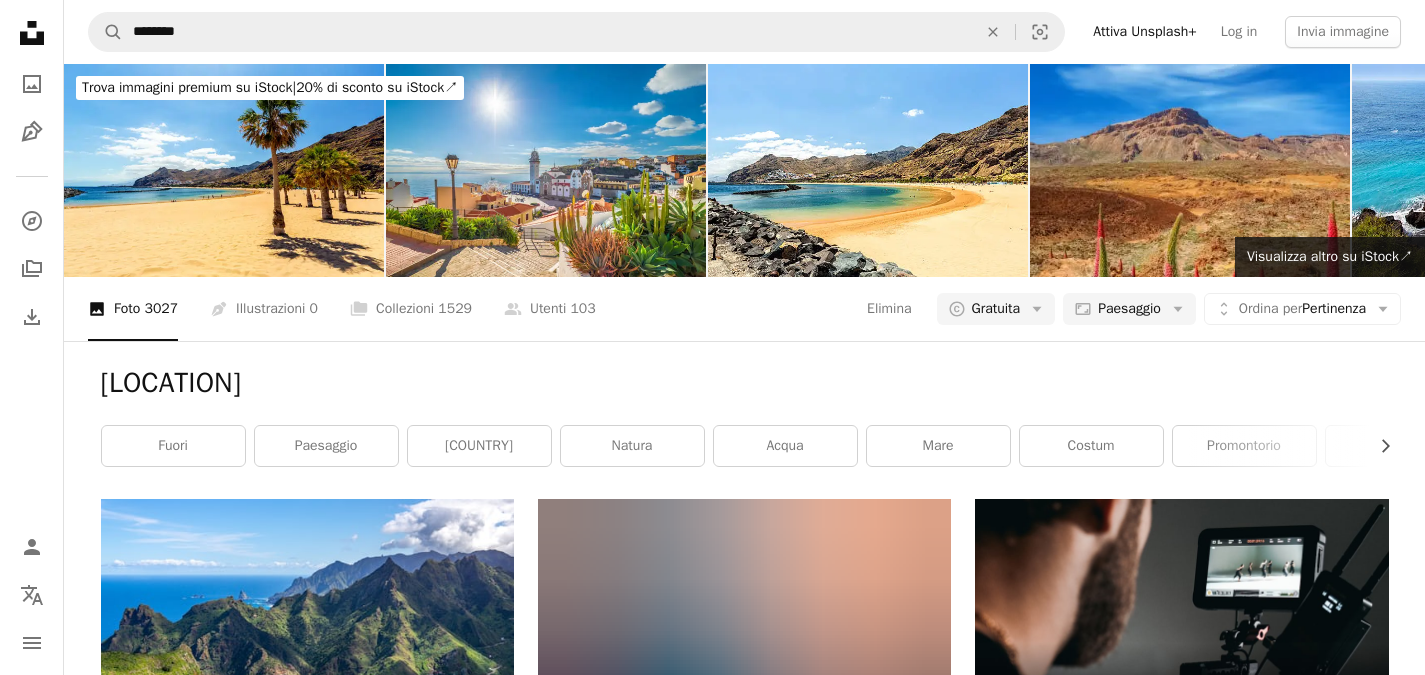 scroll, scrollTop: 2449, scrollLeft: 0, axis: vertical 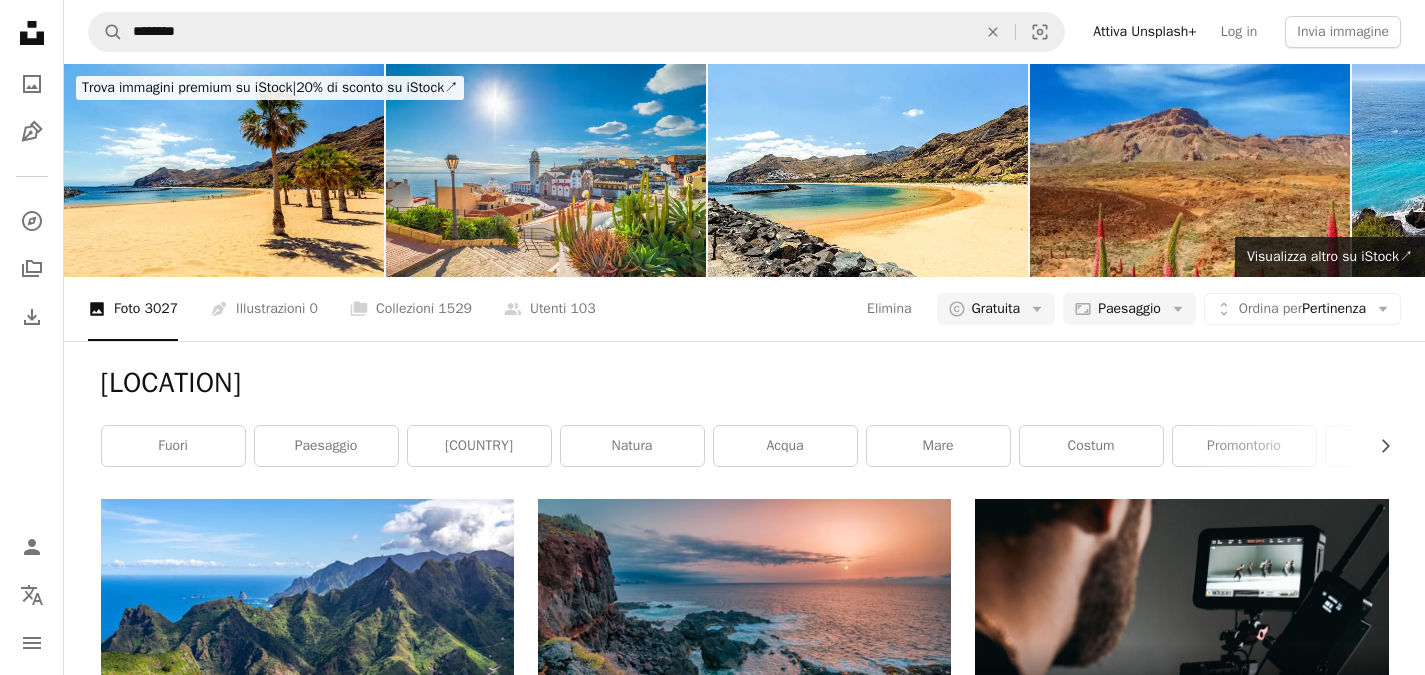 click on "Carica altro" at bounding box center (745, 3109) 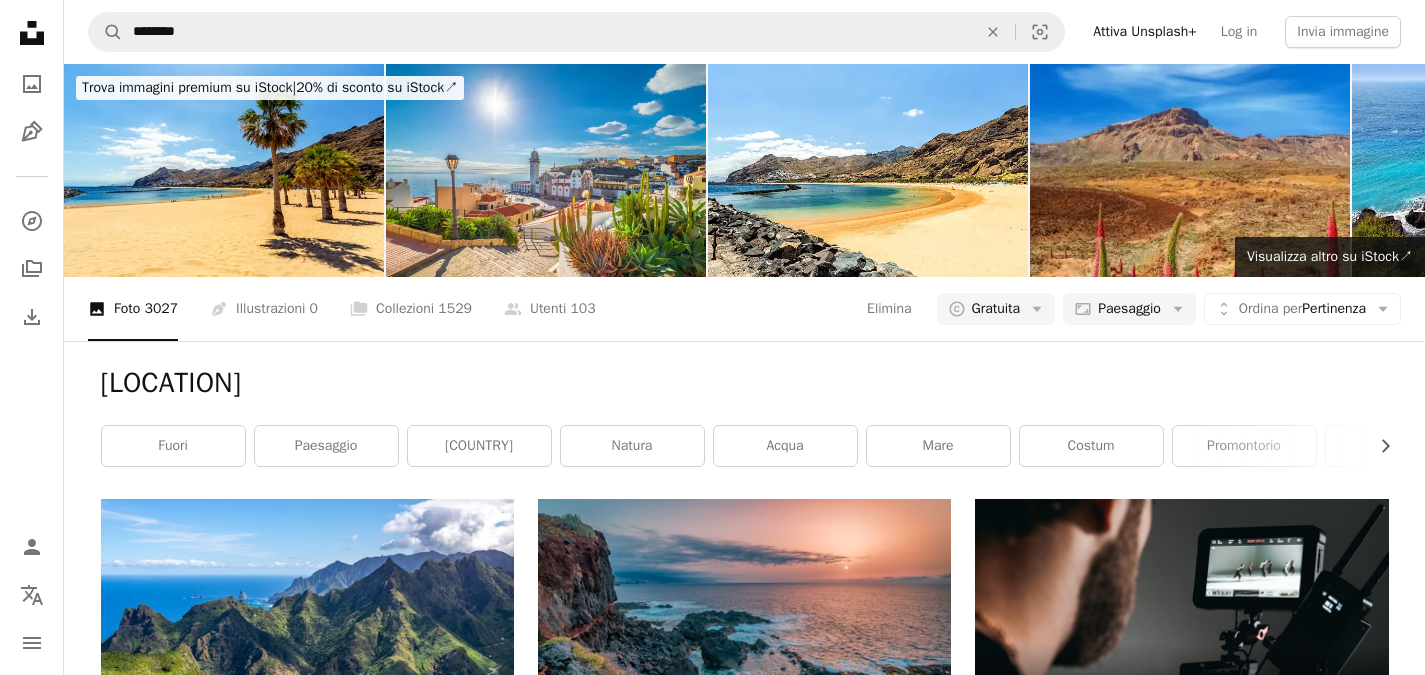scroll, scrollTop: 0, scrollLeft: 0, axis: both 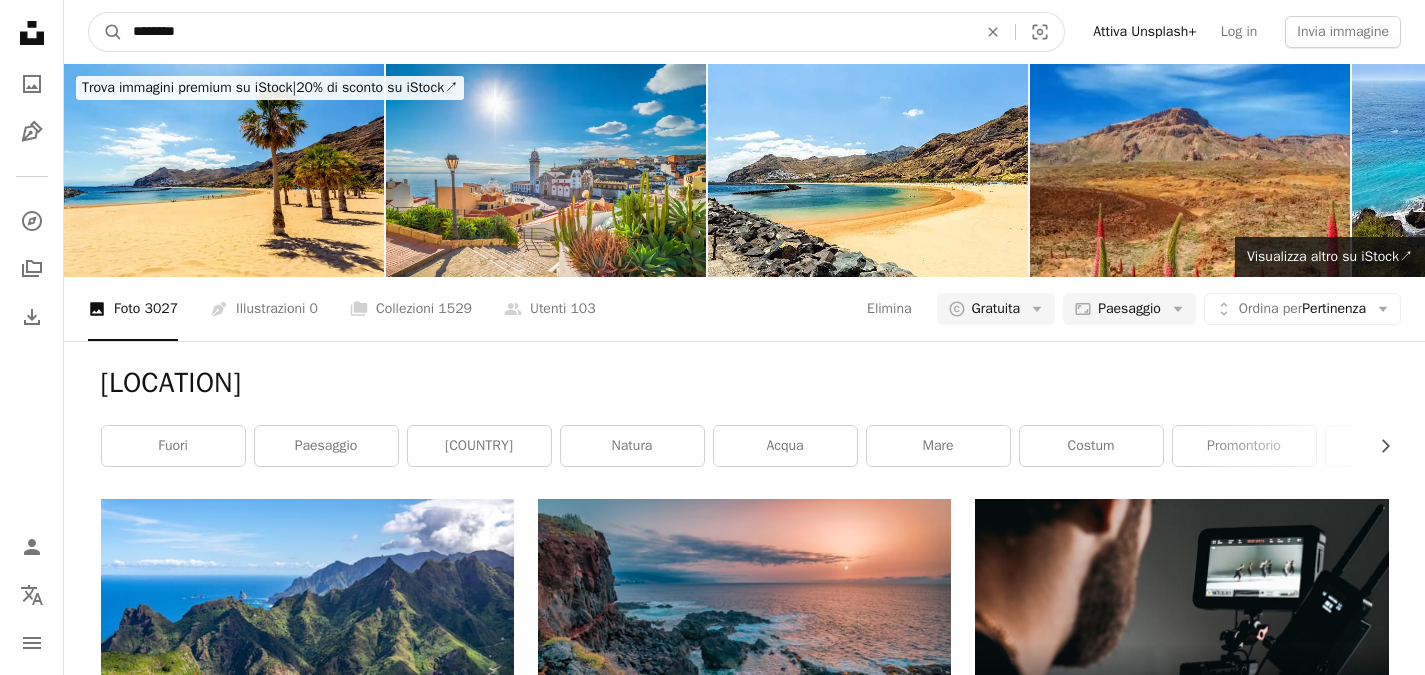click on "********" at bounding box center (547, 32) 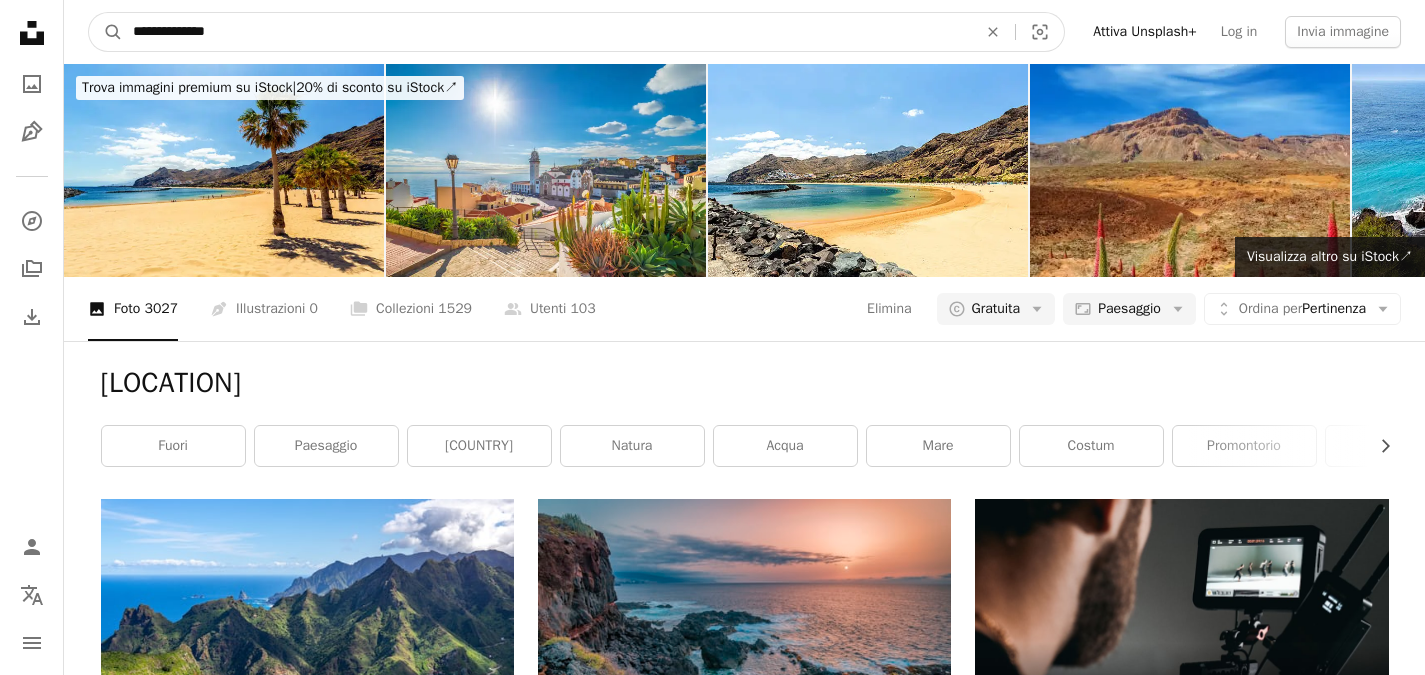 type on "**********" 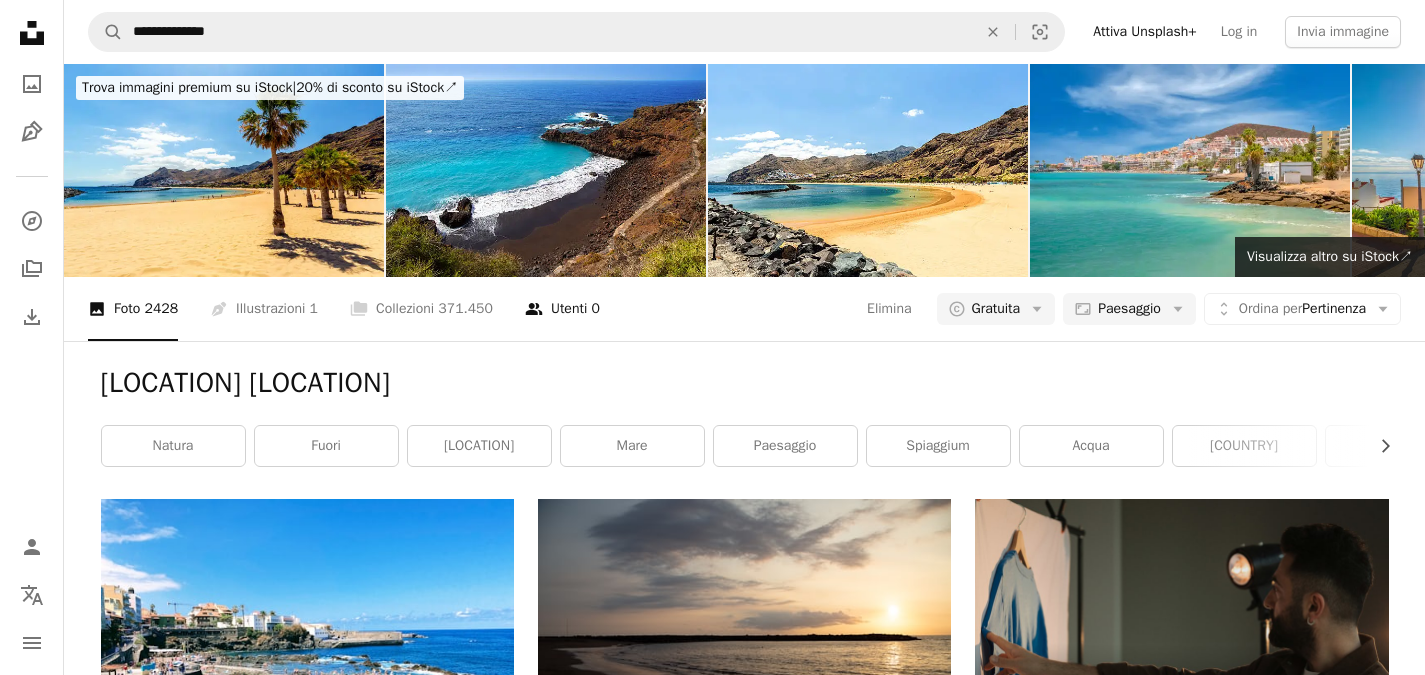 scroll, scrollTop: 0, scrollLeft: 0, axis: both 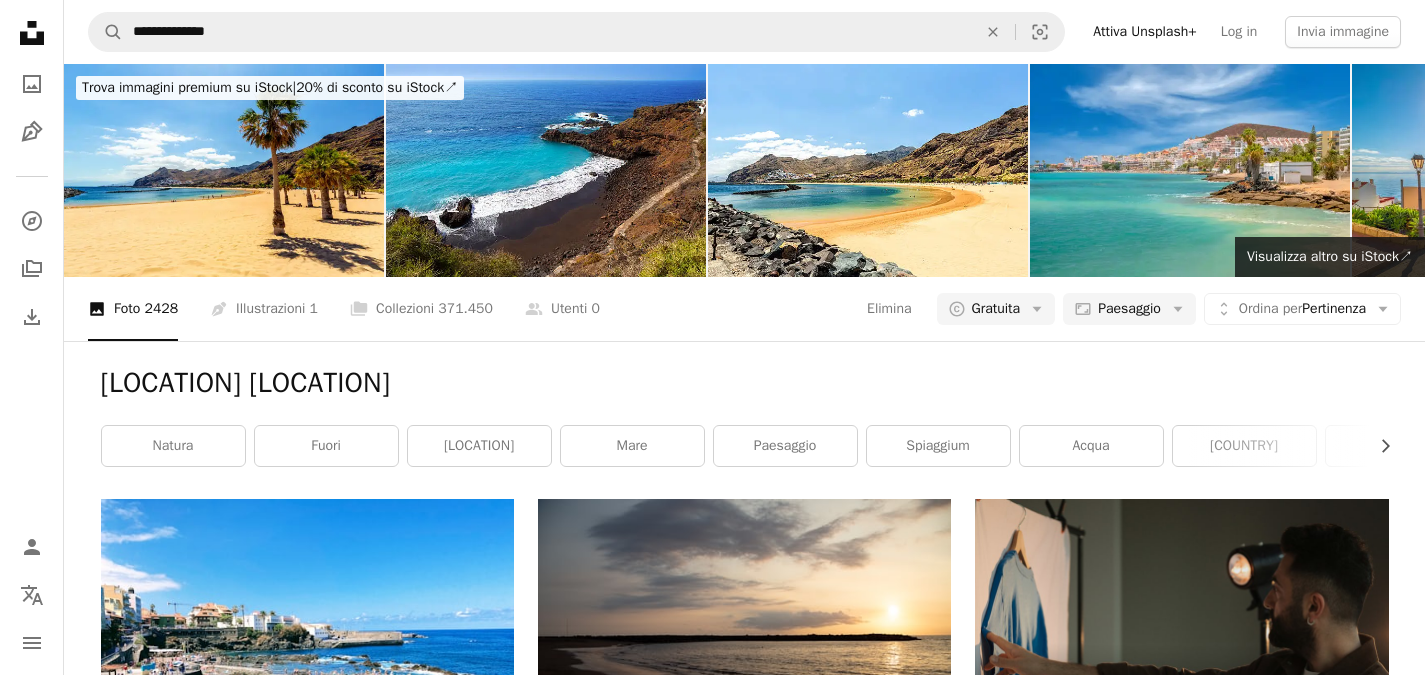 click on "**********" at bounding box center (744, 32) 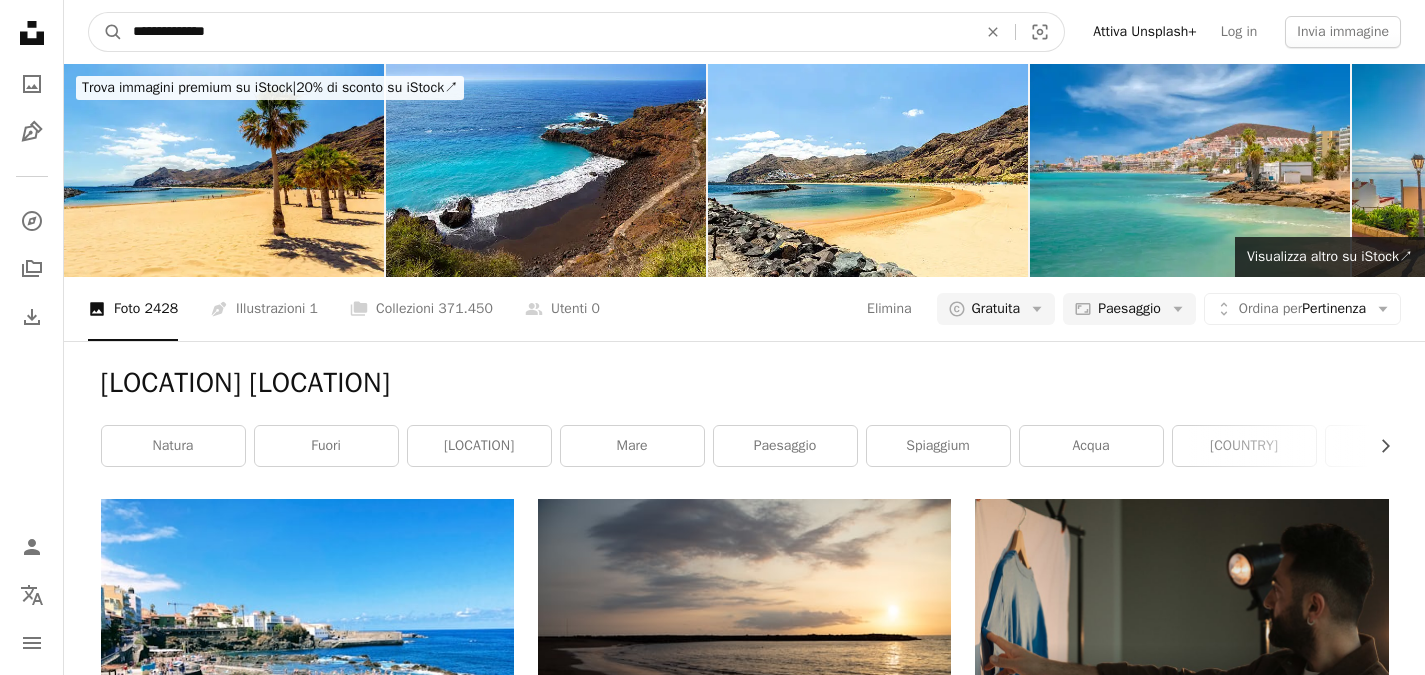click on "**********" at bounding box center [547, 32] 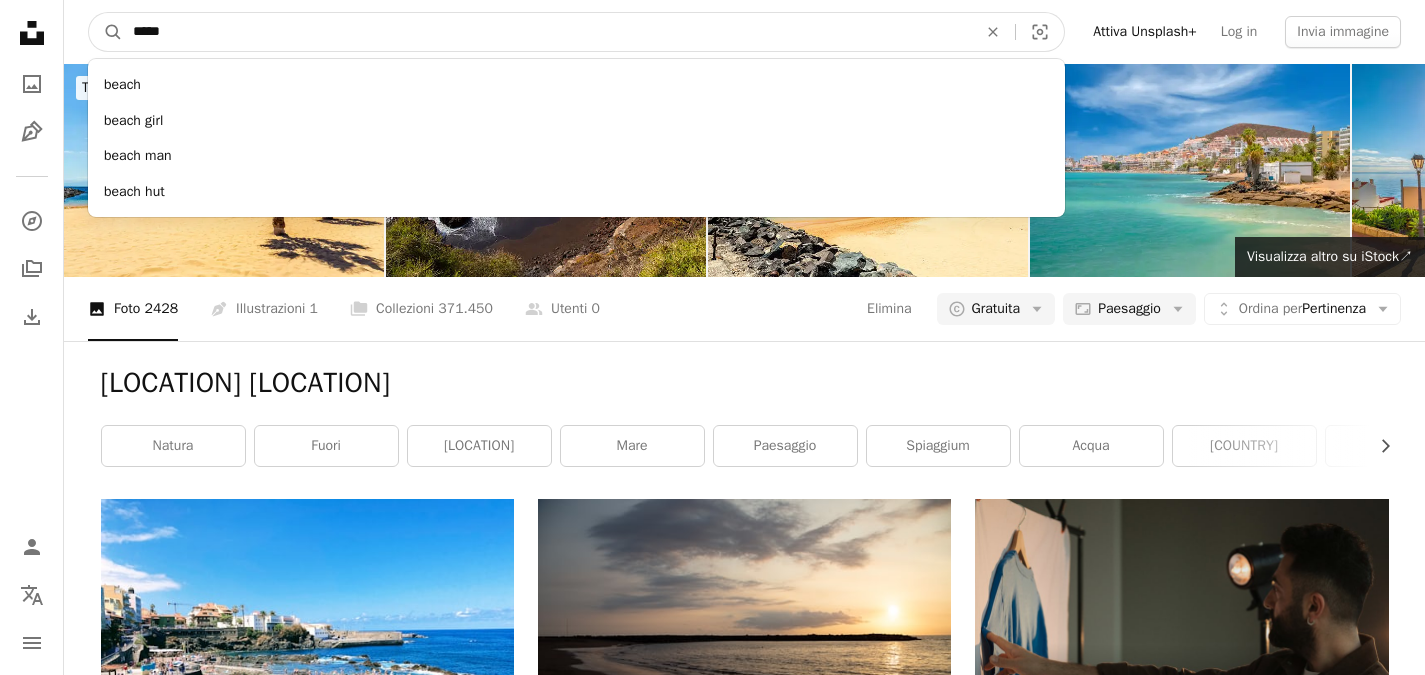 type on "*****" 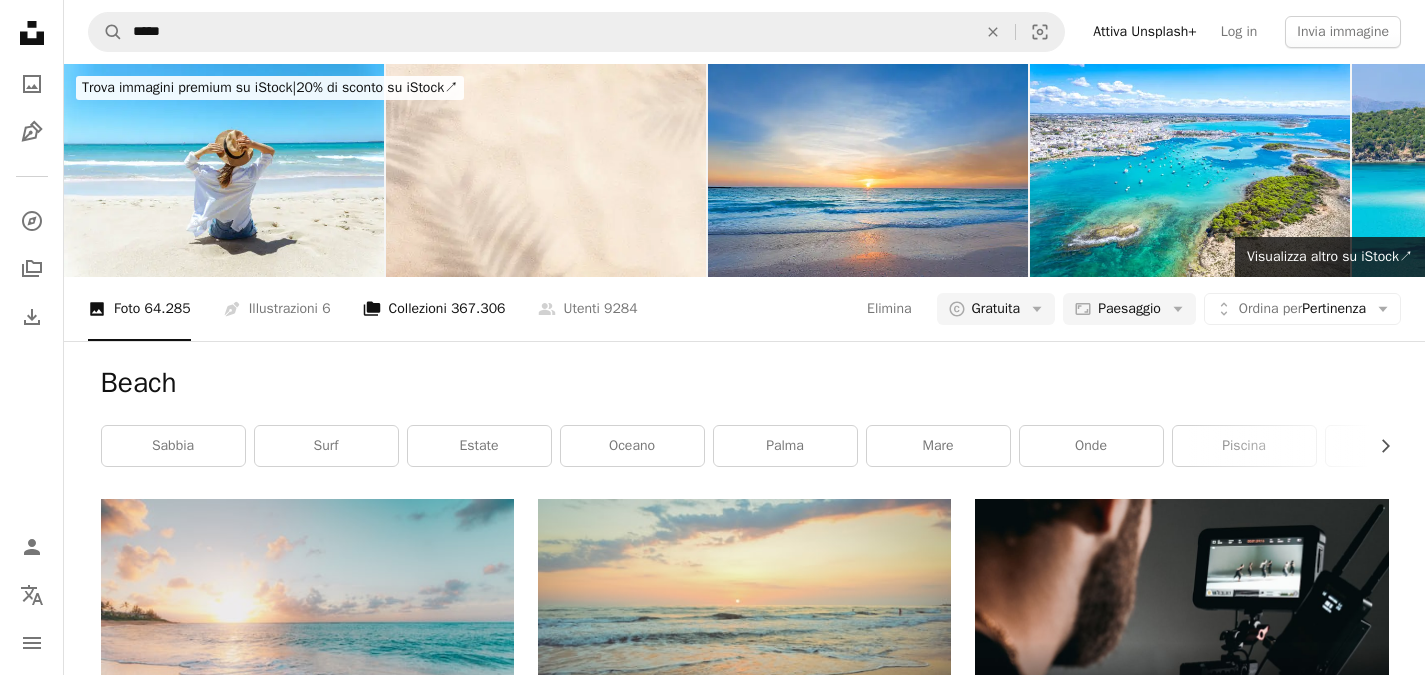 scroll, scrollTop: 398, scrollLeft: 0, axis: vertical 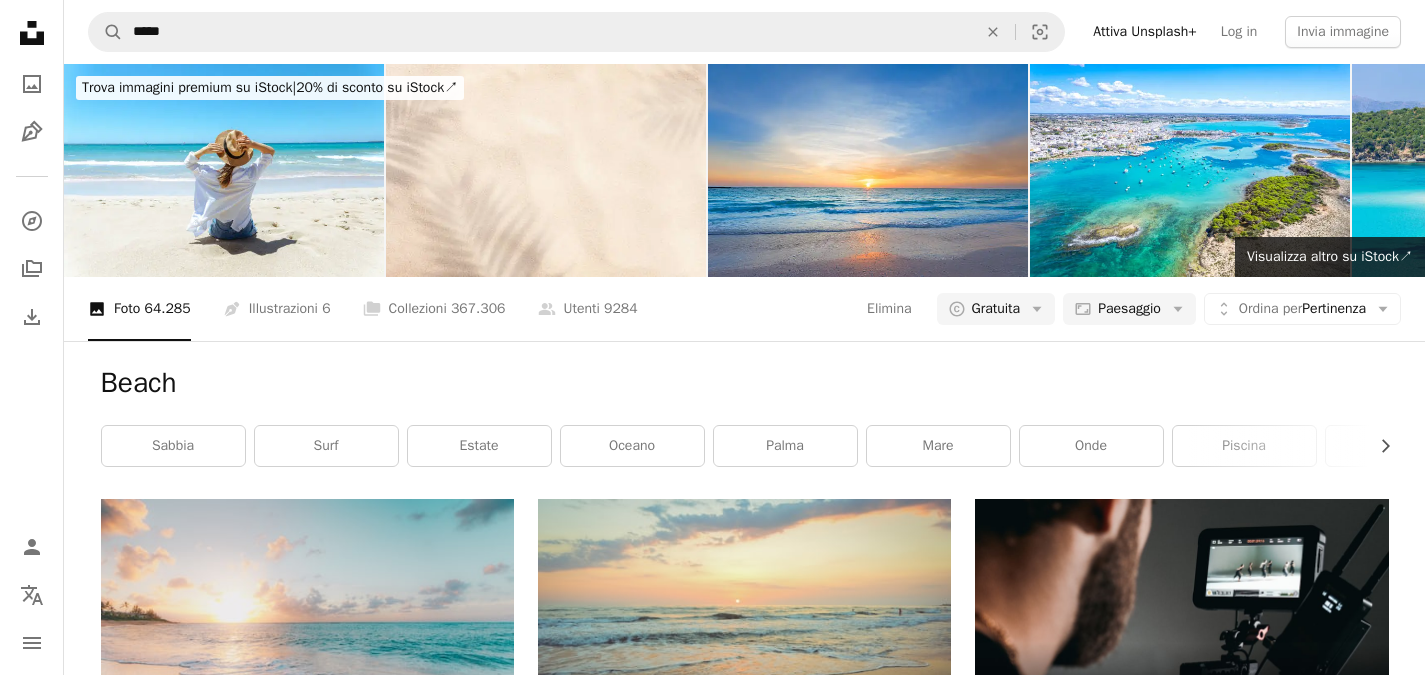 click on "Arrow pointing down" 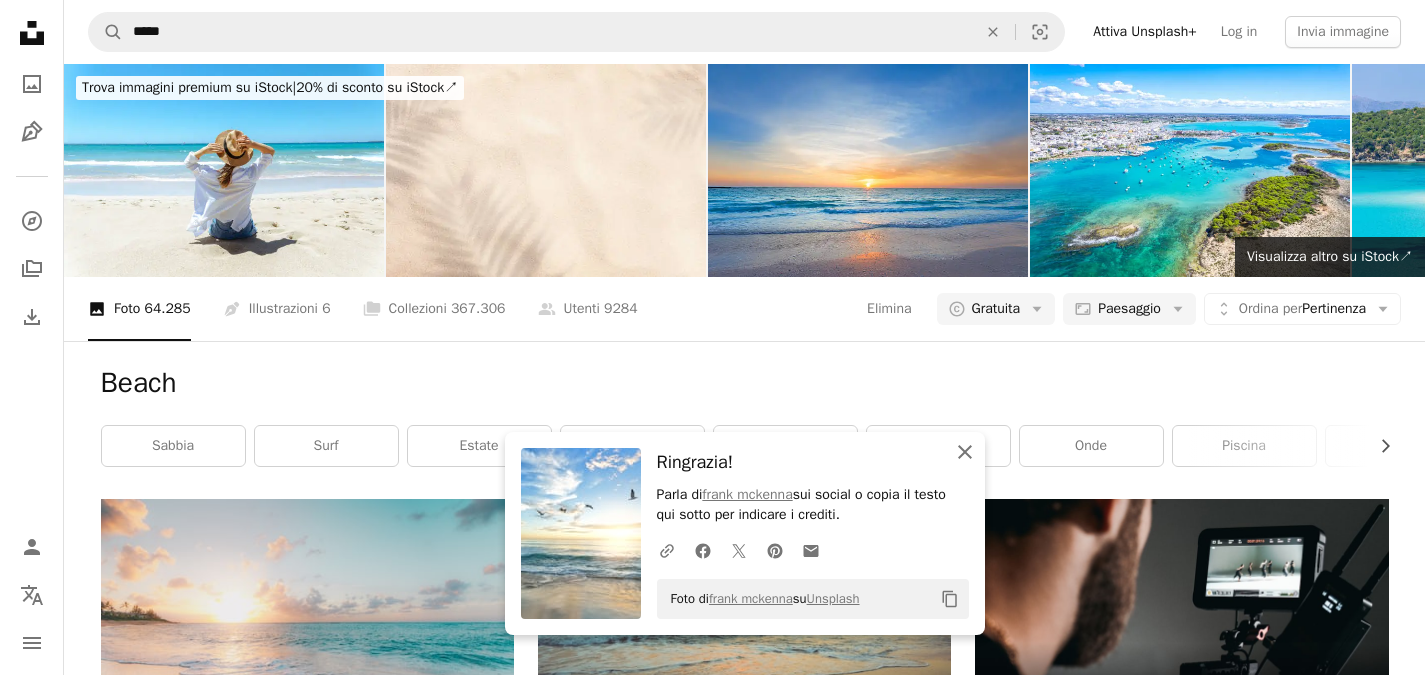 click on "An X shape" 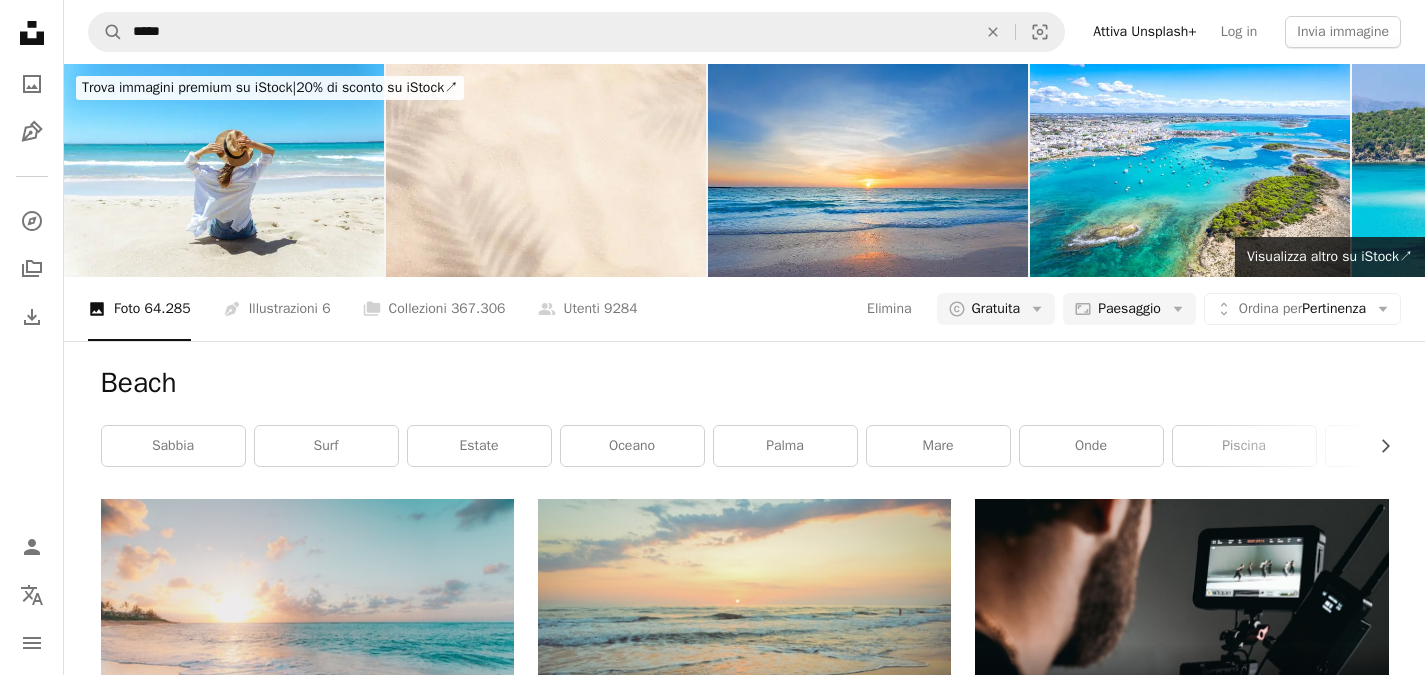 scroll, scrollTop: 0, scrollLeft: 0, axis: both 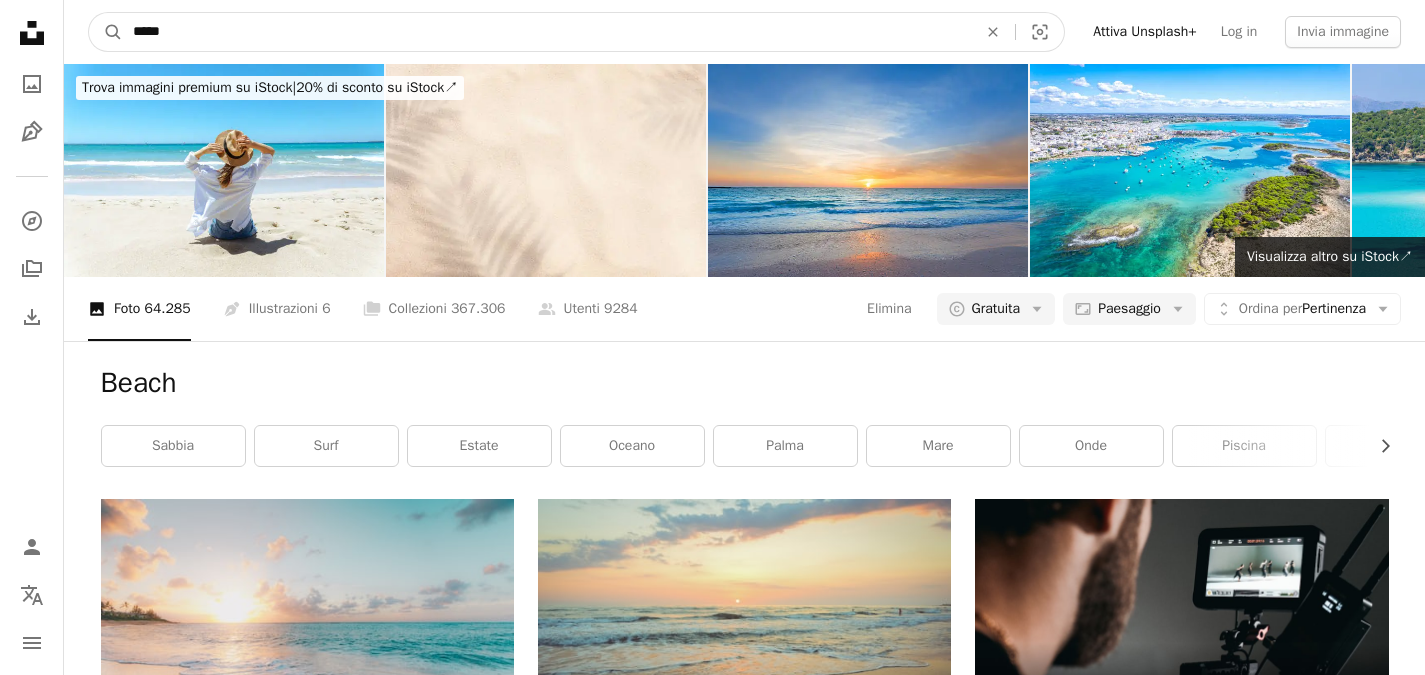 click on "*****" at bounding box center [547, 32] 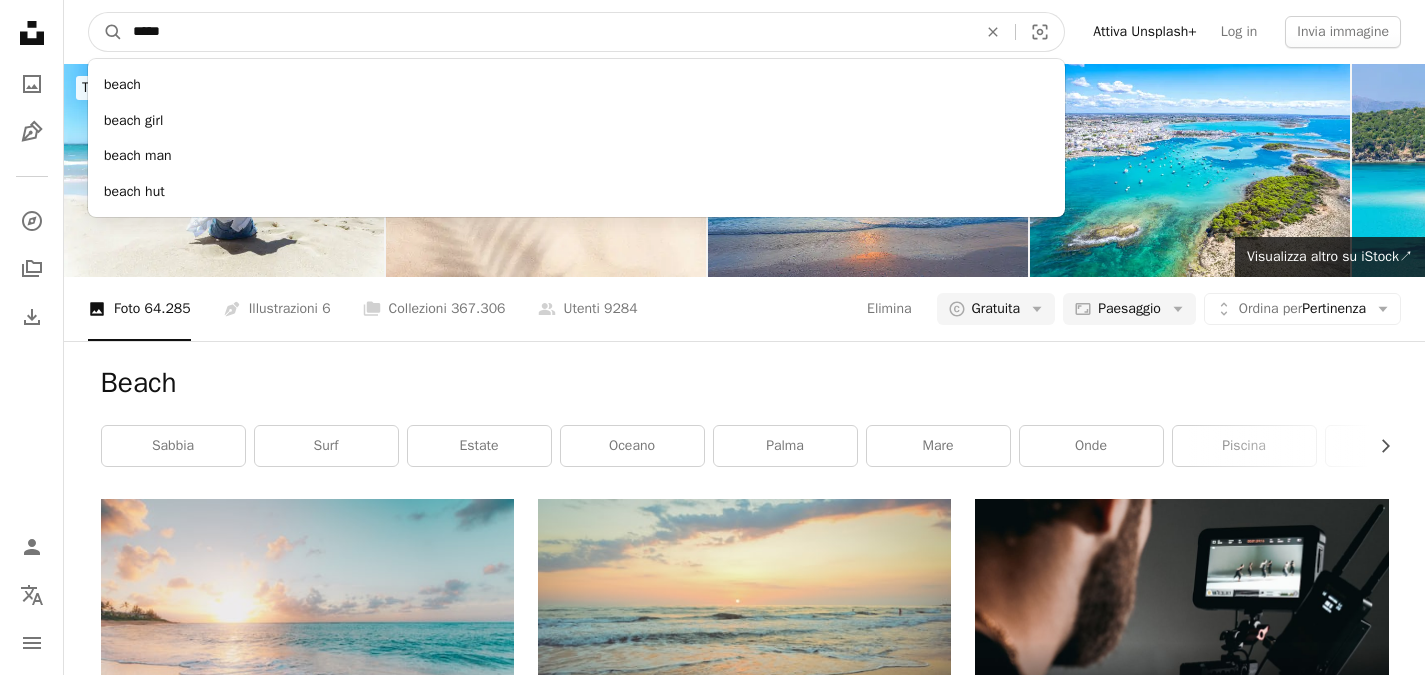 click on "*****" at bounding box center (547, 32) 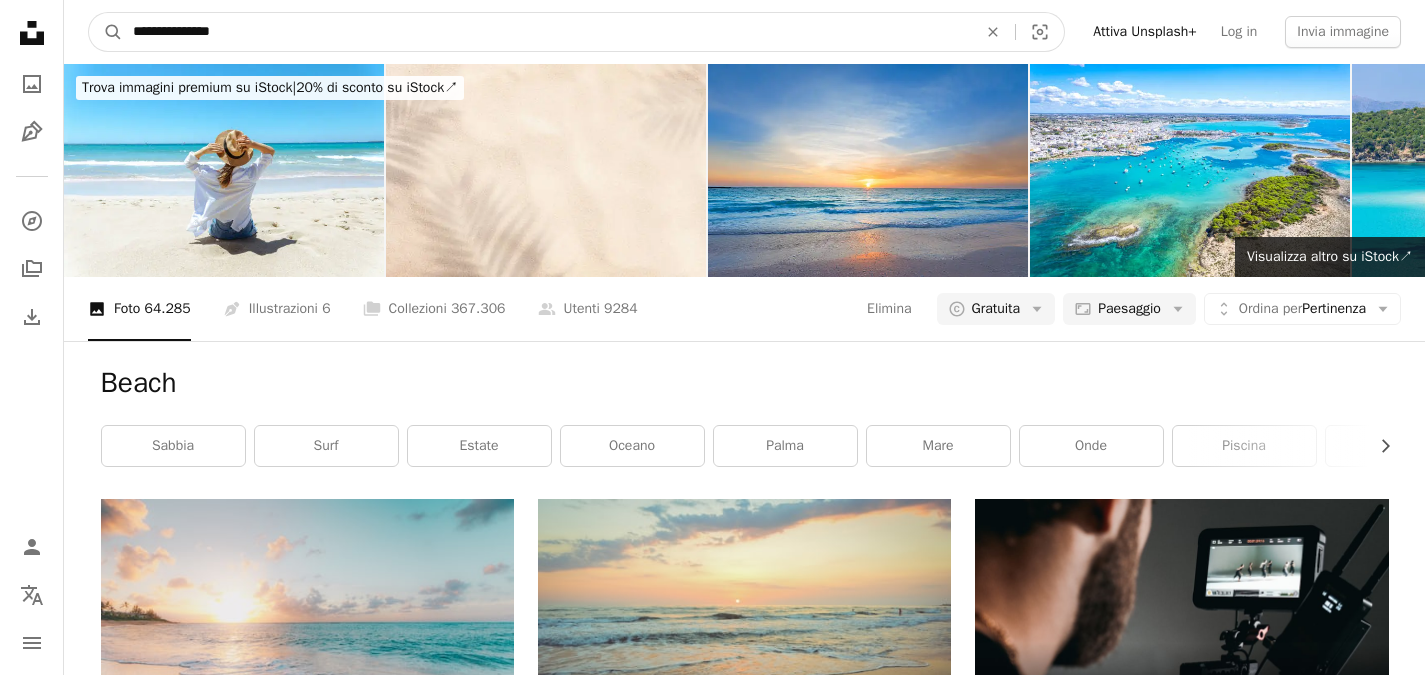 type on "**********" 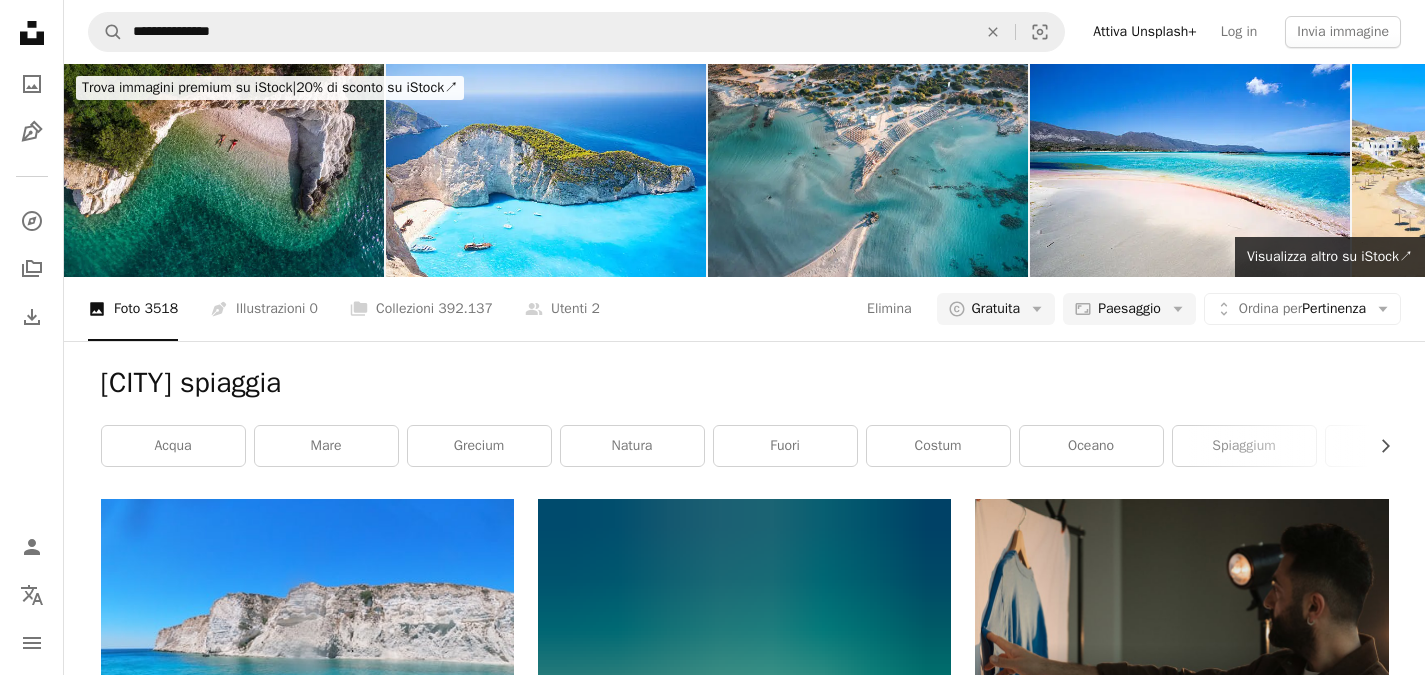 scroll, scrollTop: 749, scrollLeft: 0, axis: vertical 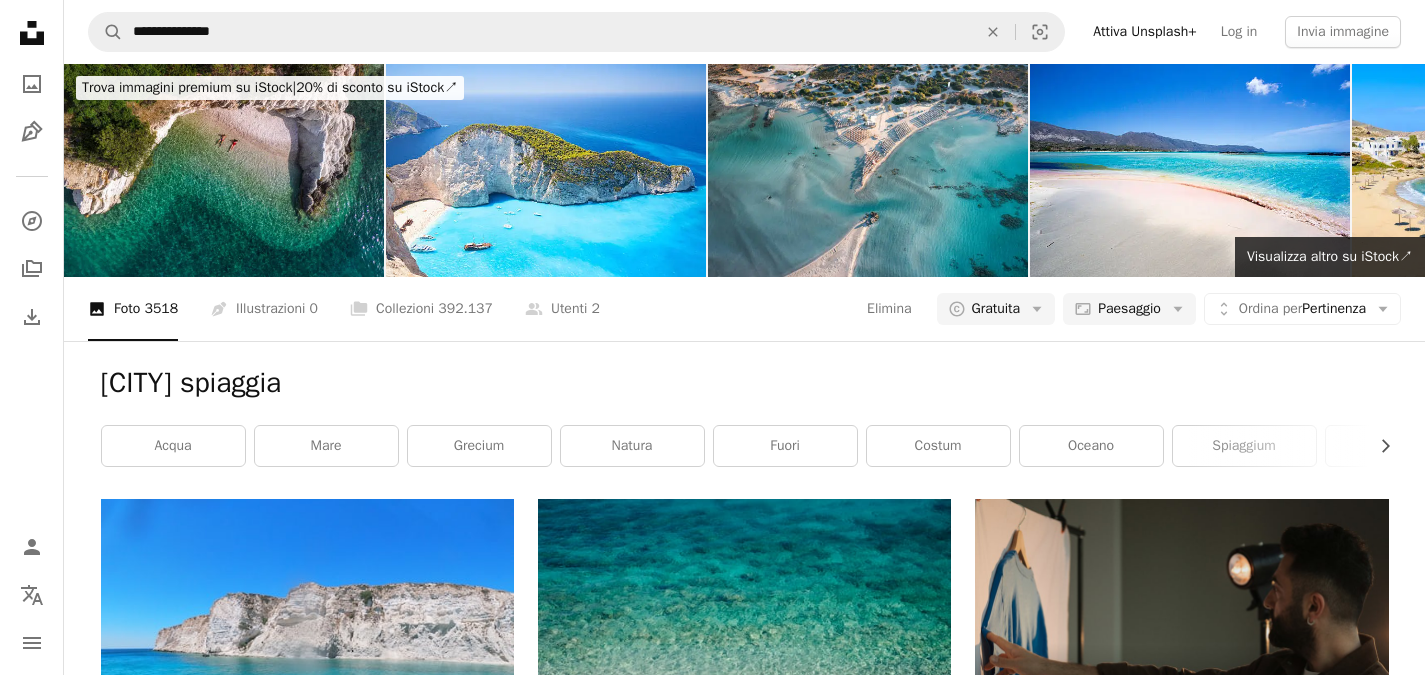 click on "Arrow pointing down" at bounding box center [1349, 1256] 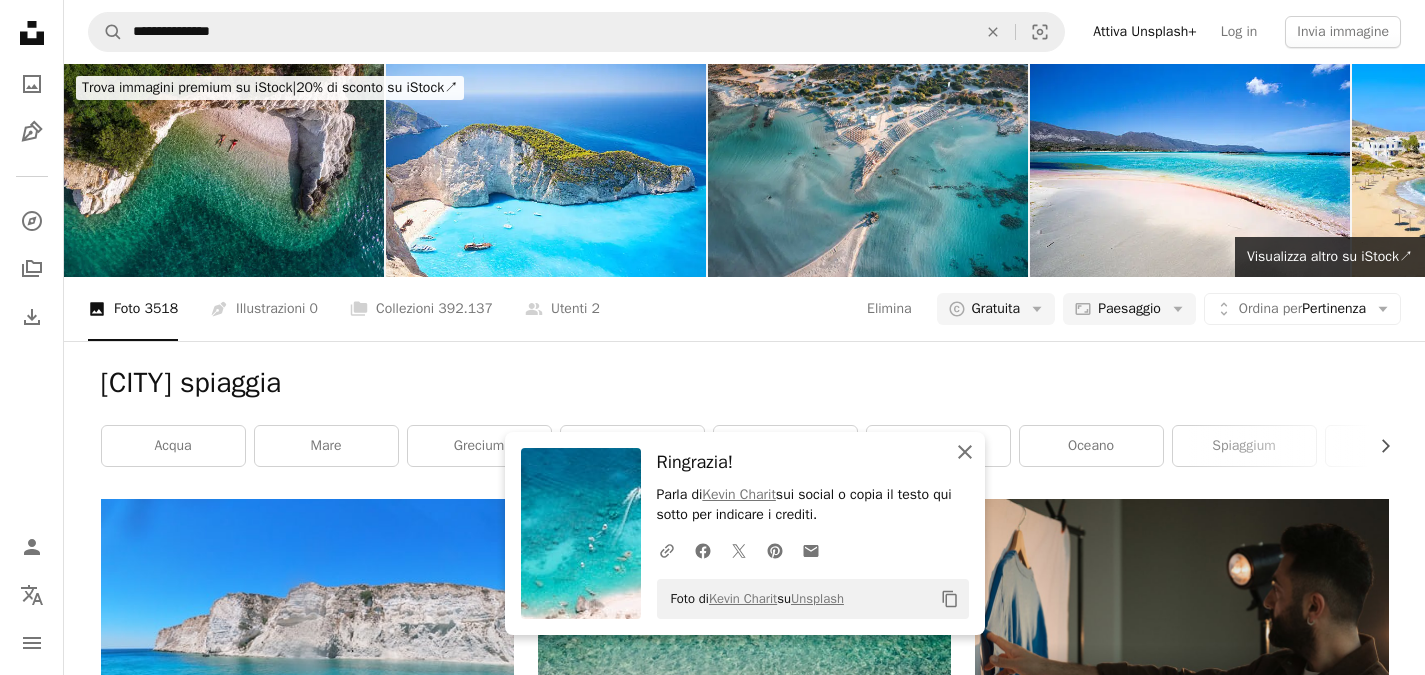 click 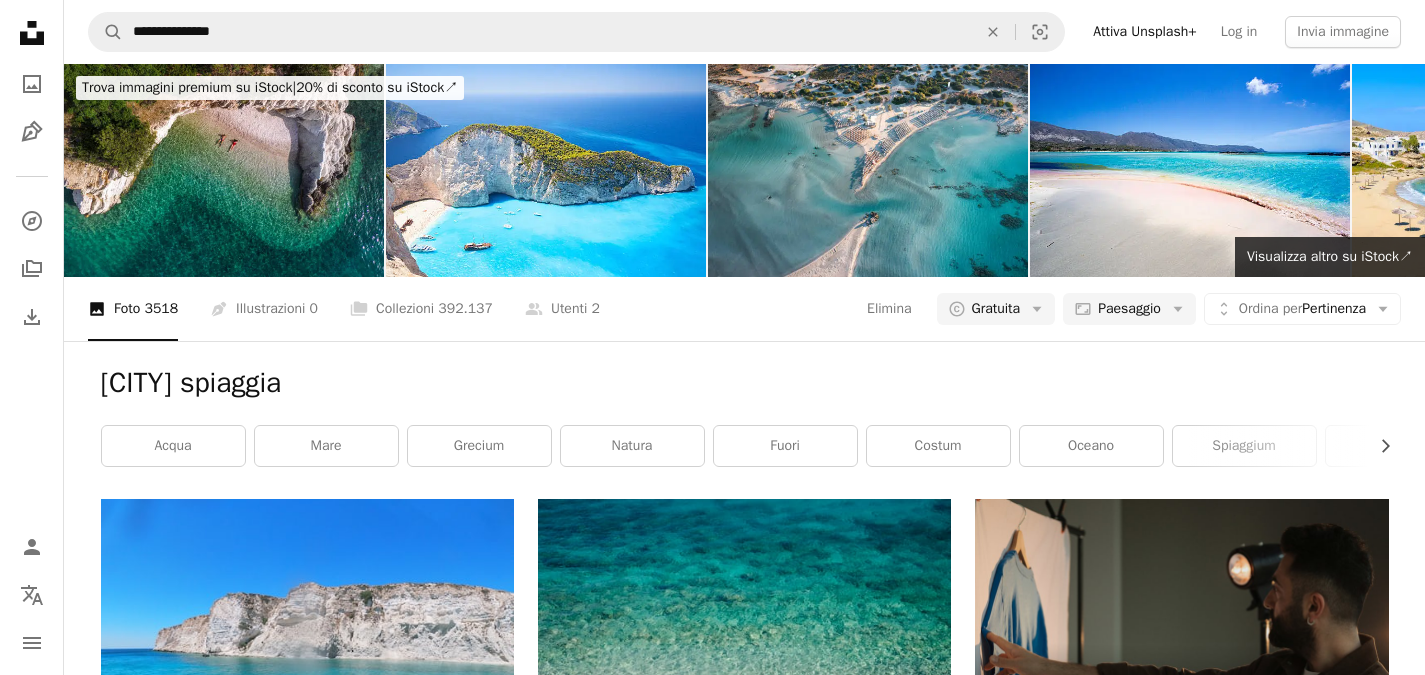 scroll, scrollTop: 1604, scrollLeft: 0, axis: vertical 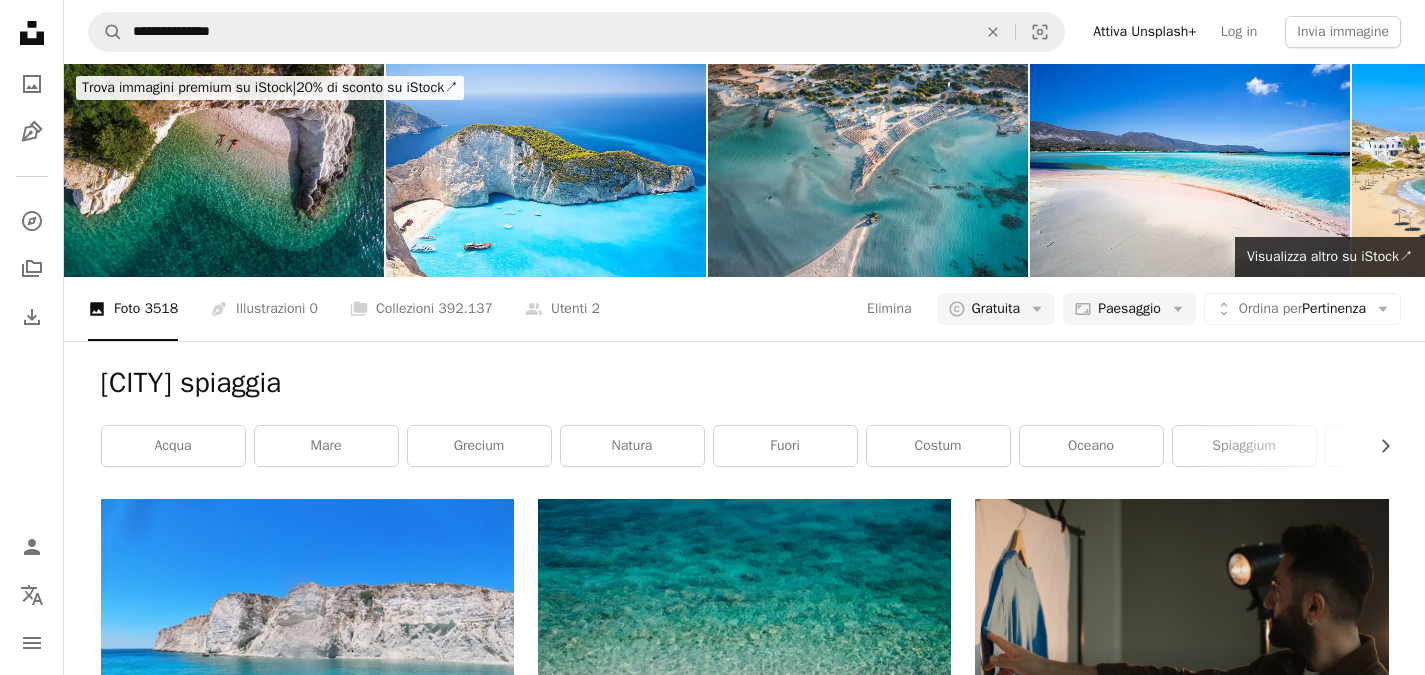 click on "Carica altro" at bounding box center (745, 3238) 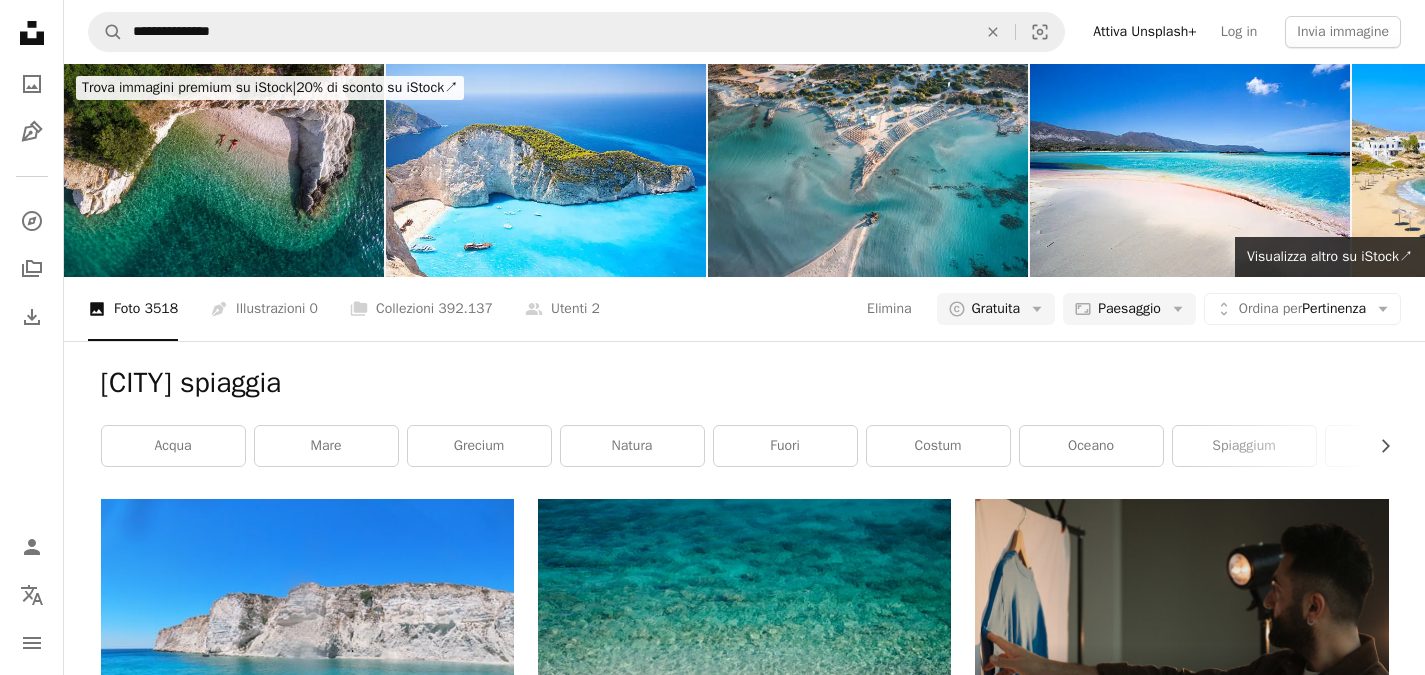 scroll, scrollTop: 2361, scrollLeft: 0, axis: vertical 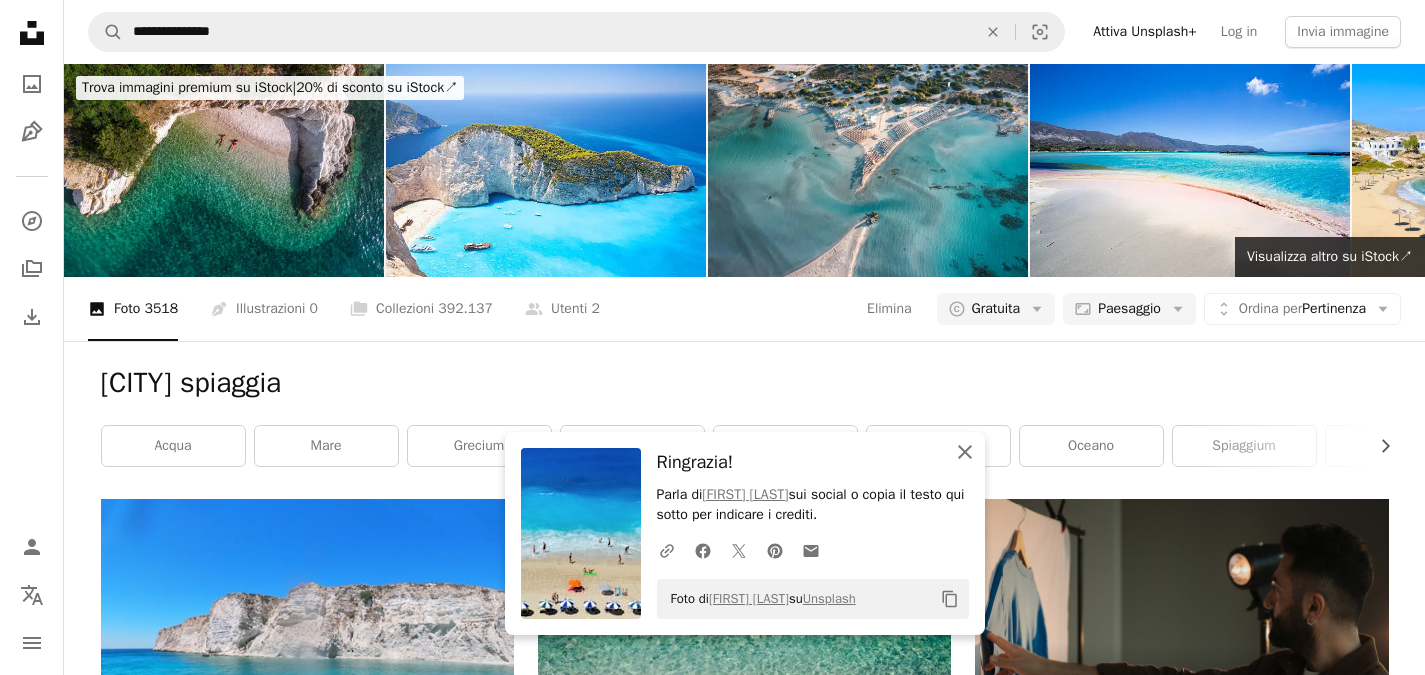 click on "An X shape" 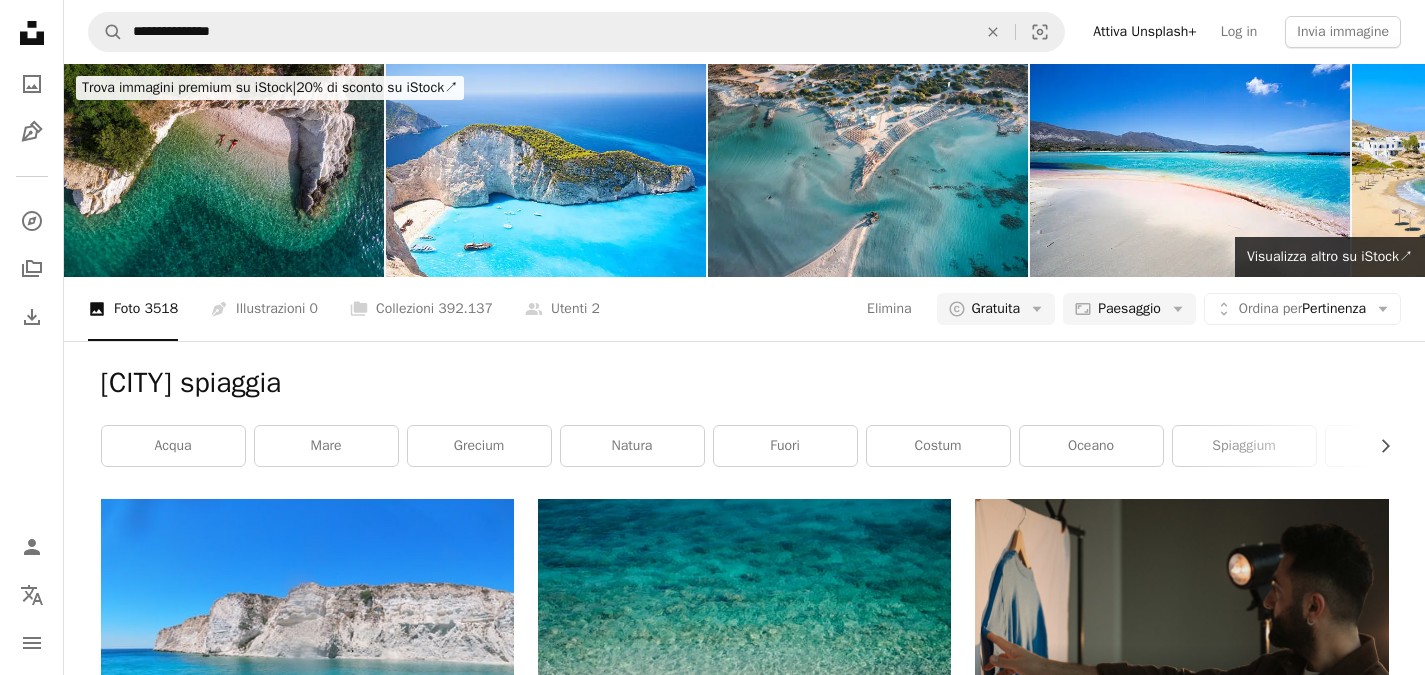 scroll, scrollTop: 2629, scrollLeft: 0, axis: vertical 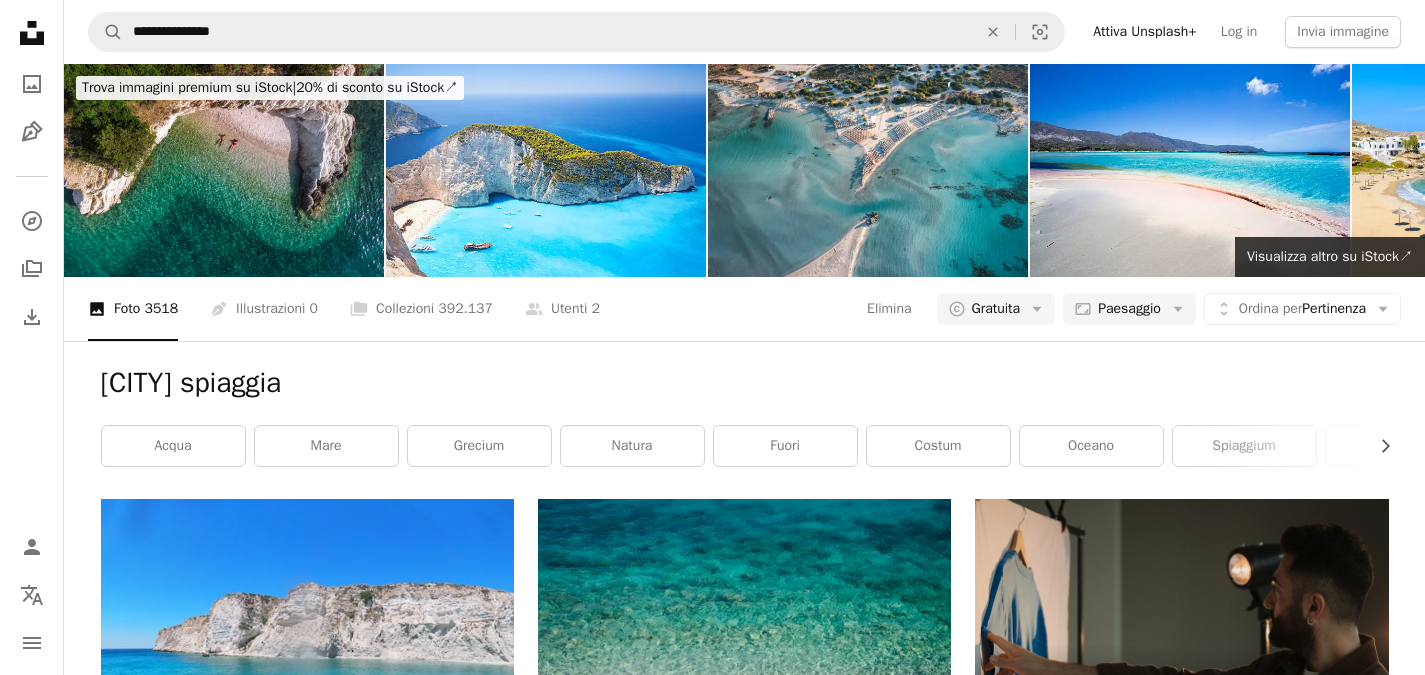 click on "A heart A plus sign [FIRST] [LAST] Arrow pointing down A heart A plus sign [FIRST] [LAST] Disponibile per il servizio A checkmark inside of a circle Arrow pointing down A heart A plus sign [FIRST] [LAST] Arrow pointing down A heart A plus sign [FIRST] [LAST] Arrow pointing down A heart A plus sign [FIRST] [LAST] Arrow pointing down A heart A plus sign [FIRST] [LAST] Arrow pointing down A heart A plus sign [FIRST] [LAST] Disponibile per il servizio A checkmark inside of a circle Arrow pointing down A heart A plus sign [FIRST] [LAST] Disponibile per il servizio A checkmark inside of a circle Arrow pointing down A heart A plus sign [FIRST] [LAST] Arrow pointing down A heart A plus sign [FIRST] [LAST] Arrow pointing down A heart A plus sign [FIRST] [LAST] Arrow pointing down The best in on-brand content creation Learn More A heart A plus sign [FIRST] ‎ Arrow pointing down A heart A plus sign A heart" at bounding box center (745, 2828) 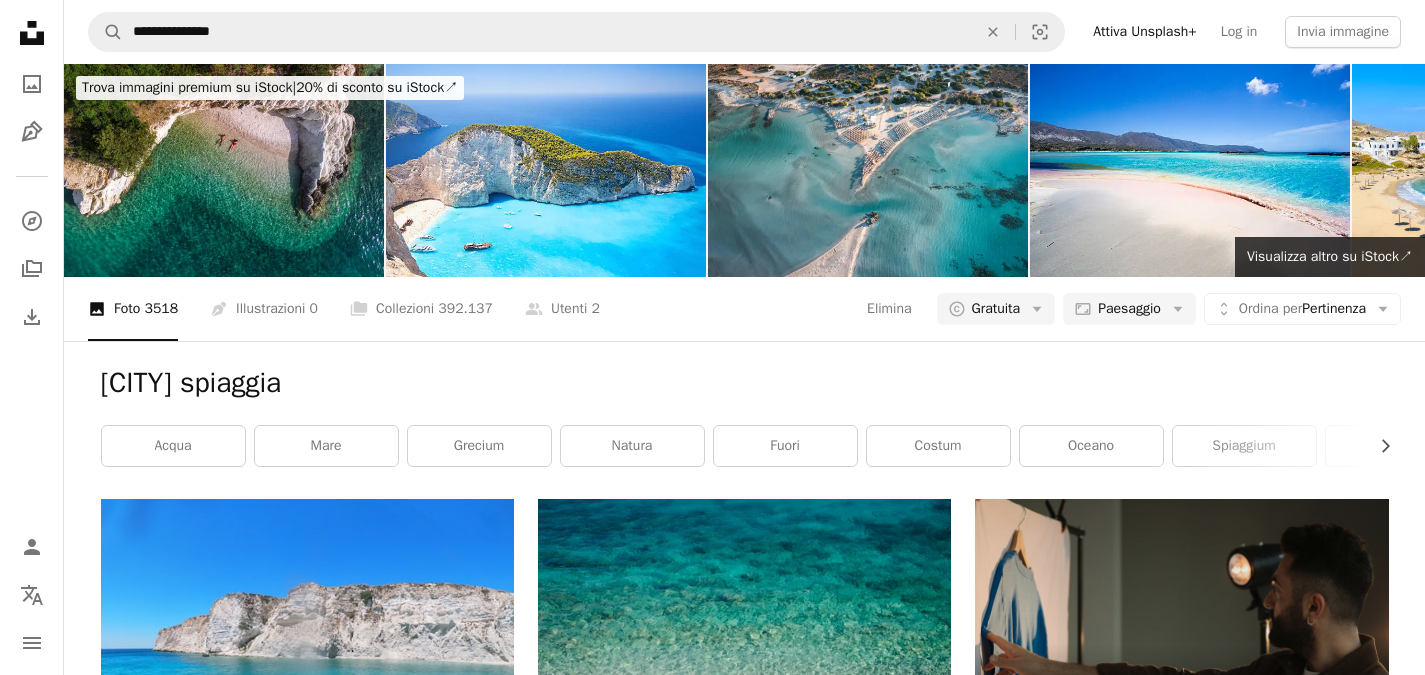 scroll, scrollTop: 0, scrollLeft: 0, axis: both 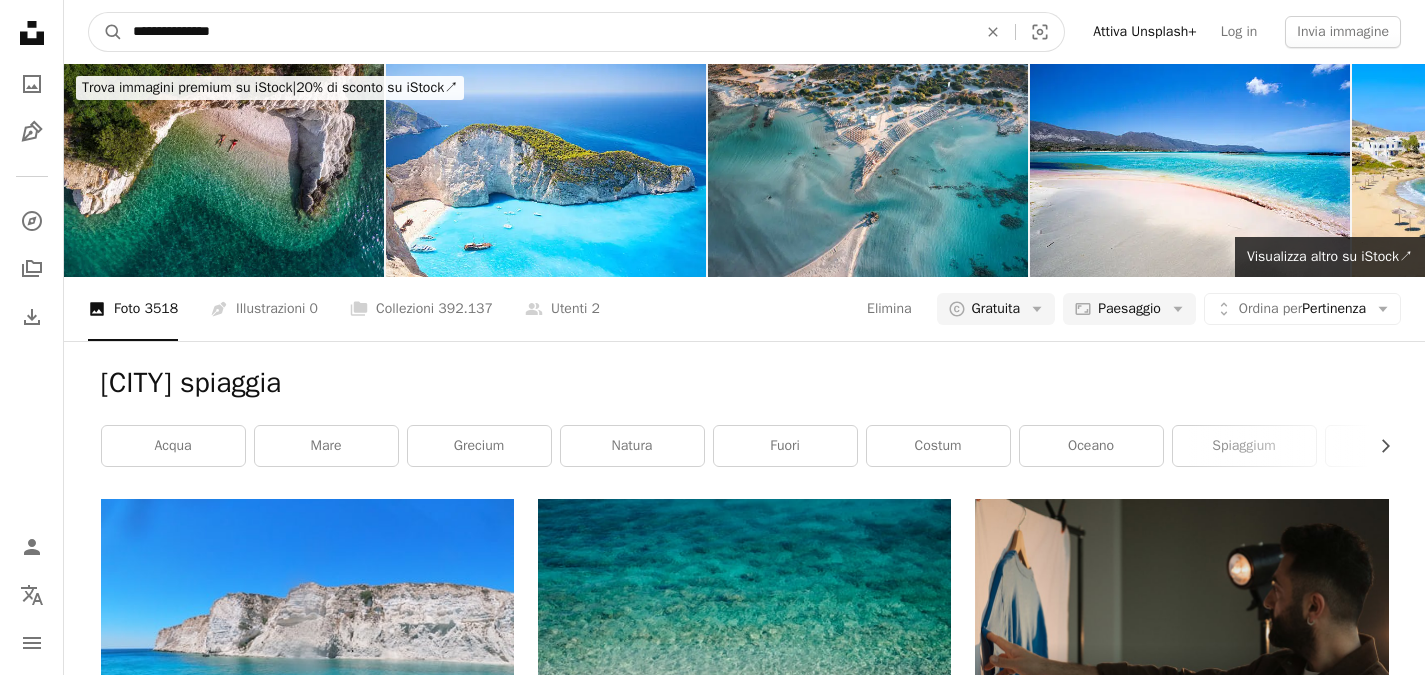 click on "**********" at bounding box center (547, 32) 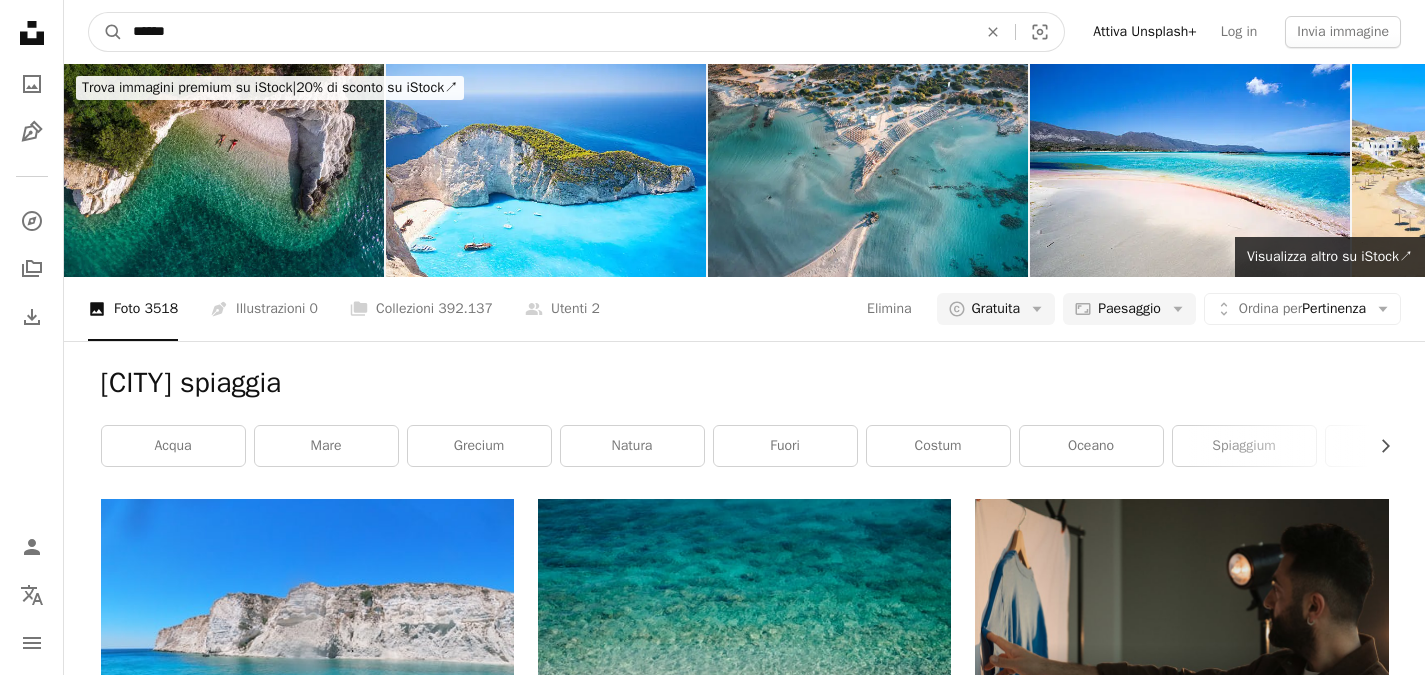 type on "******" 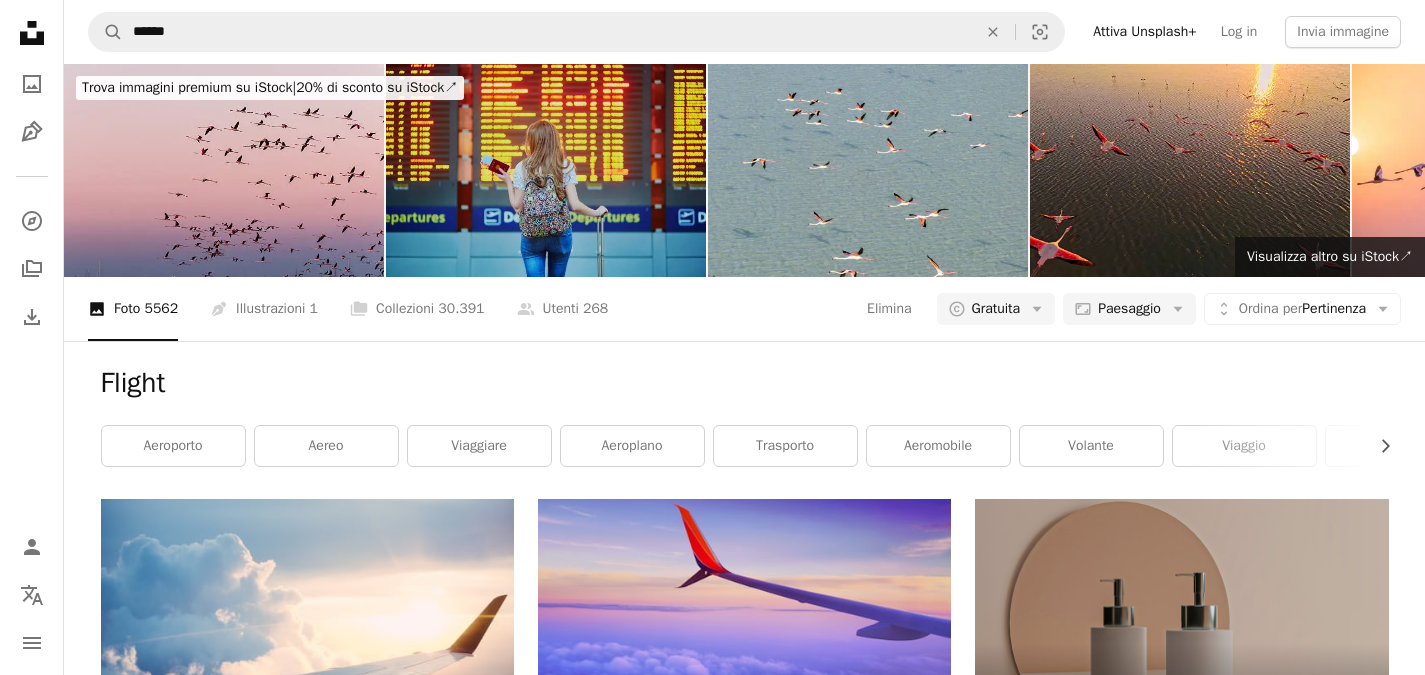 scroll, scrollTop: 1307, scrollLeft: 0, axis: vertical 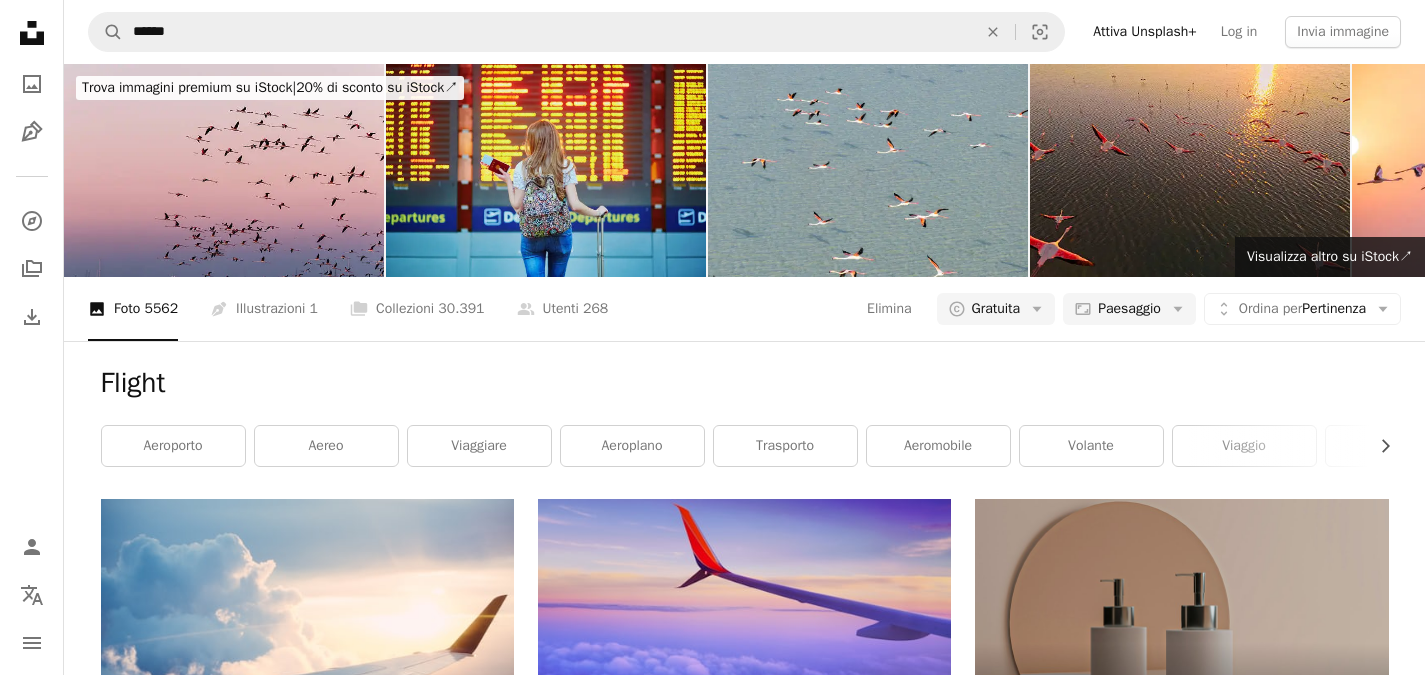 click on "Arrow pointing down" 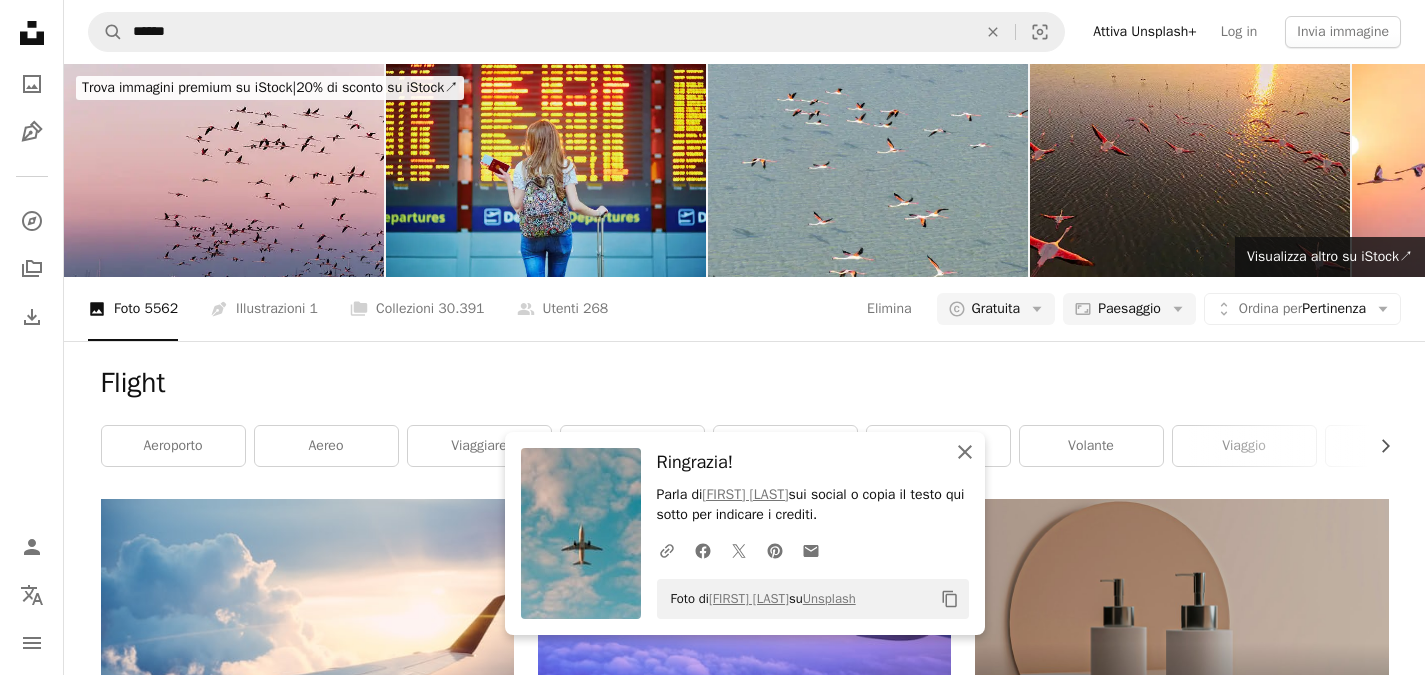 click on "An X shape" 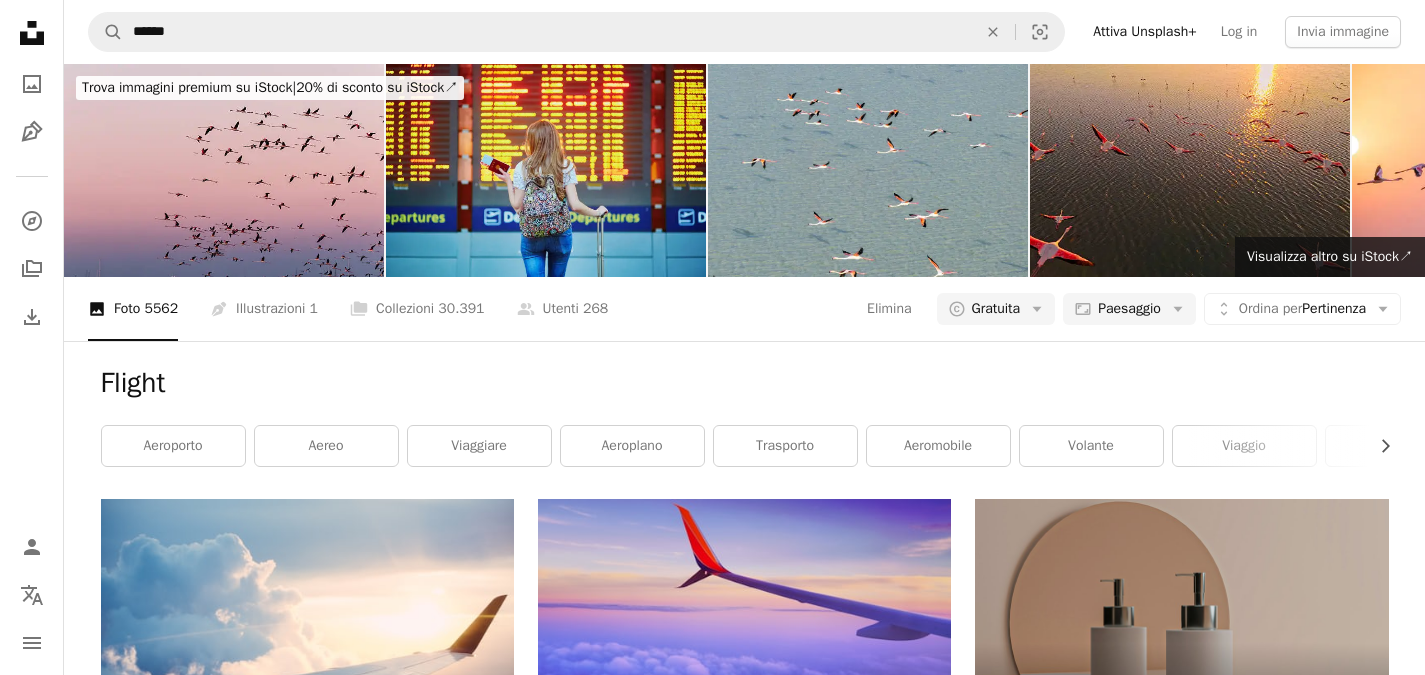 scroll, scrollTop: 1916, scrollLeft: 0, axis: vertical 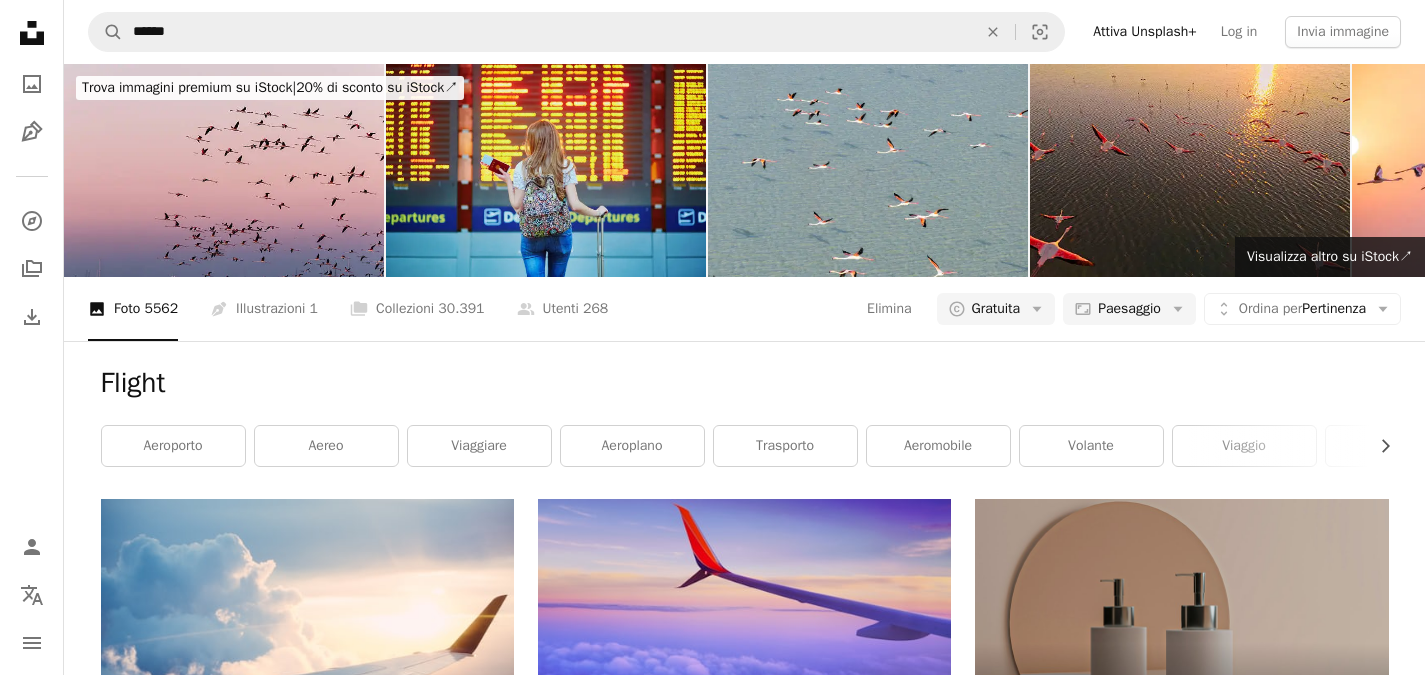 click on "Arrow pointing down" at bounding box center (1349, 2157) 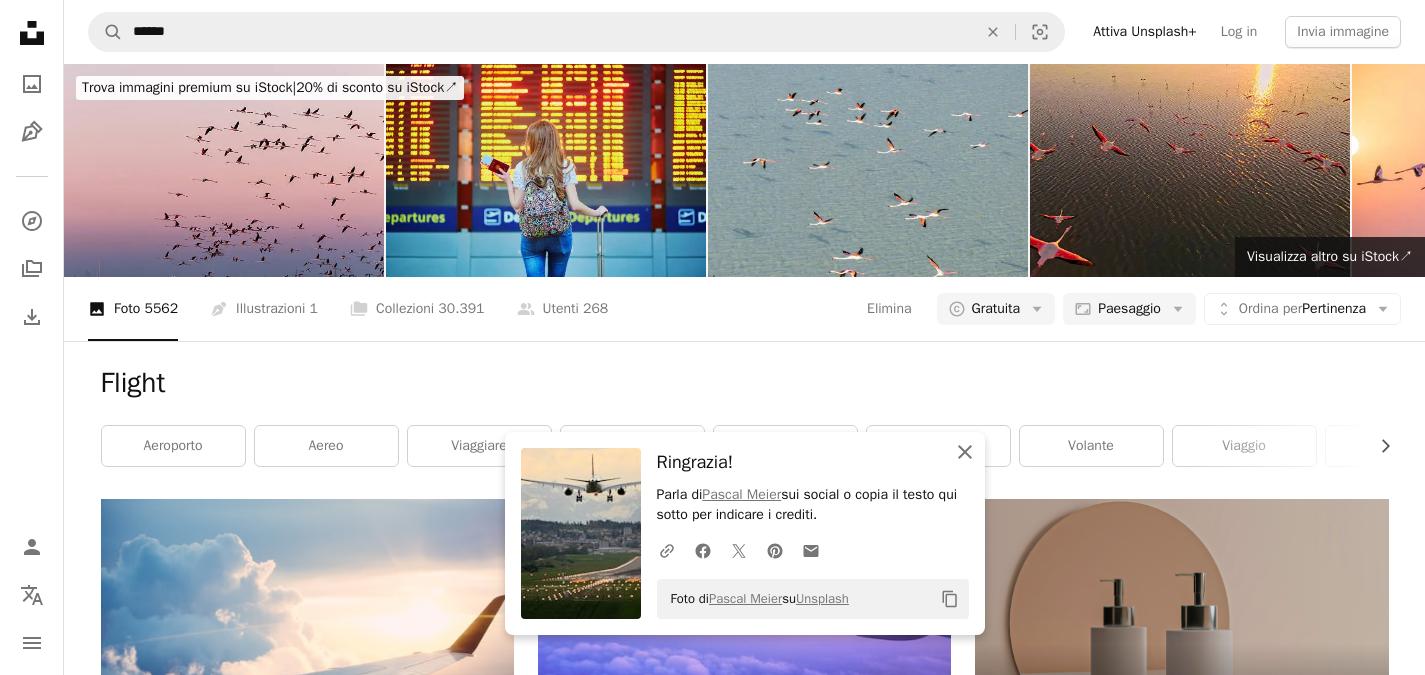 click on "An X shape" 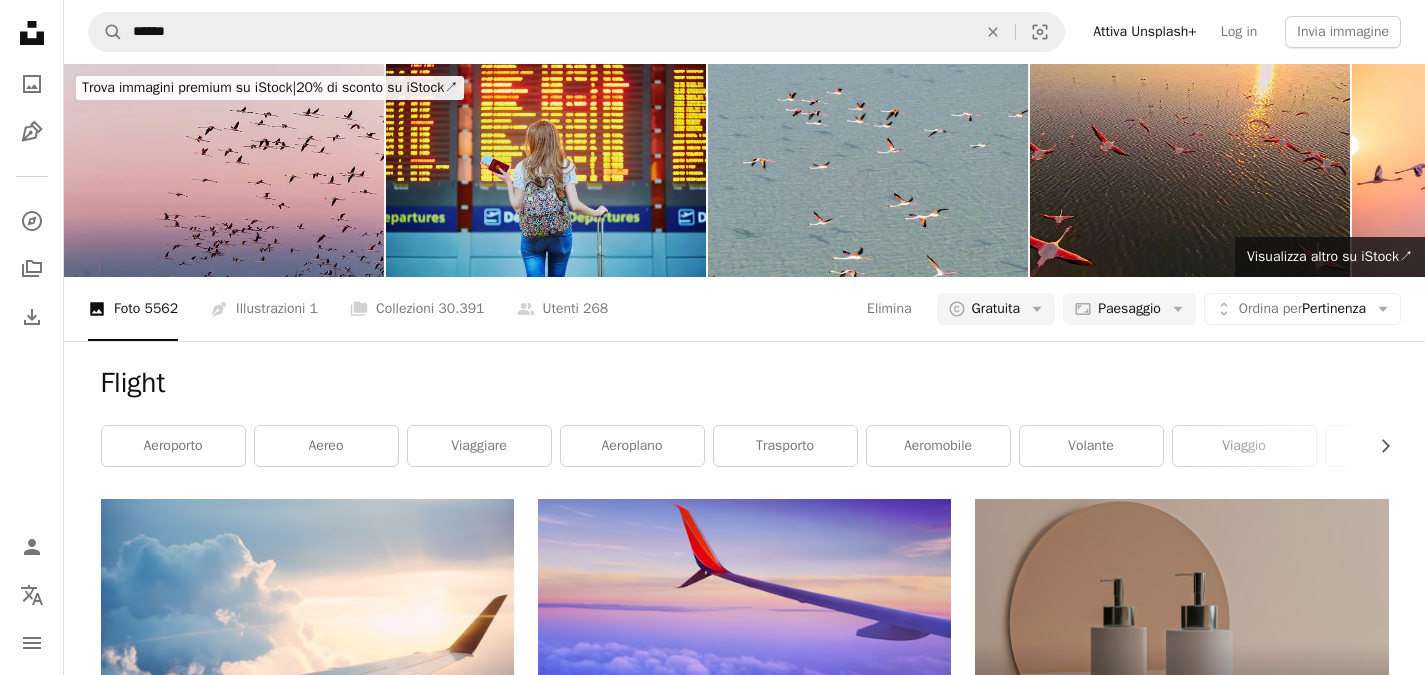click on "Arrow pointing down" 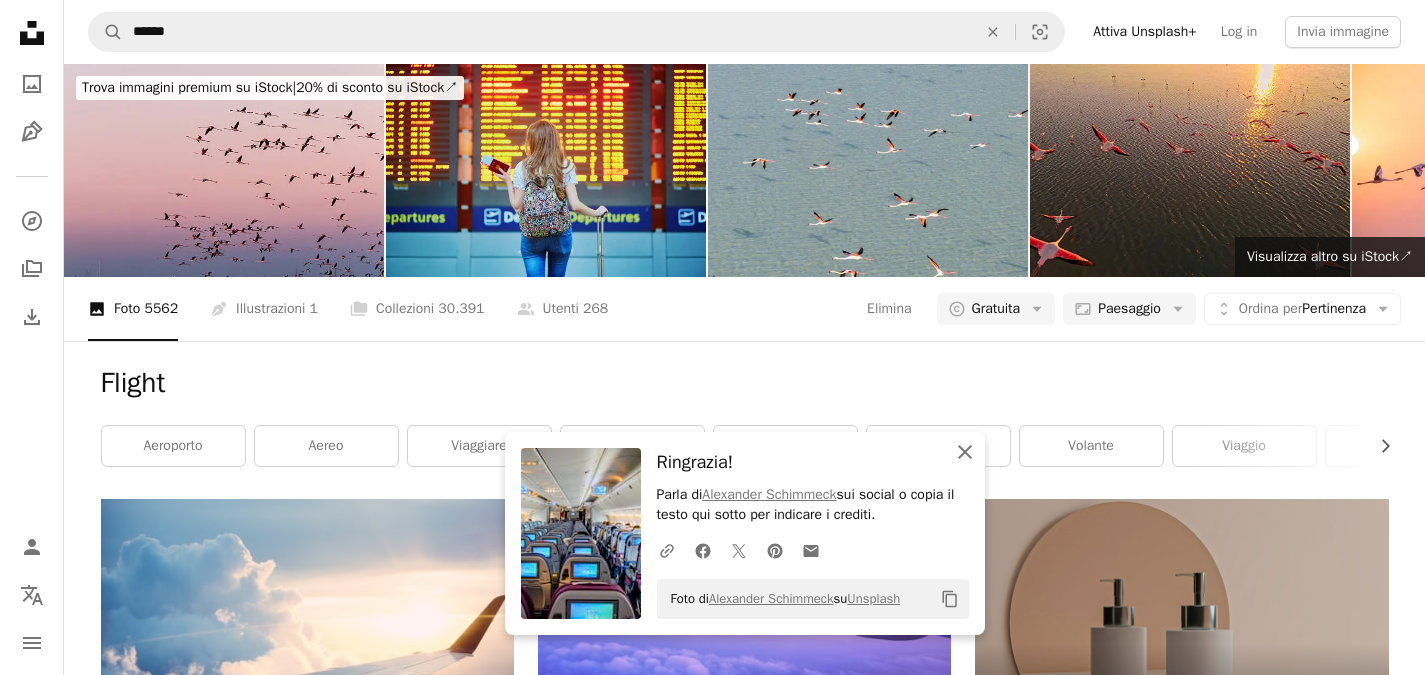 click 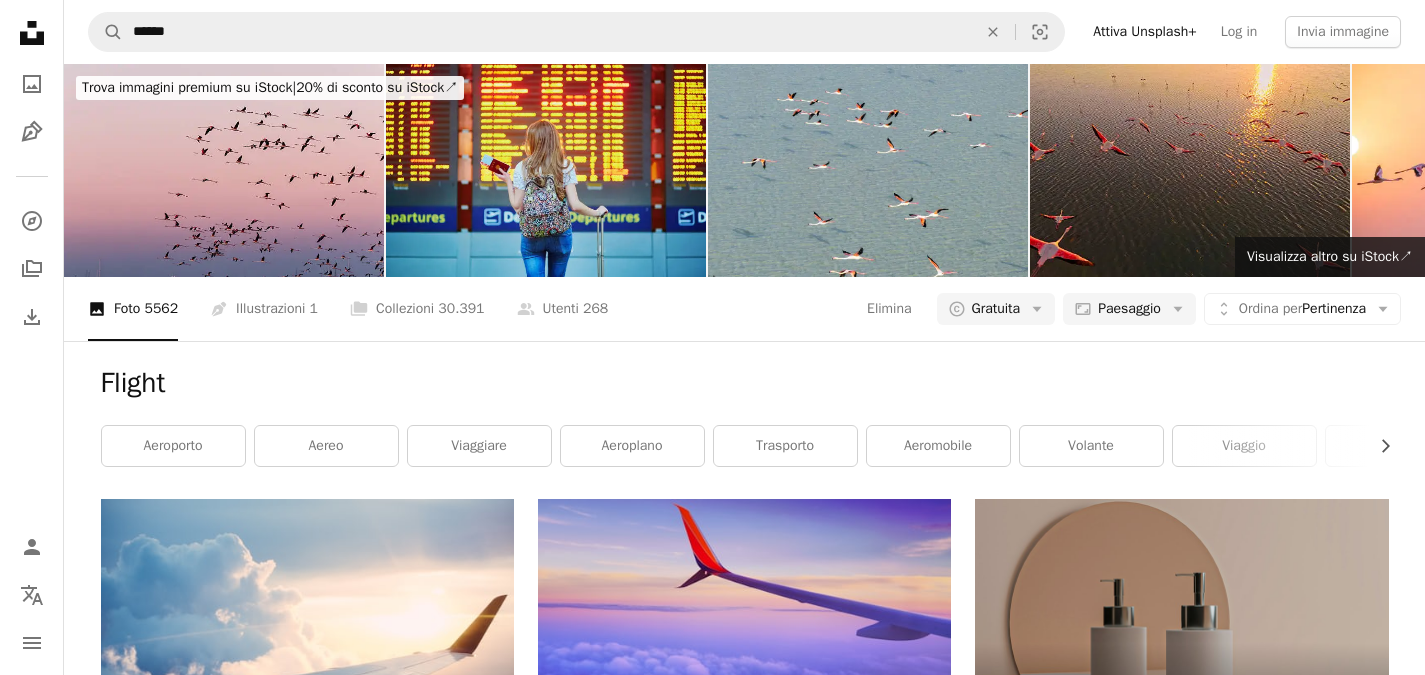 scroll, scrollTop: 0, scrollLeft: 0, axis: both 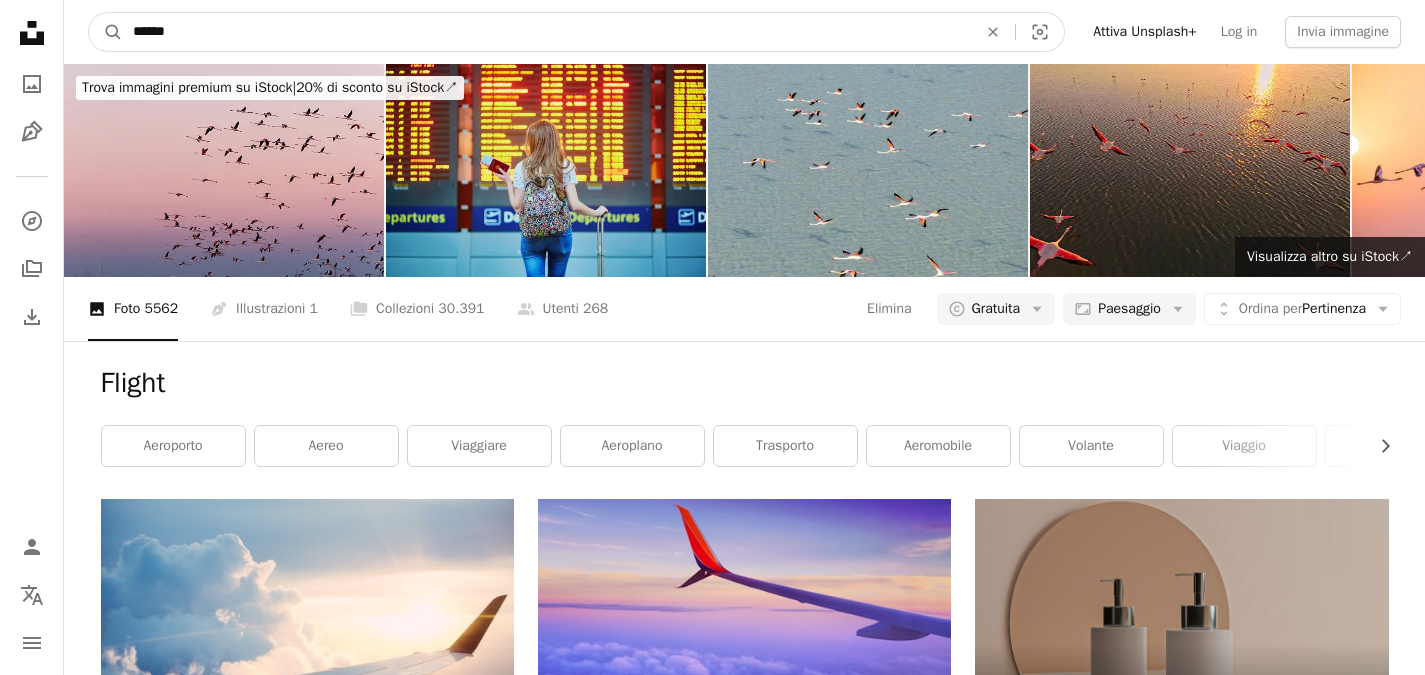 click on "******" at bounding box center (547, 32) 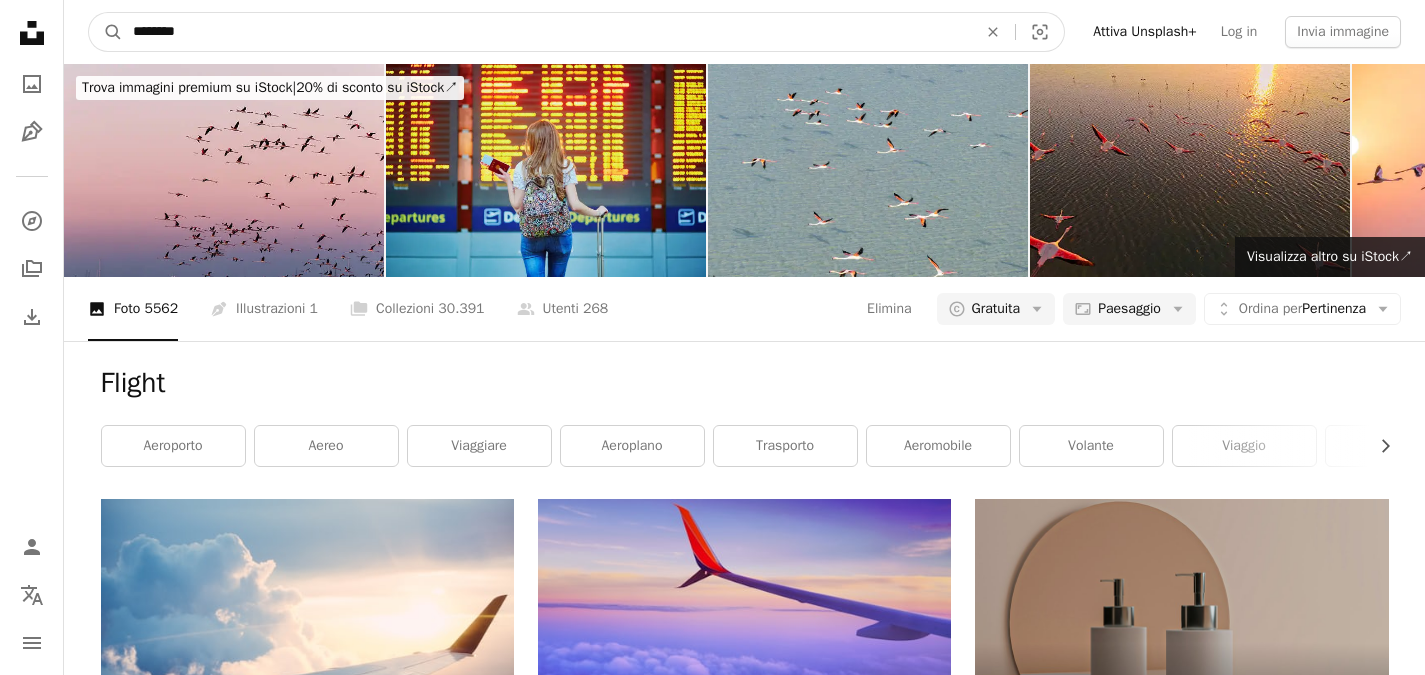 type on "********" 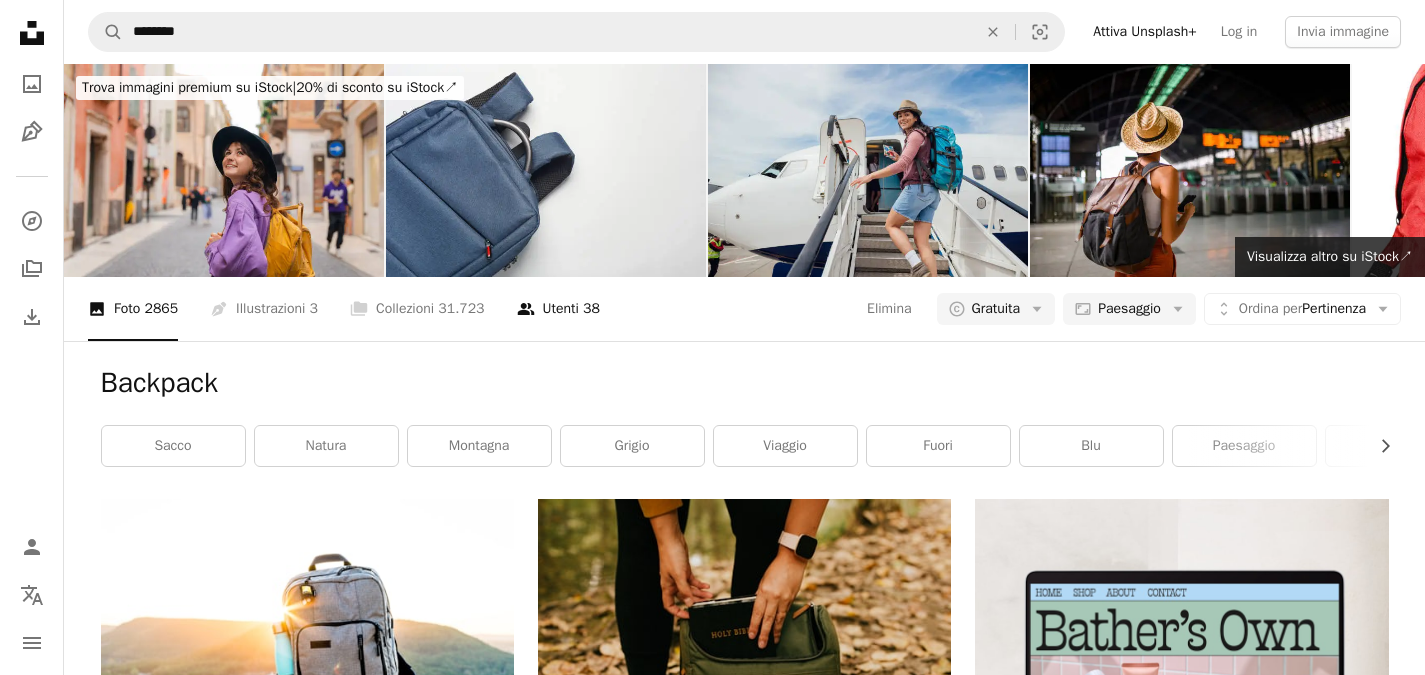 scroll, scrollTop: 1325, scrollLeft: 0, axis: vertical 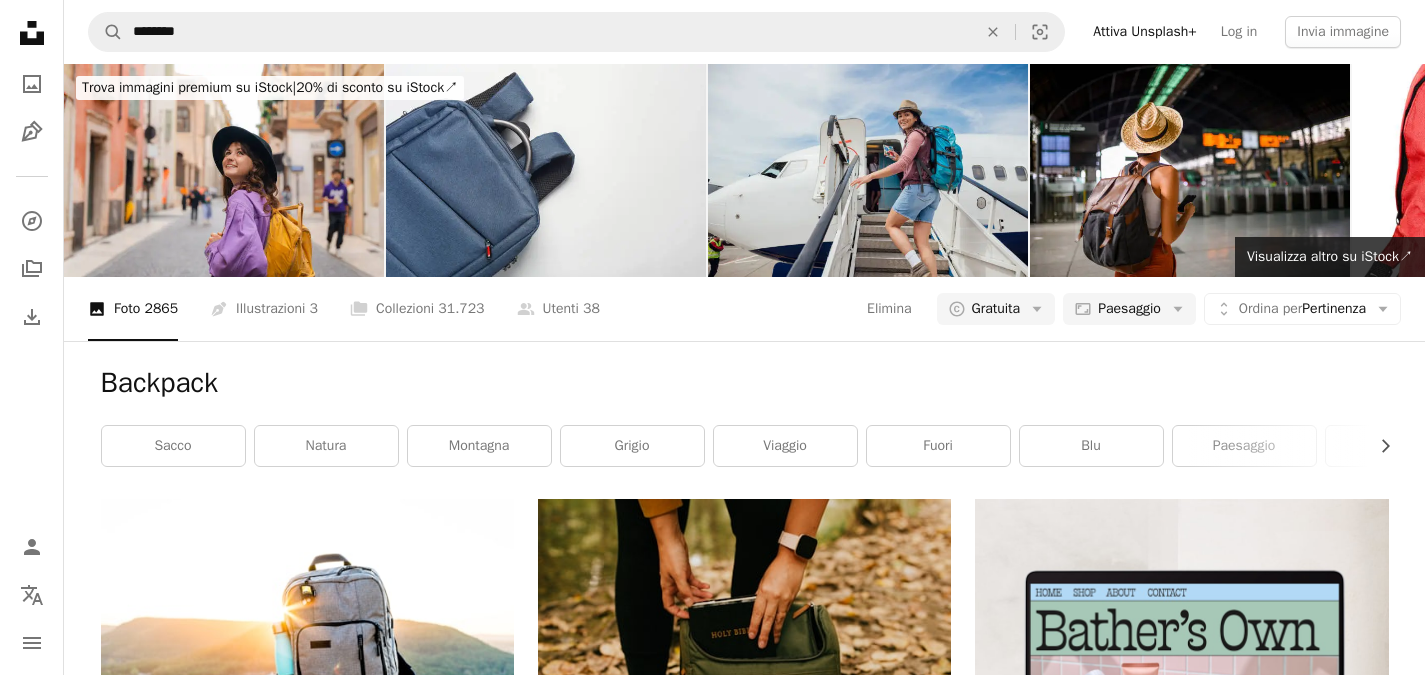 click on "Arrow pointing down" 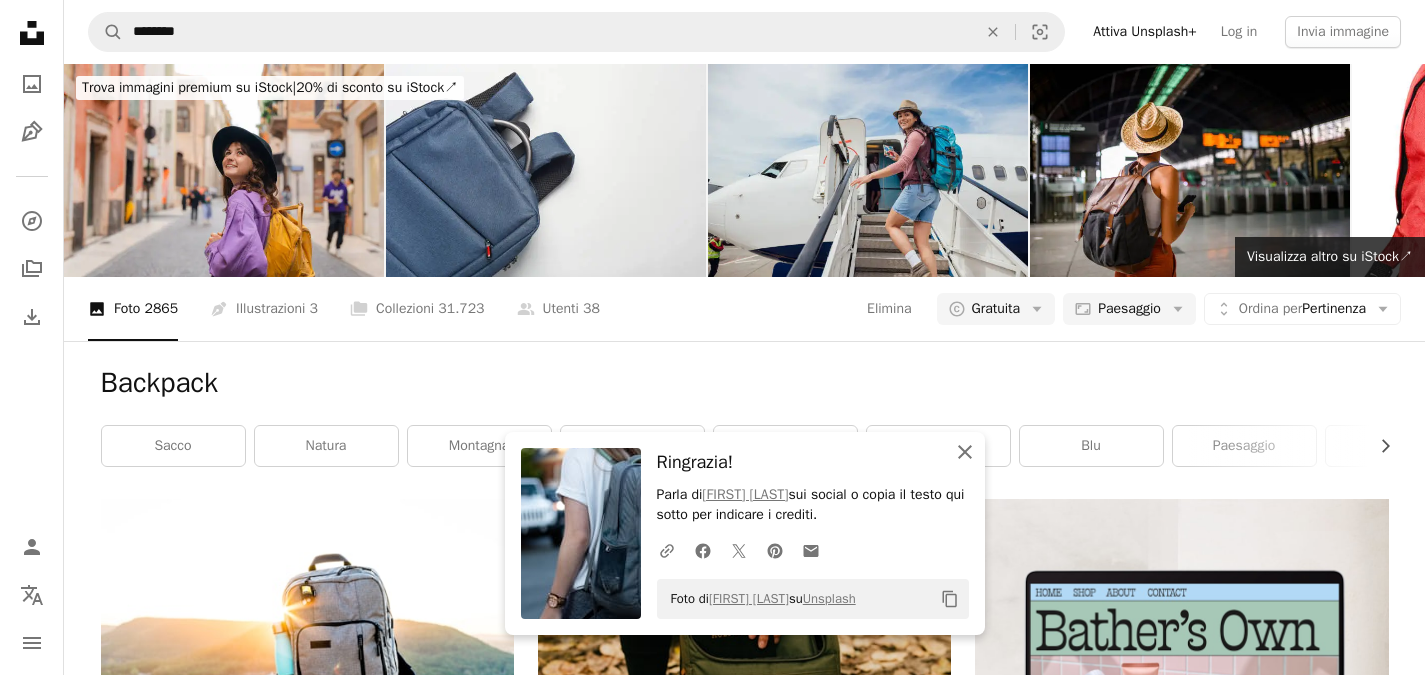 click 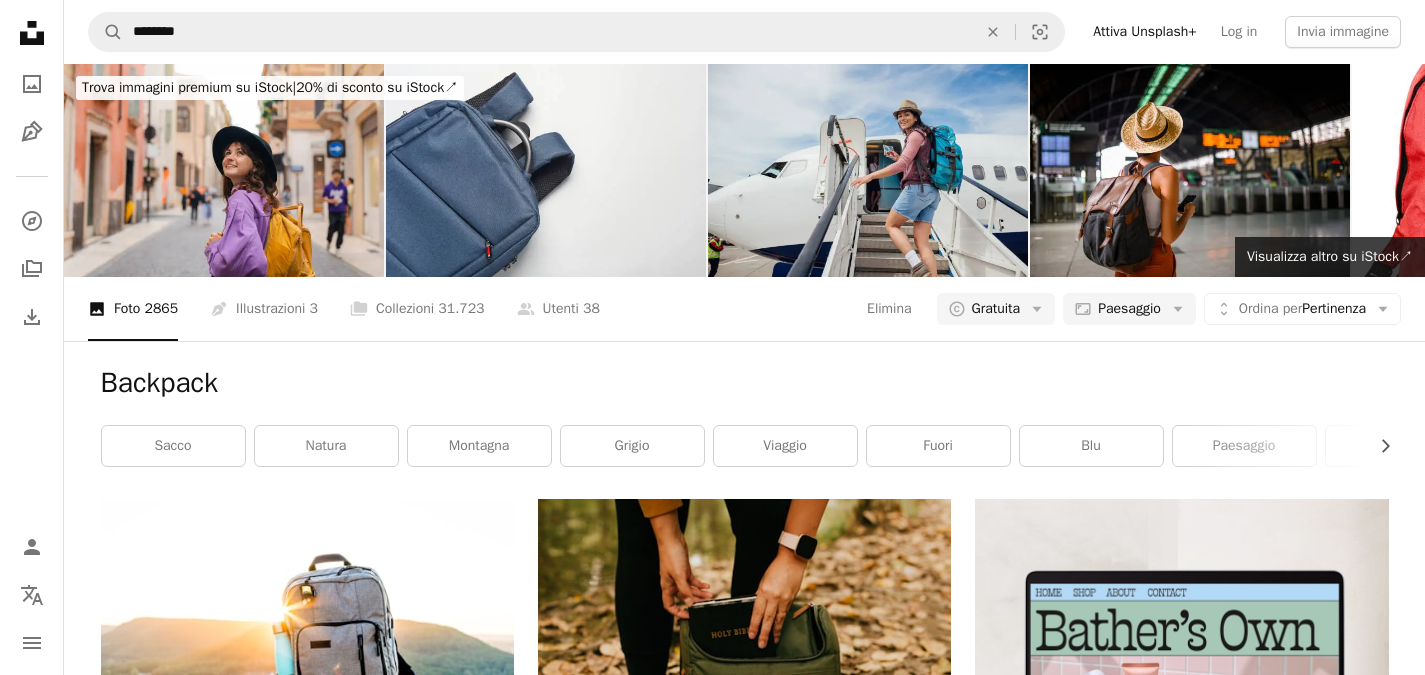 scroll, scrollTop: 3073, scrollLeft: 0, axis: vertical 